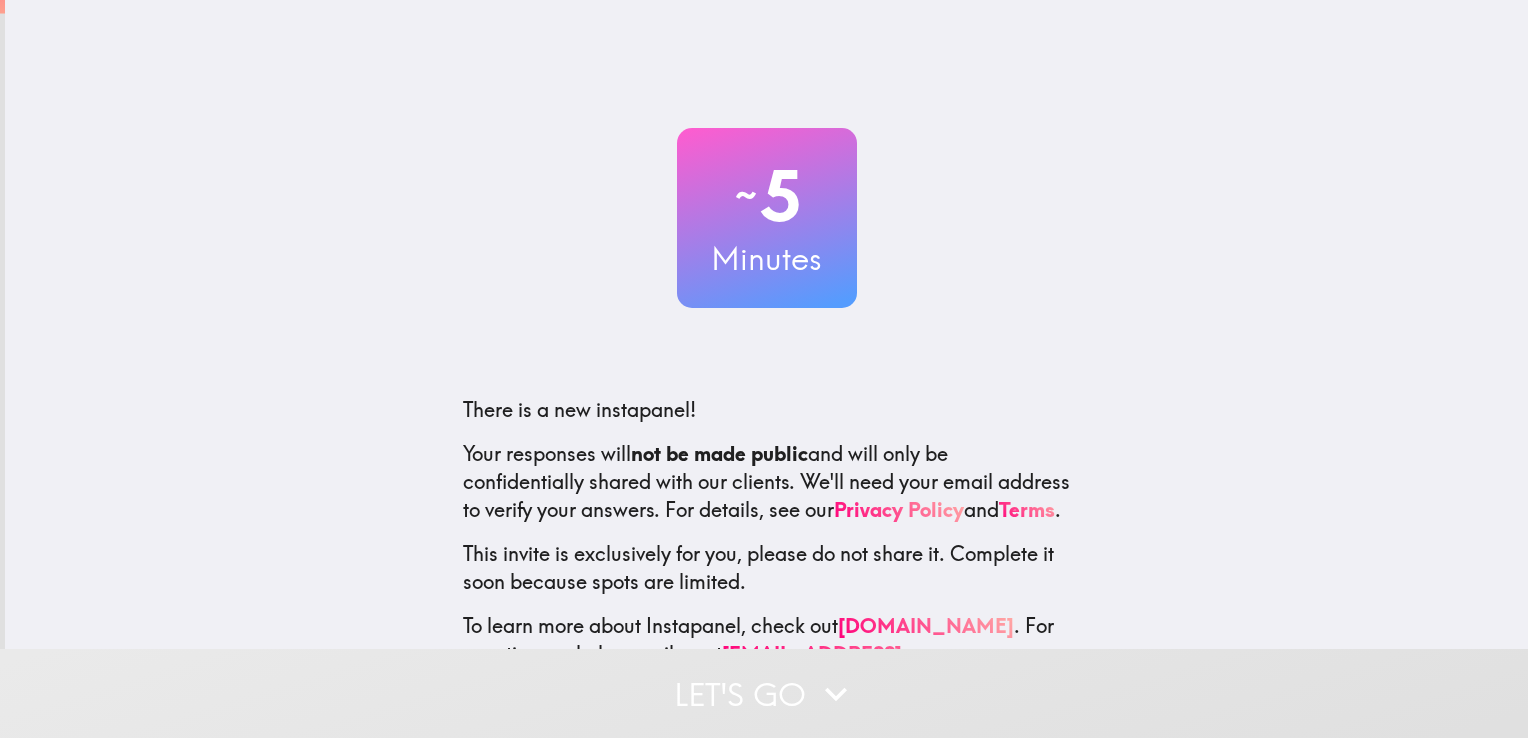 scroll, scrollTop: 0, scrollLeft: 0, axis: both 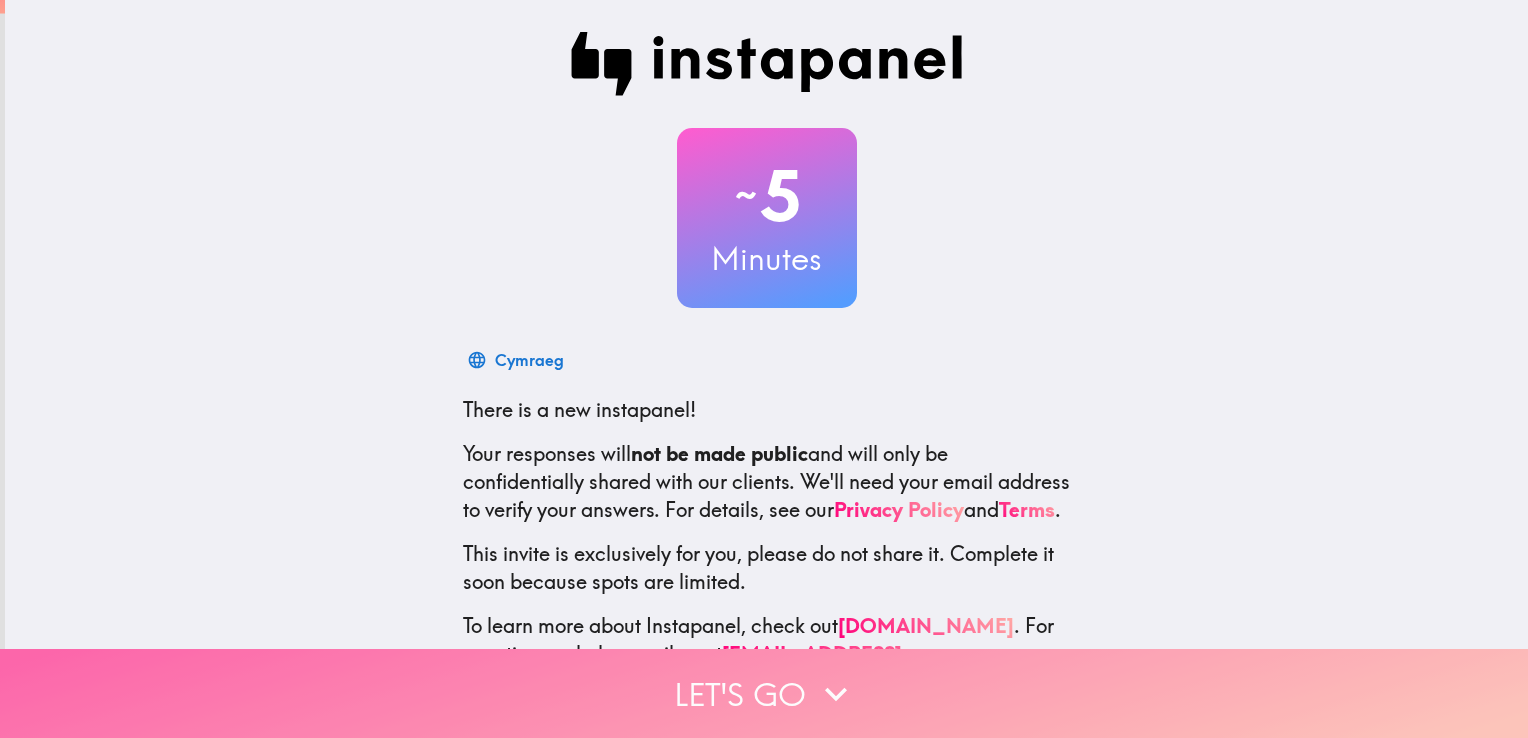 click 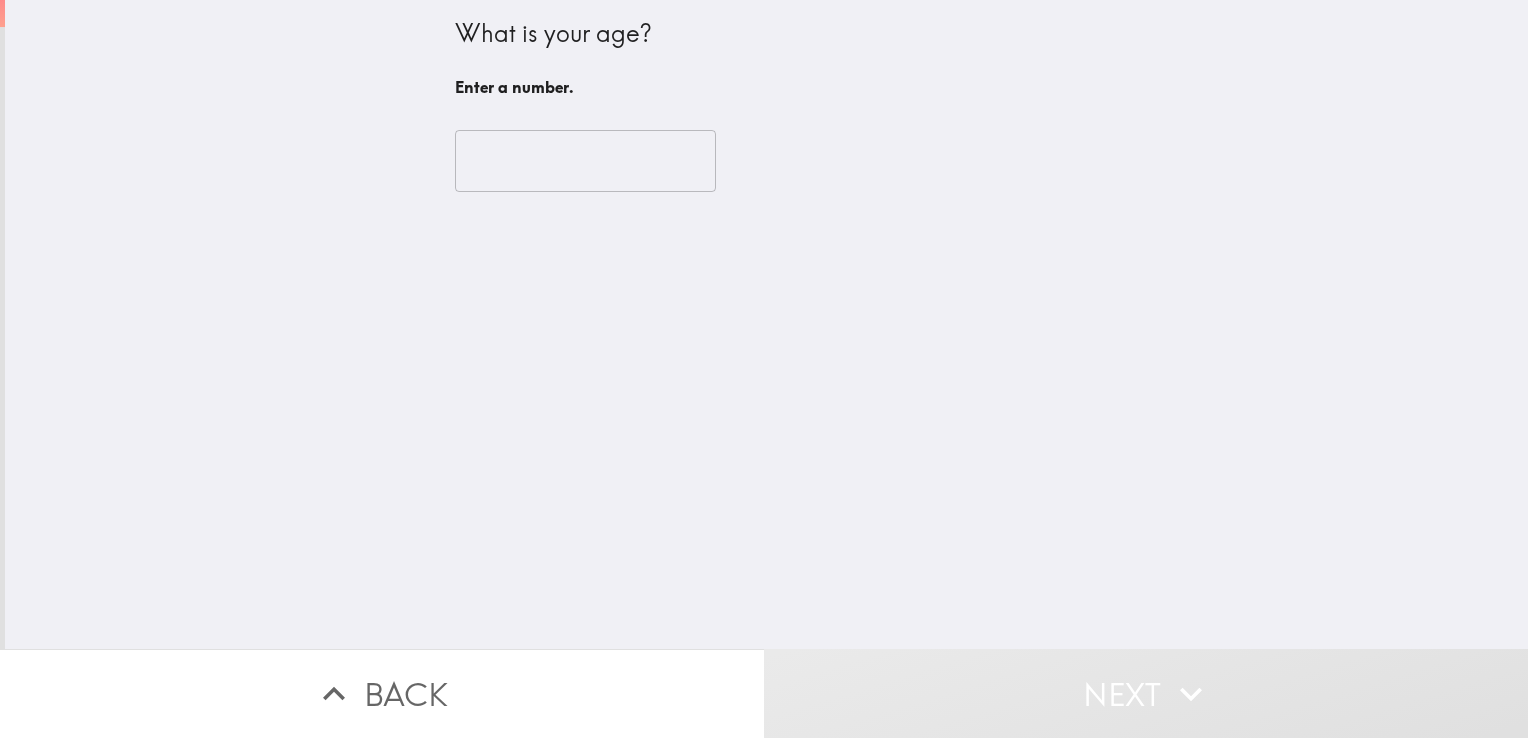 click at bounding box center (585, 161) 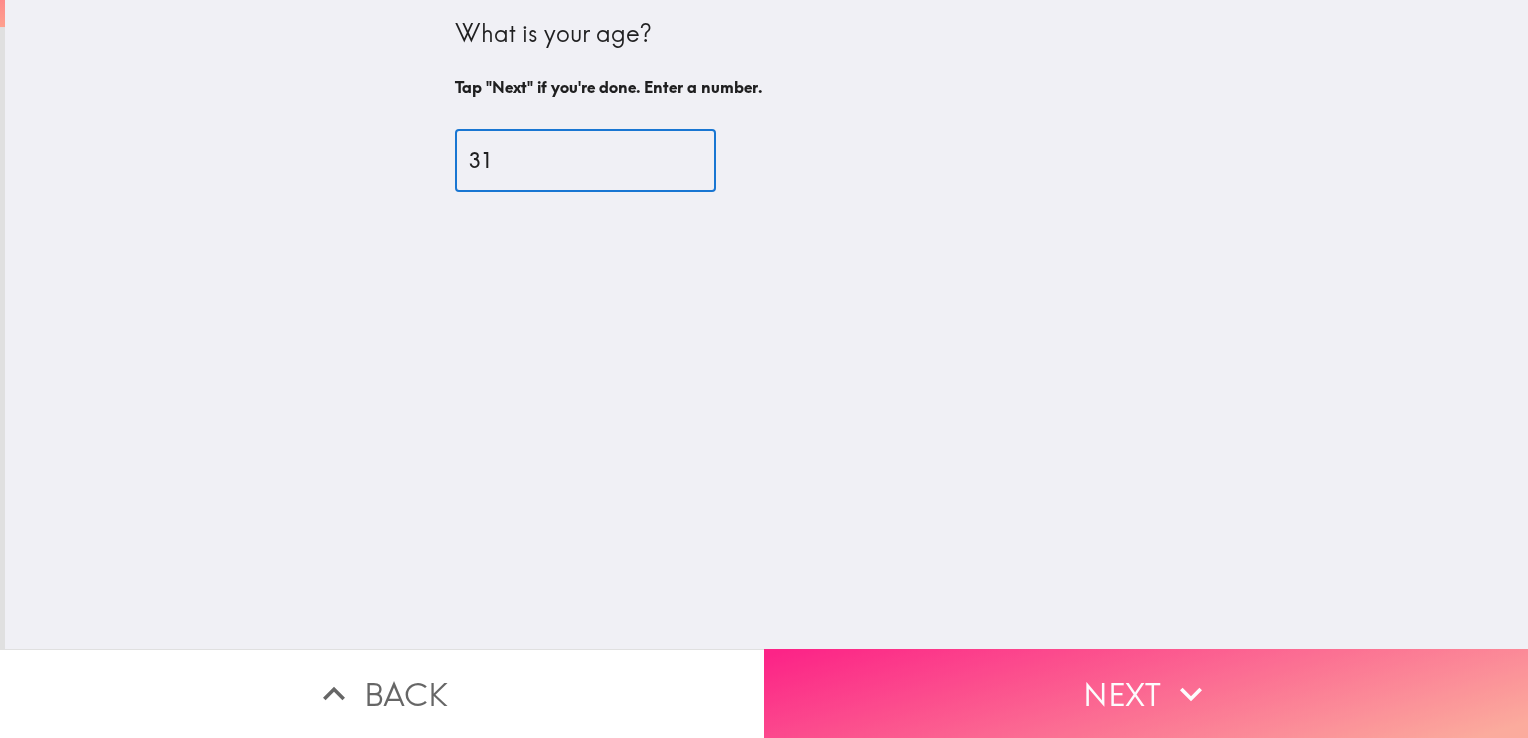 type on "31" 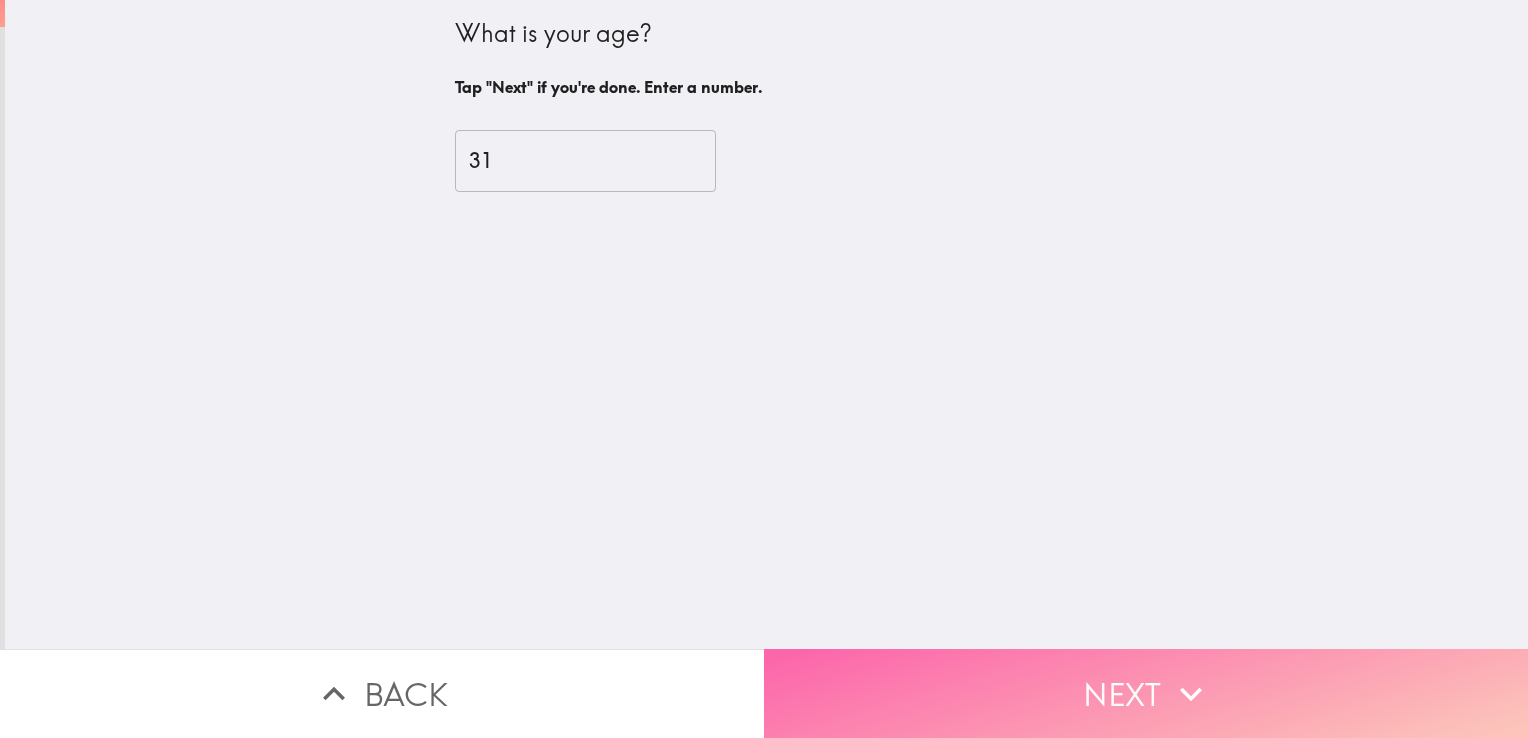 click on "Next" at bounding box center (1146, 693) 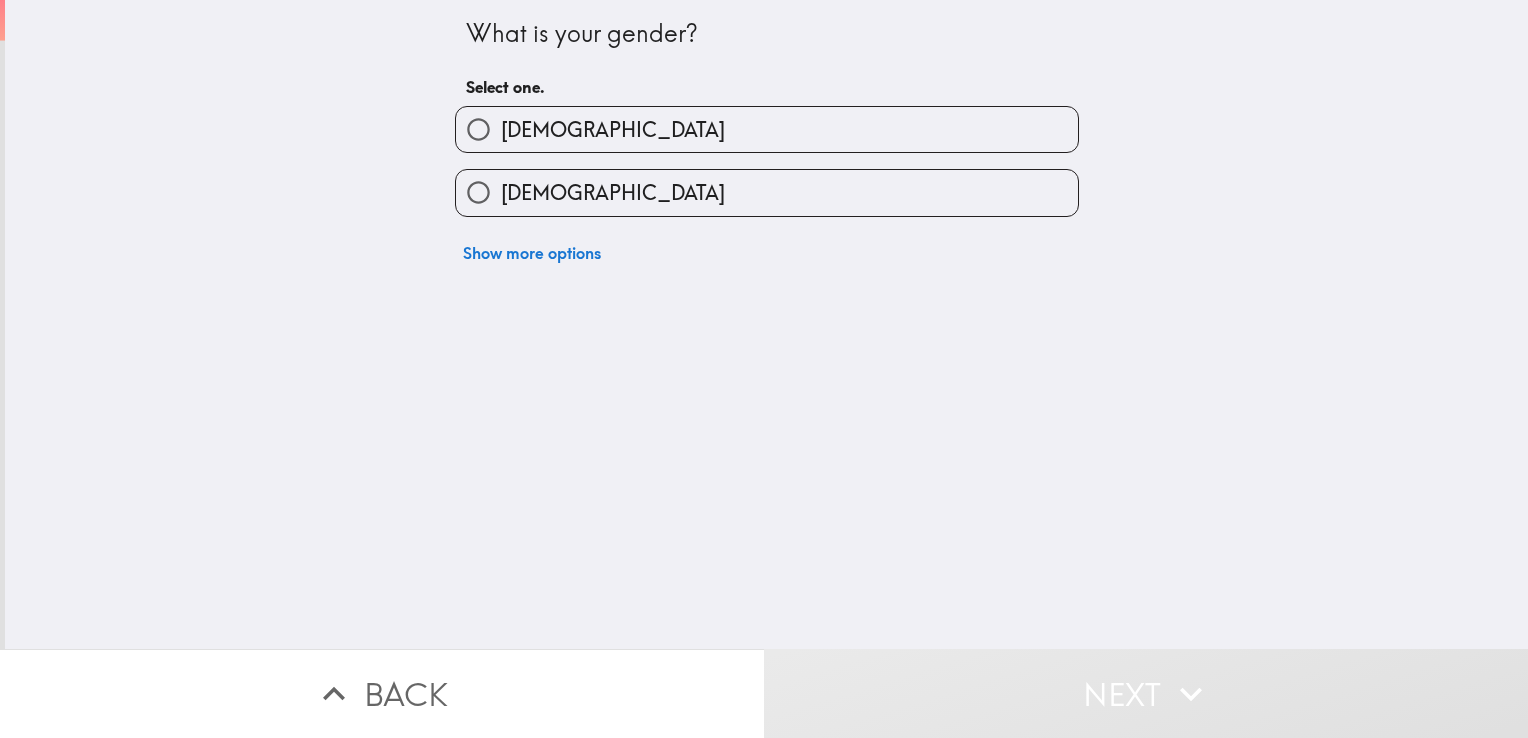 click on "[DEMOGRAPHIC_DATA]" at bounding box center [613, 193] 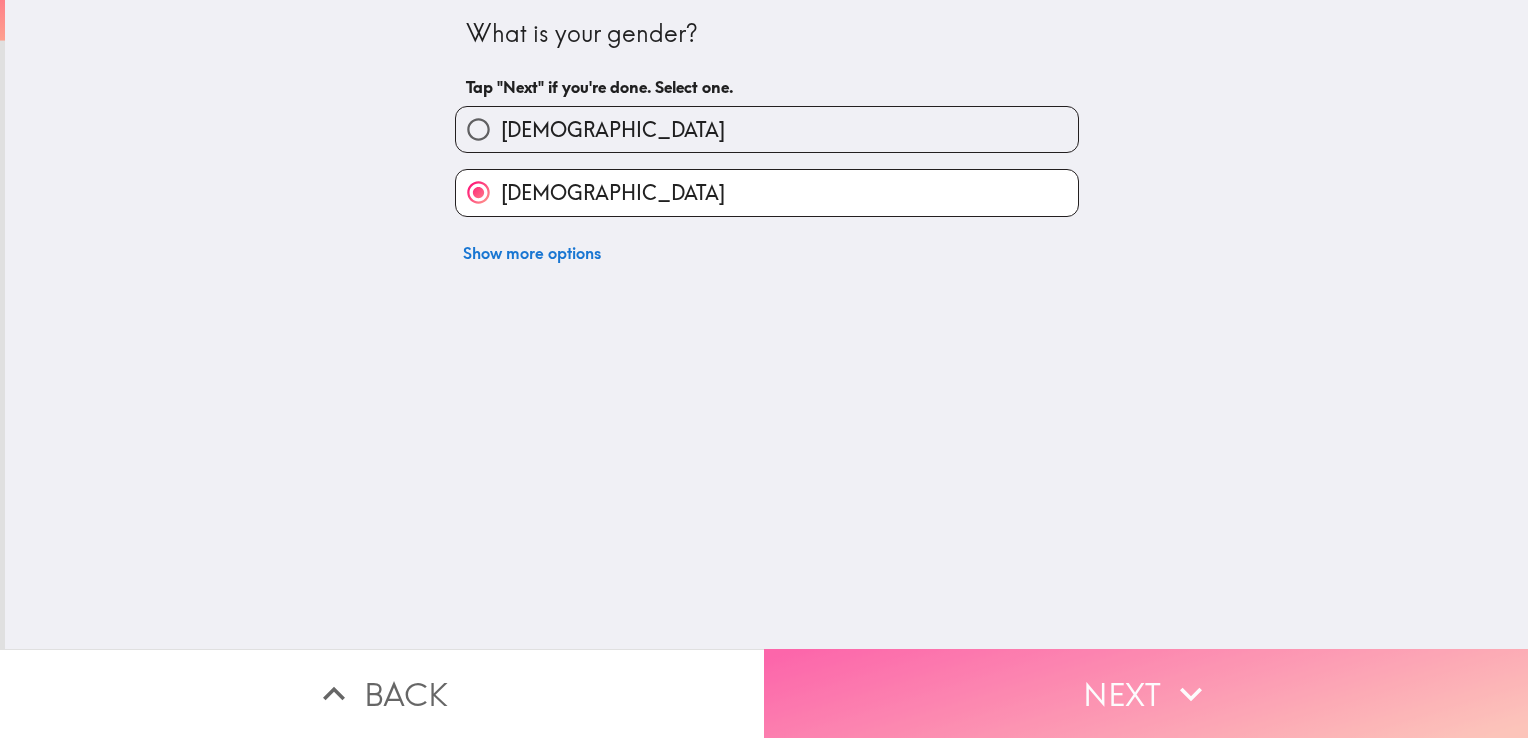 click on "Next" at bounding box center (1146, 693) 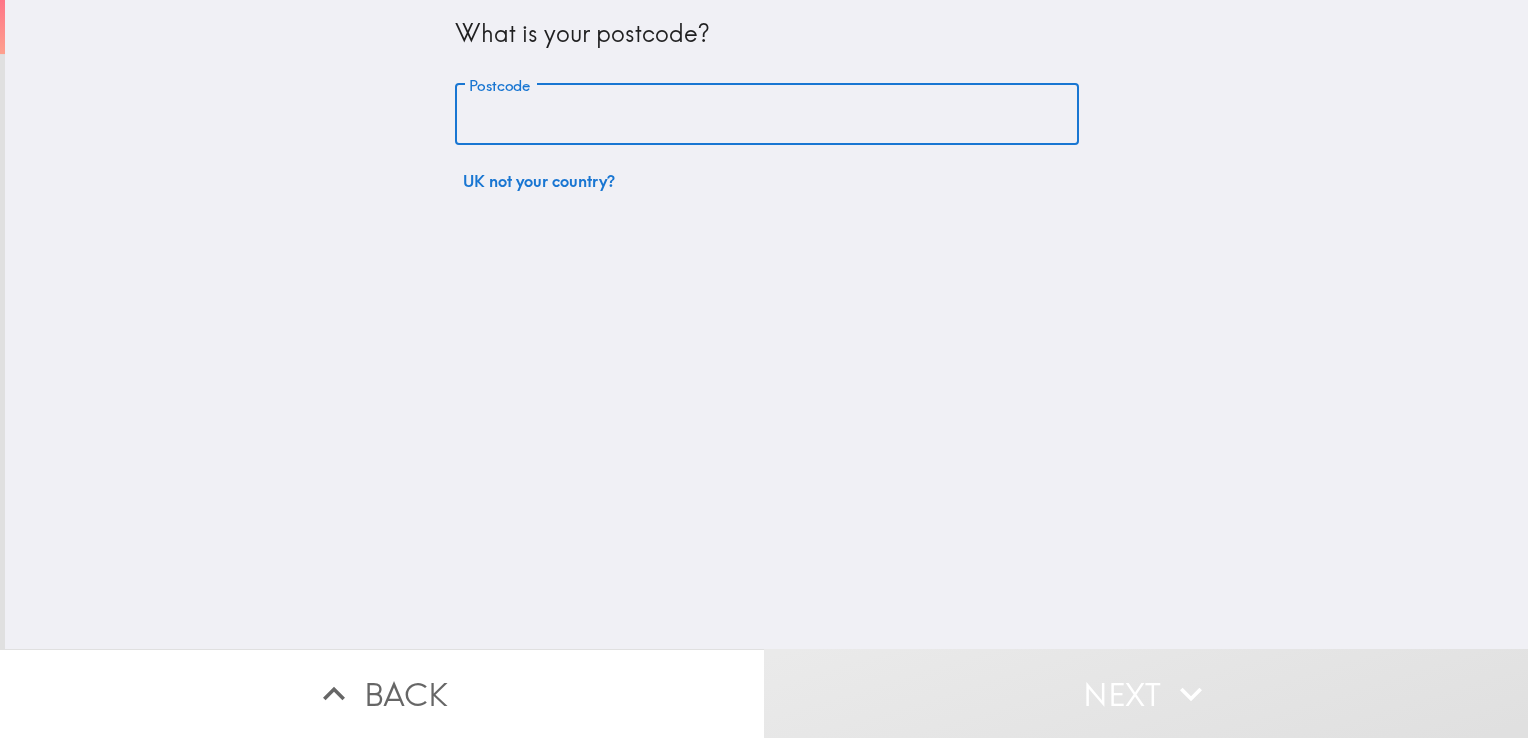 click on "Postcode" at bounding box center (767, 115) 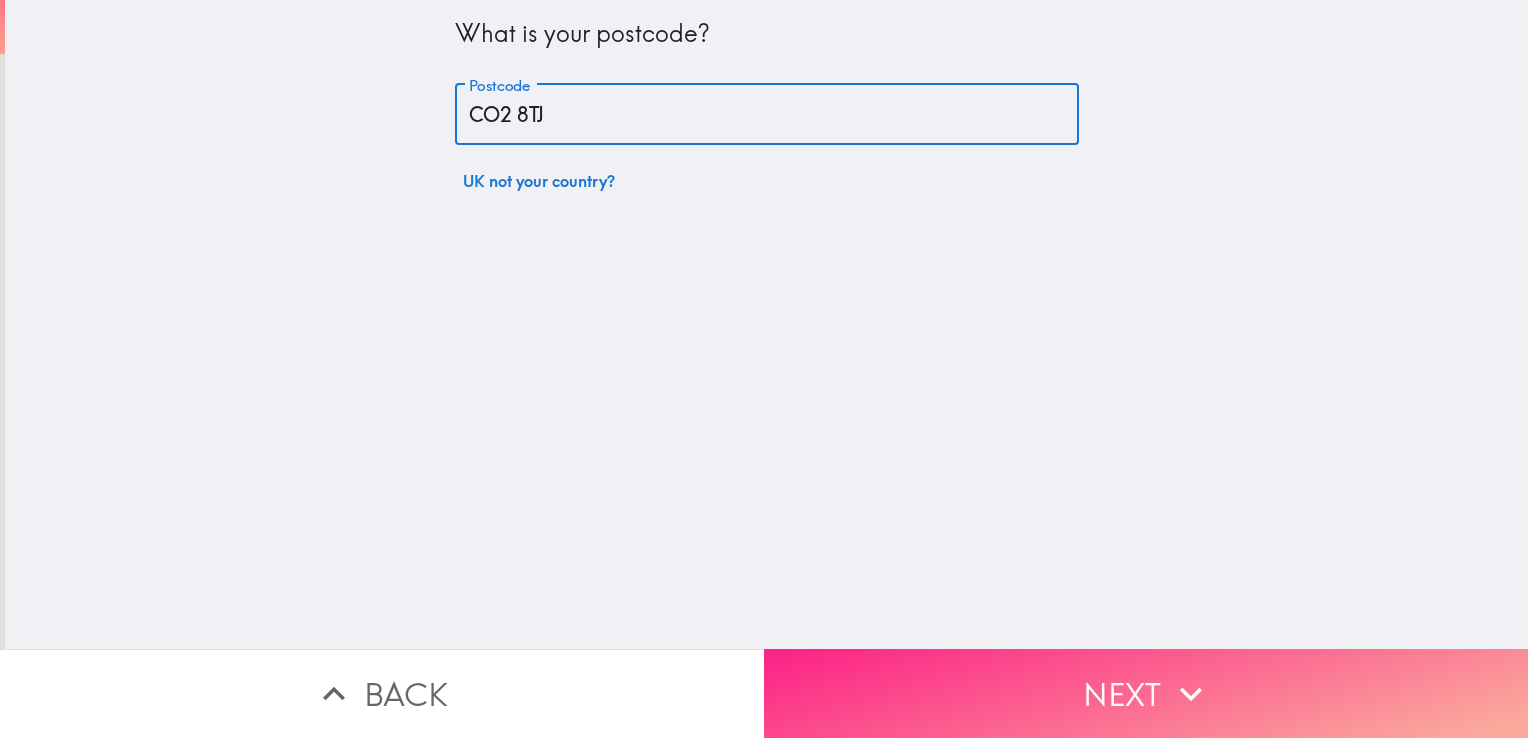 click on "Next" at bounding box center [1146, 693] 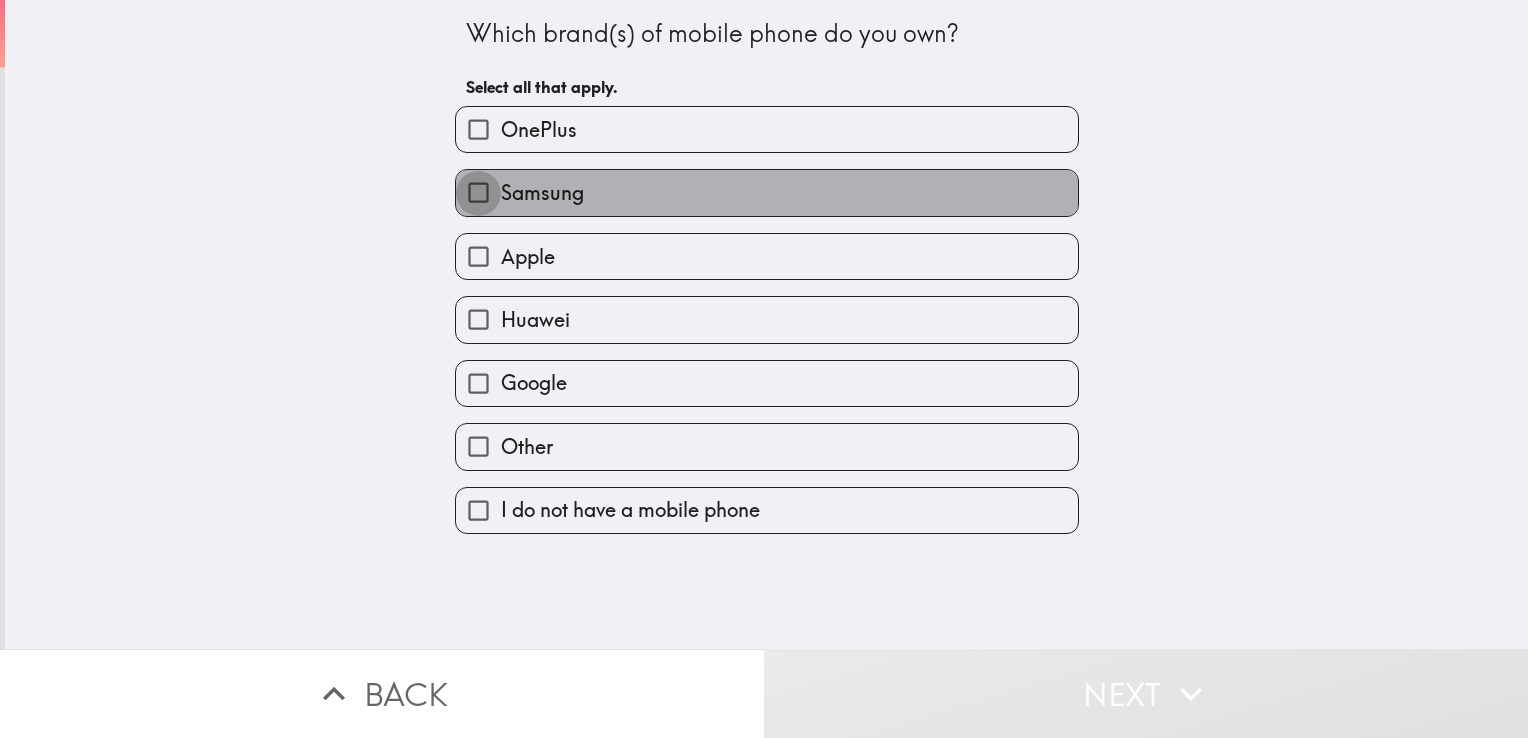 click on "Samsung" at bounding box center [478, 192] 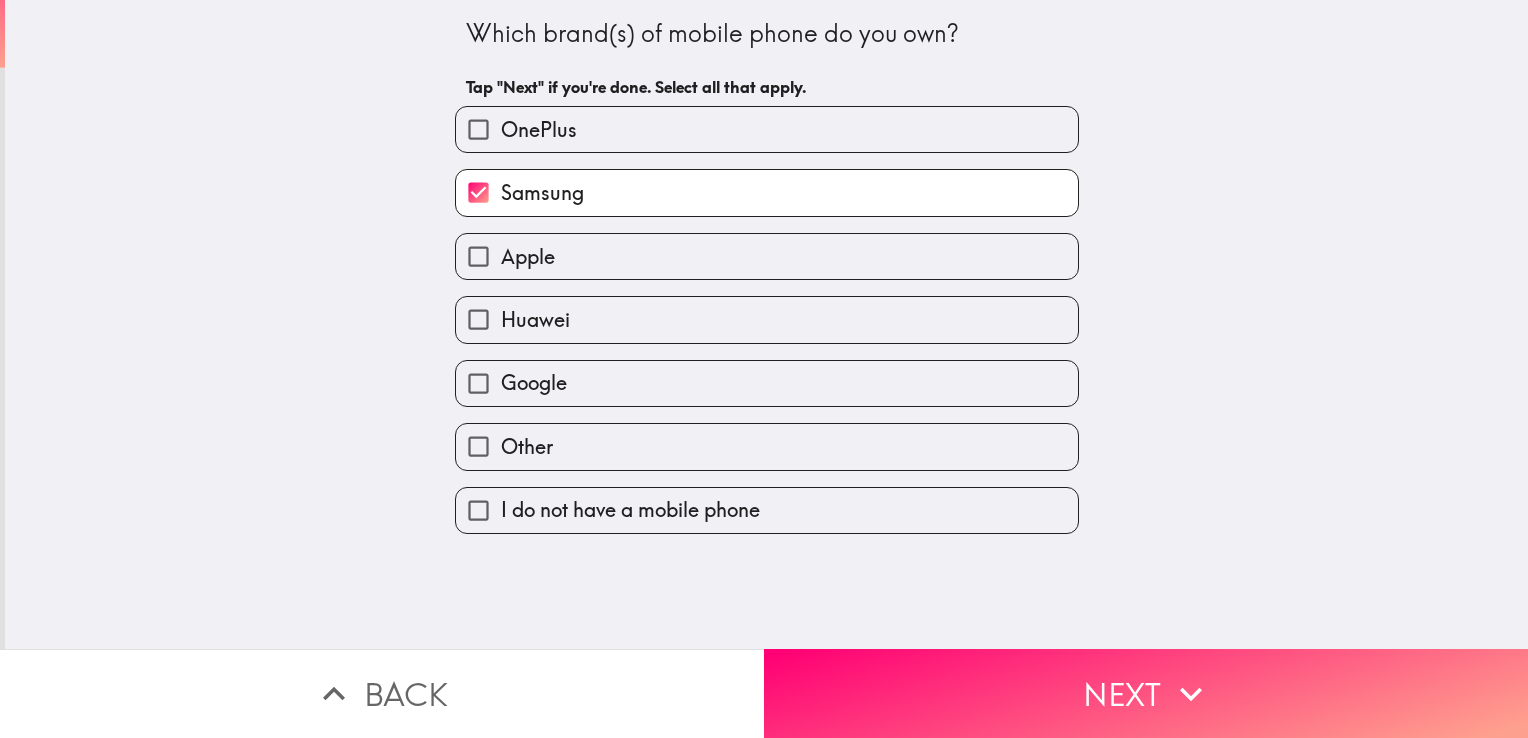 click on "Apple" at bounding box center (528, 257) 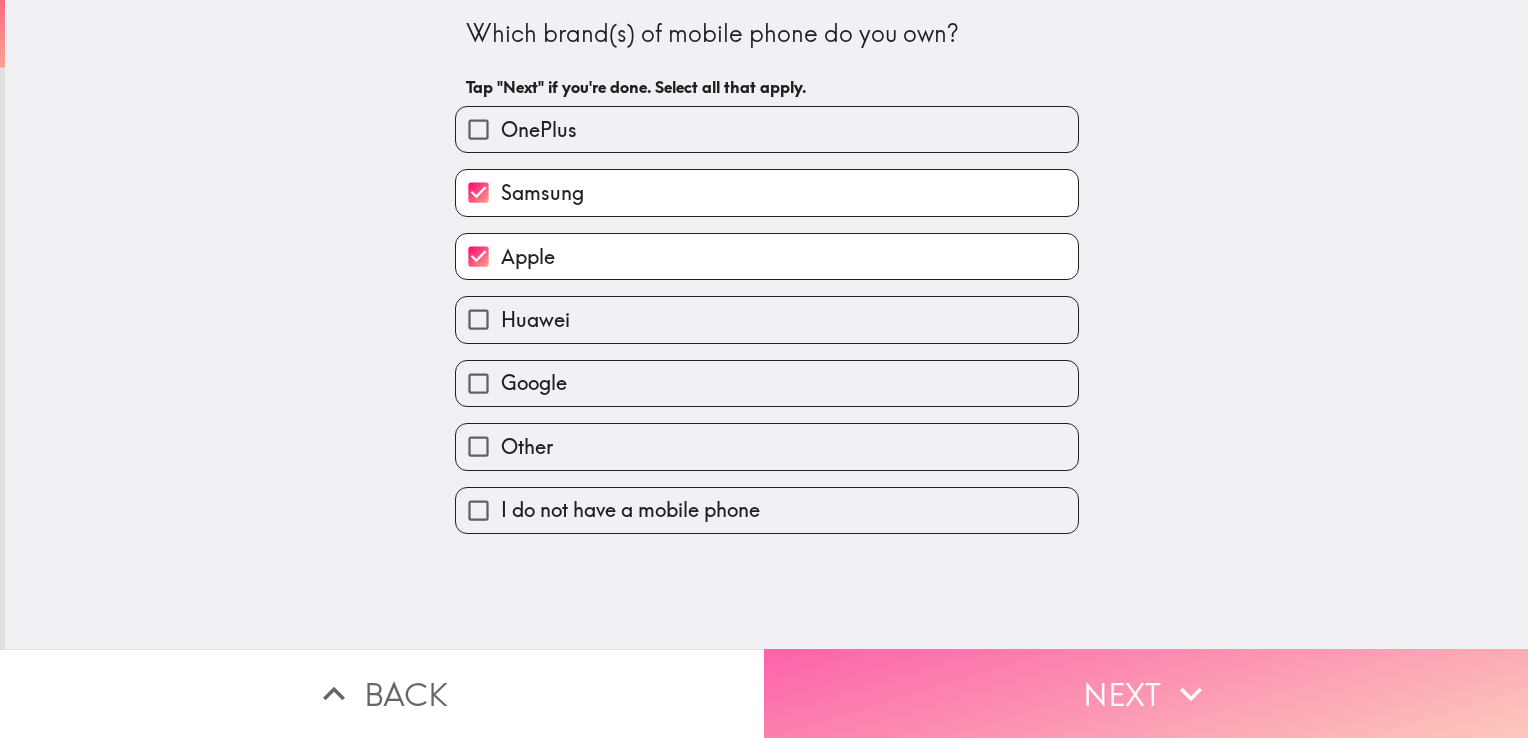 click on "Next" at bounding box center [1146, 693] 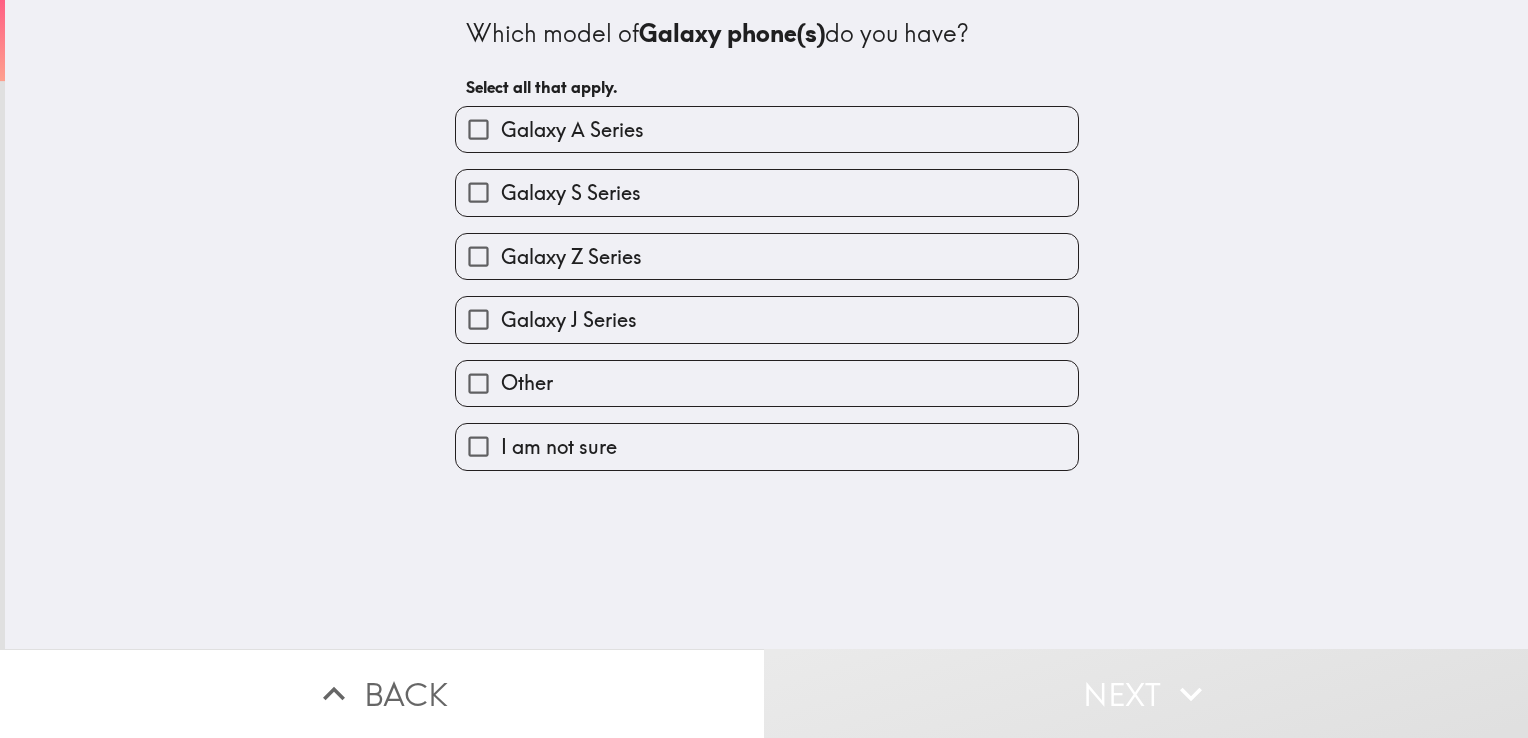 click on "Galaxy S Series" at bounding box center (571, 193) 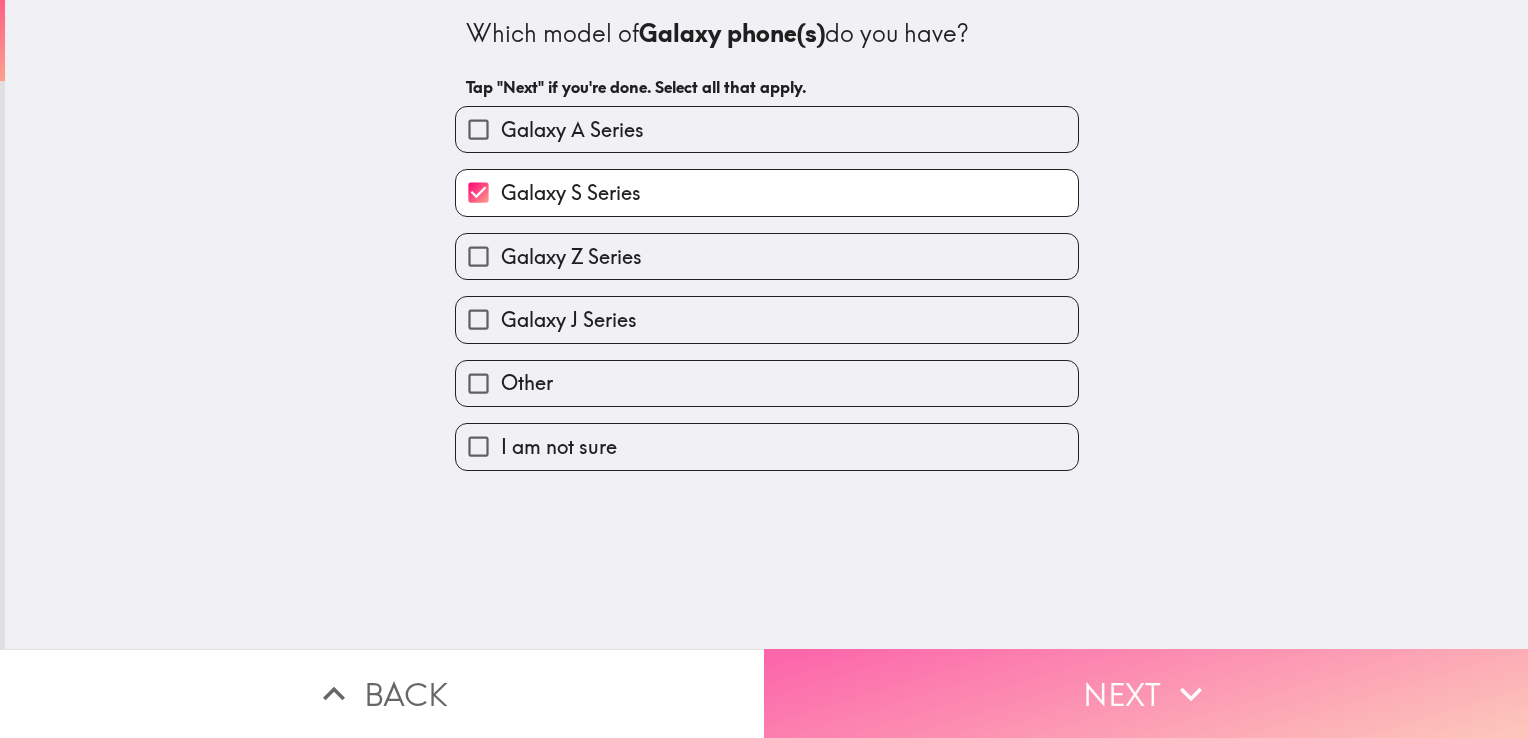 click on "Next" at bounding box center [1146, 693] 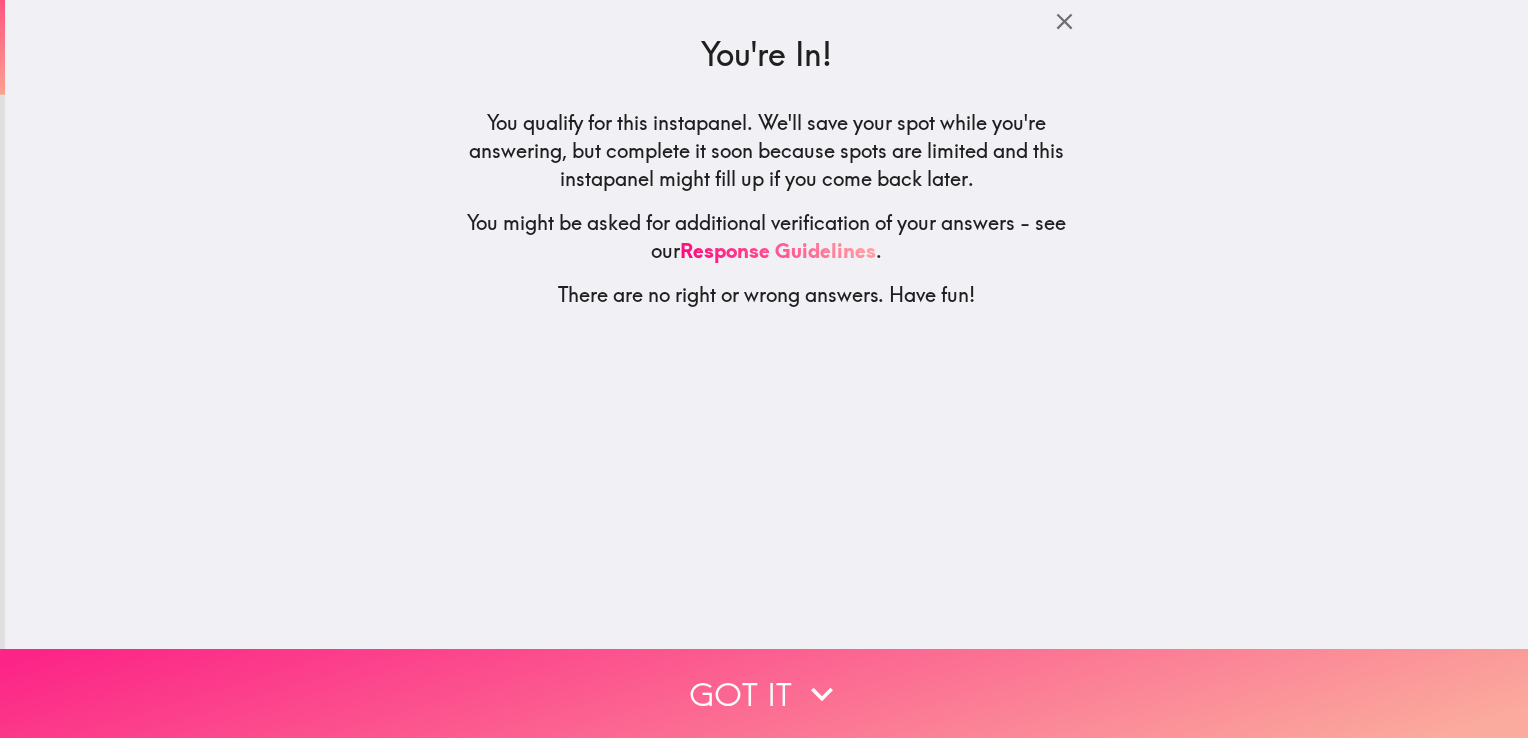 click on "Got it" at bounding box center [764, 693] 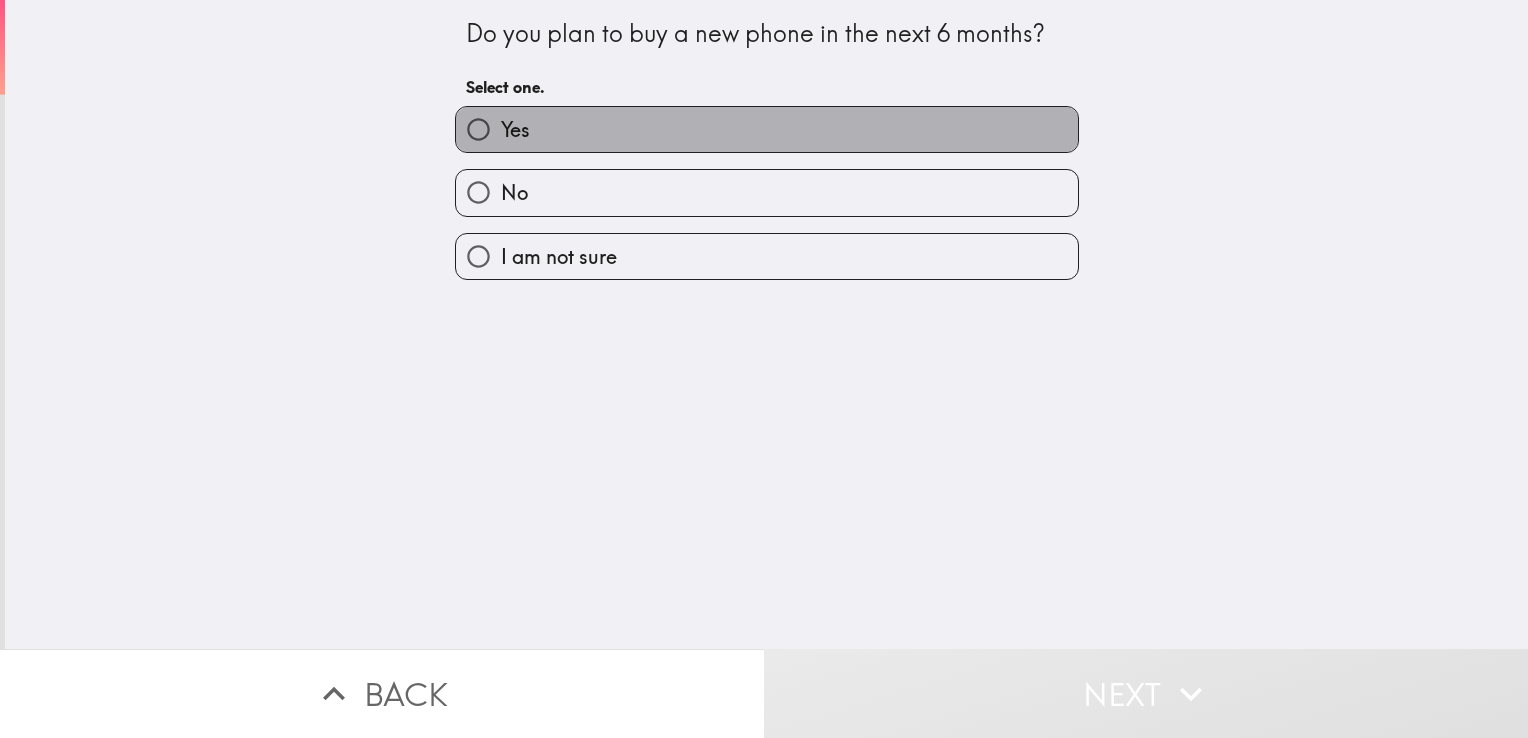 click on "Yes" at bounding box center [767, 129] 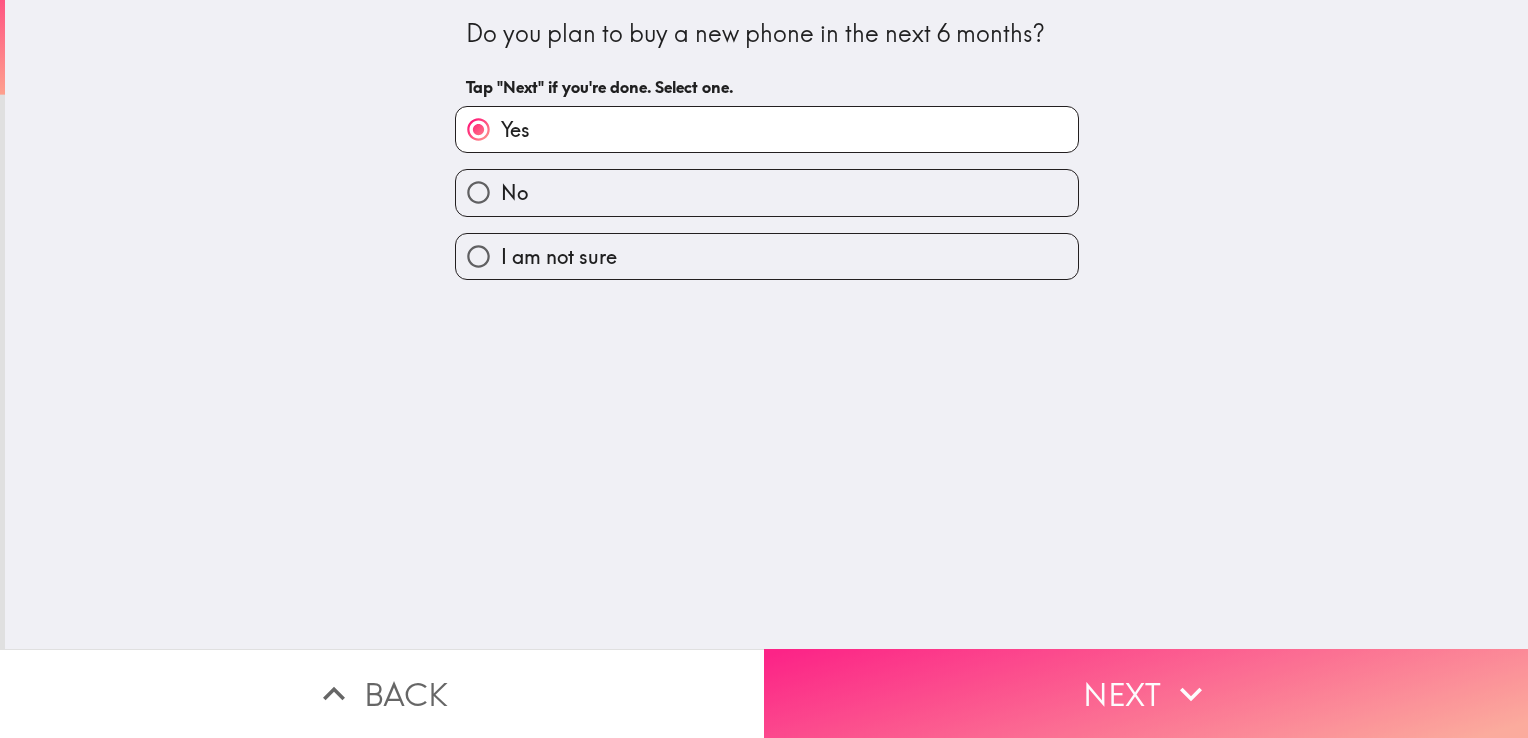 click on "Next" at bounding box center (1146, 693) 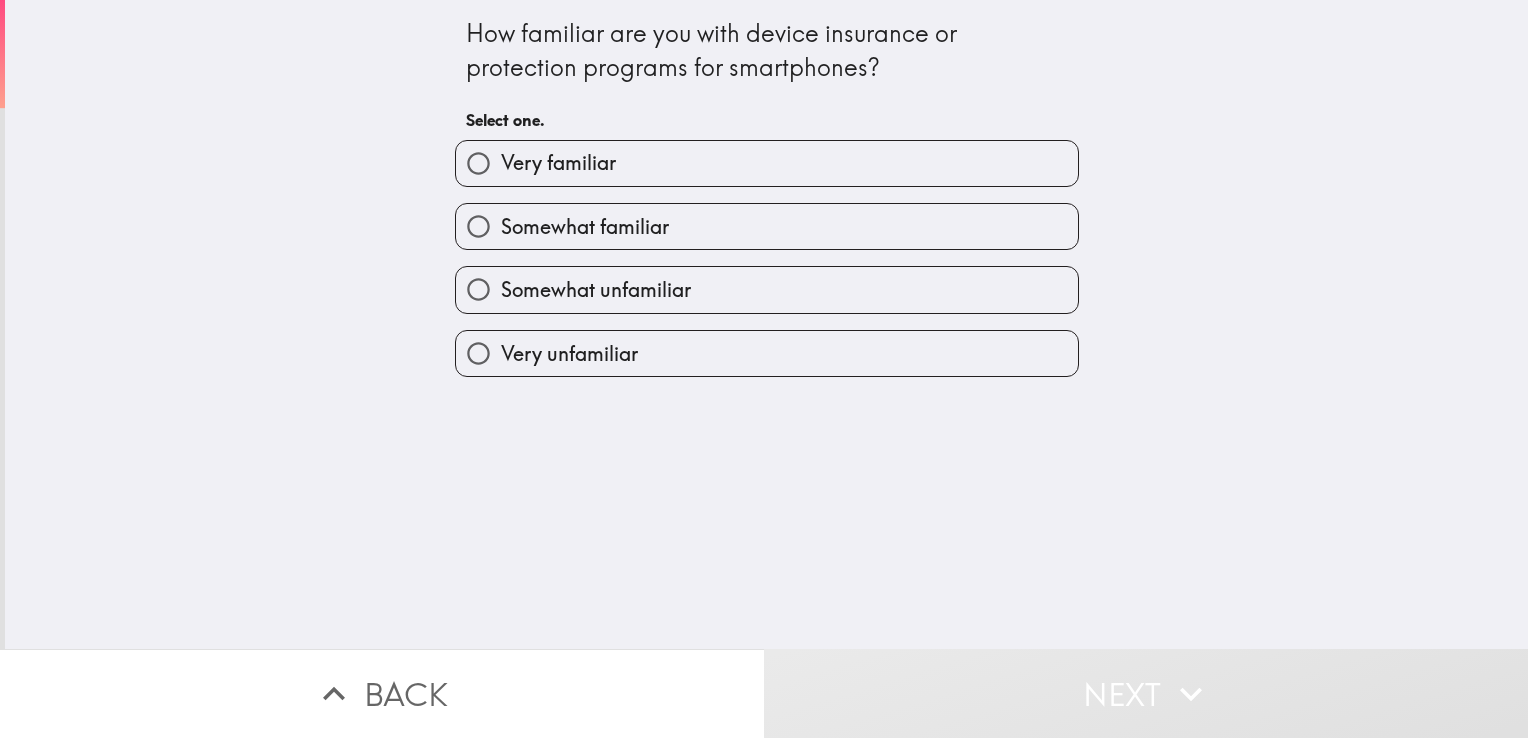click on "Very familiar" at bounding box center [767, 163] 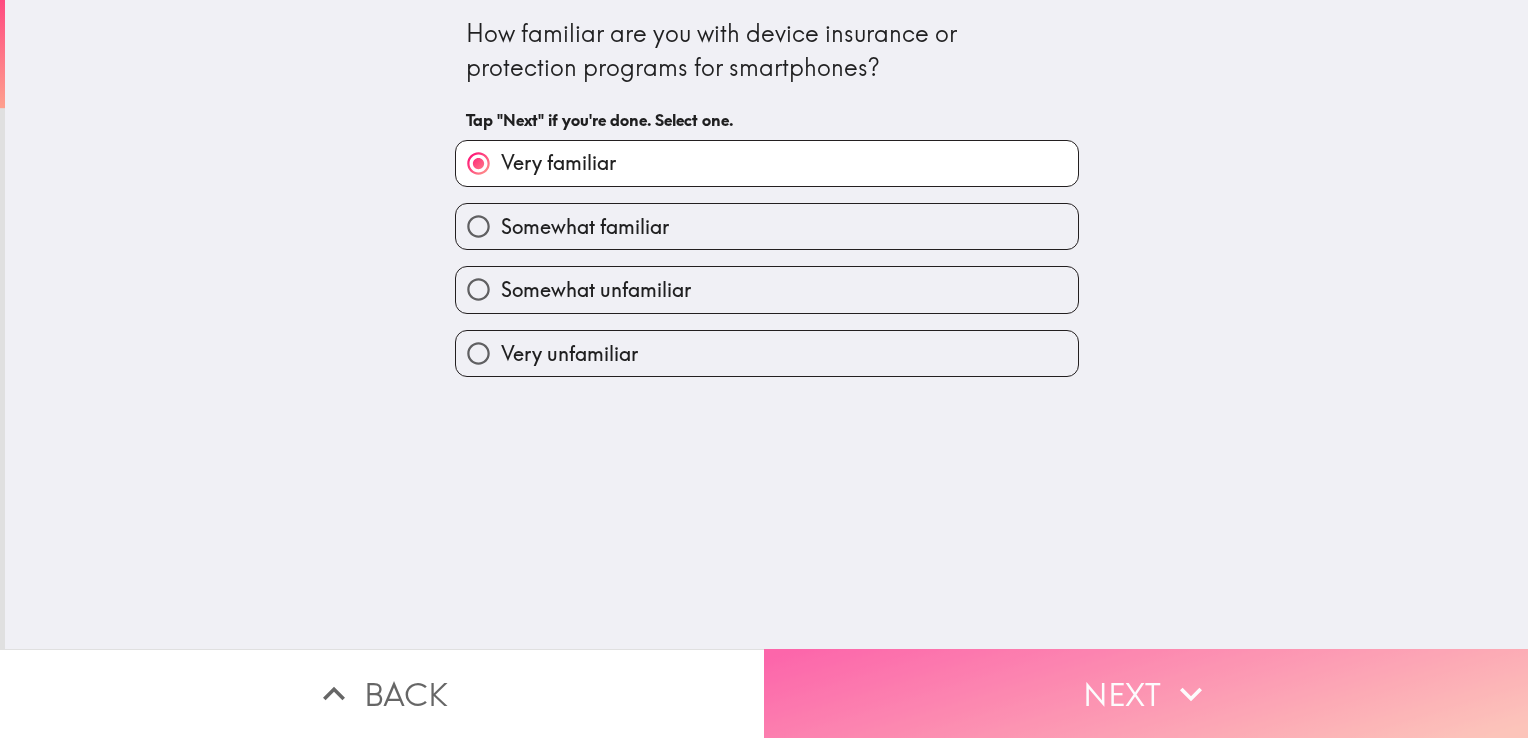 click on "Next" at bounding box center (1146, 693) 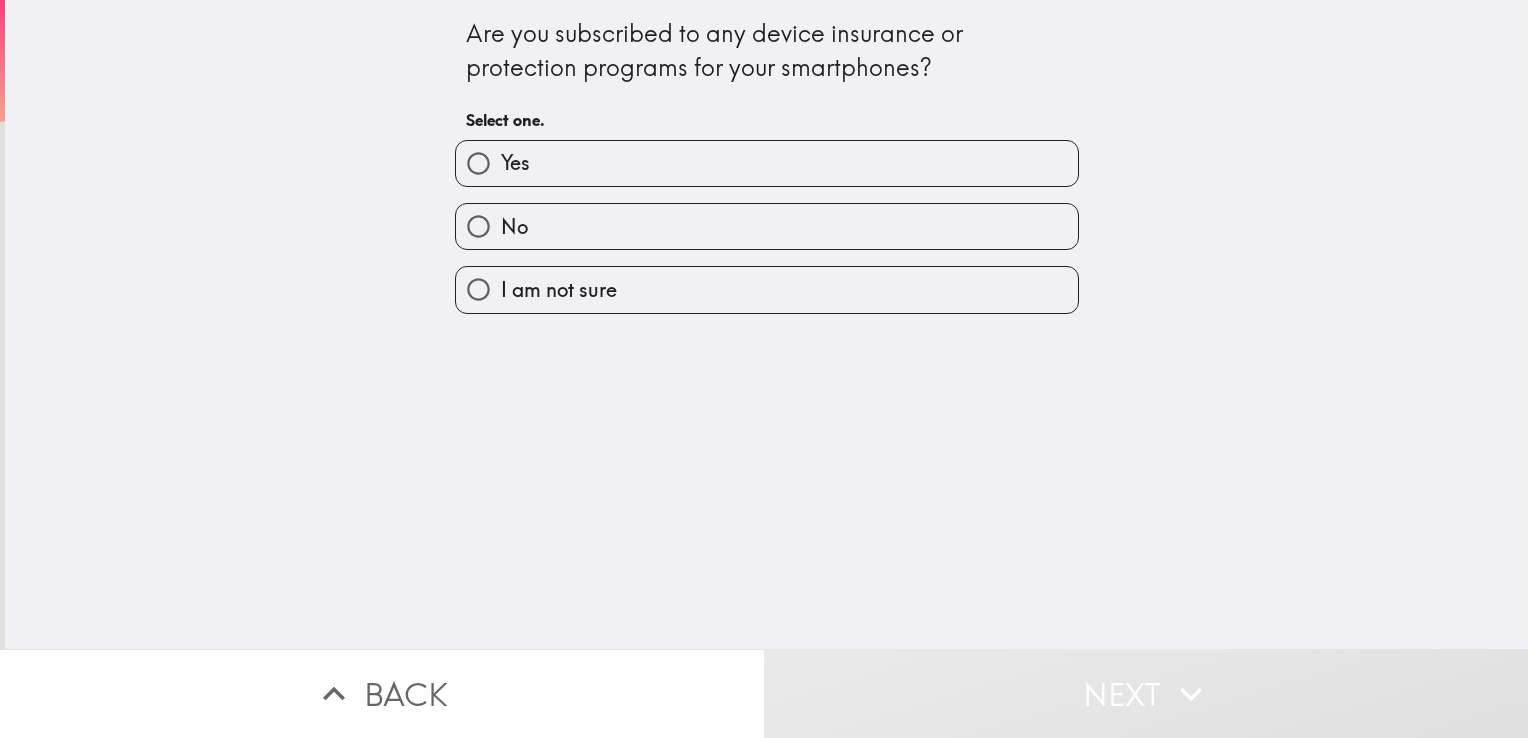 click on "No" at bounding box center (767, 226) 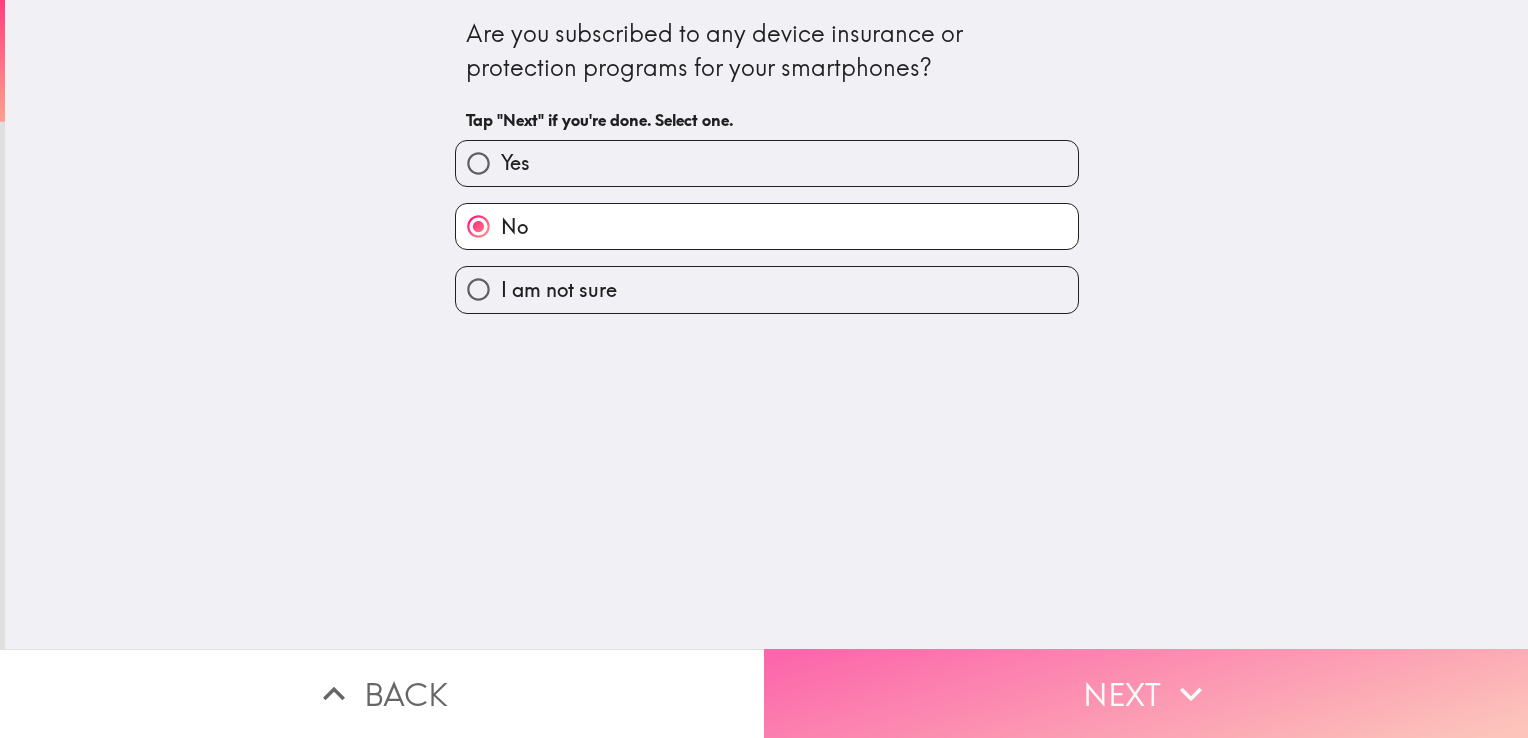 click on "Next" at bounding box center (1146, 693) 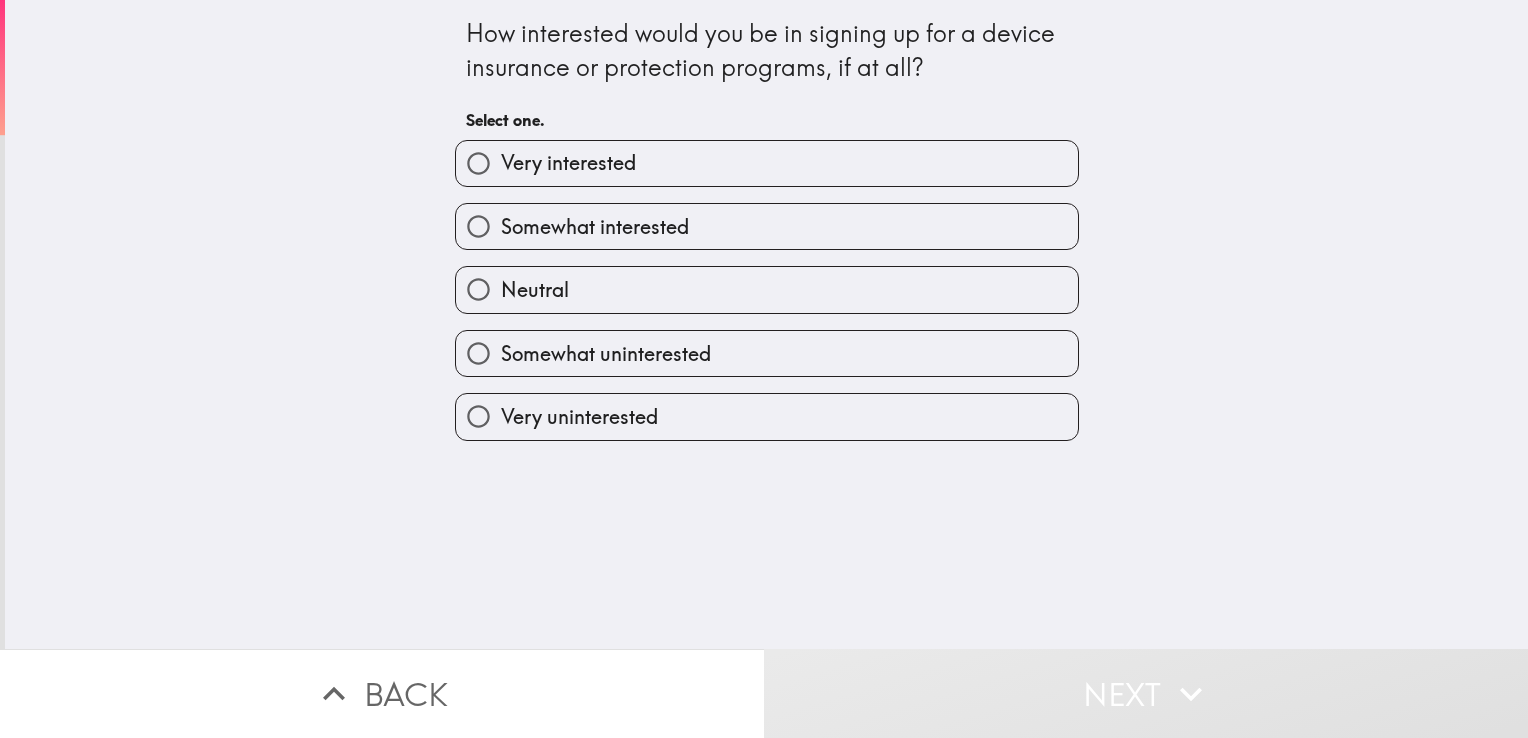 click on "Somewhat interested" at bounding box center (595, 227) 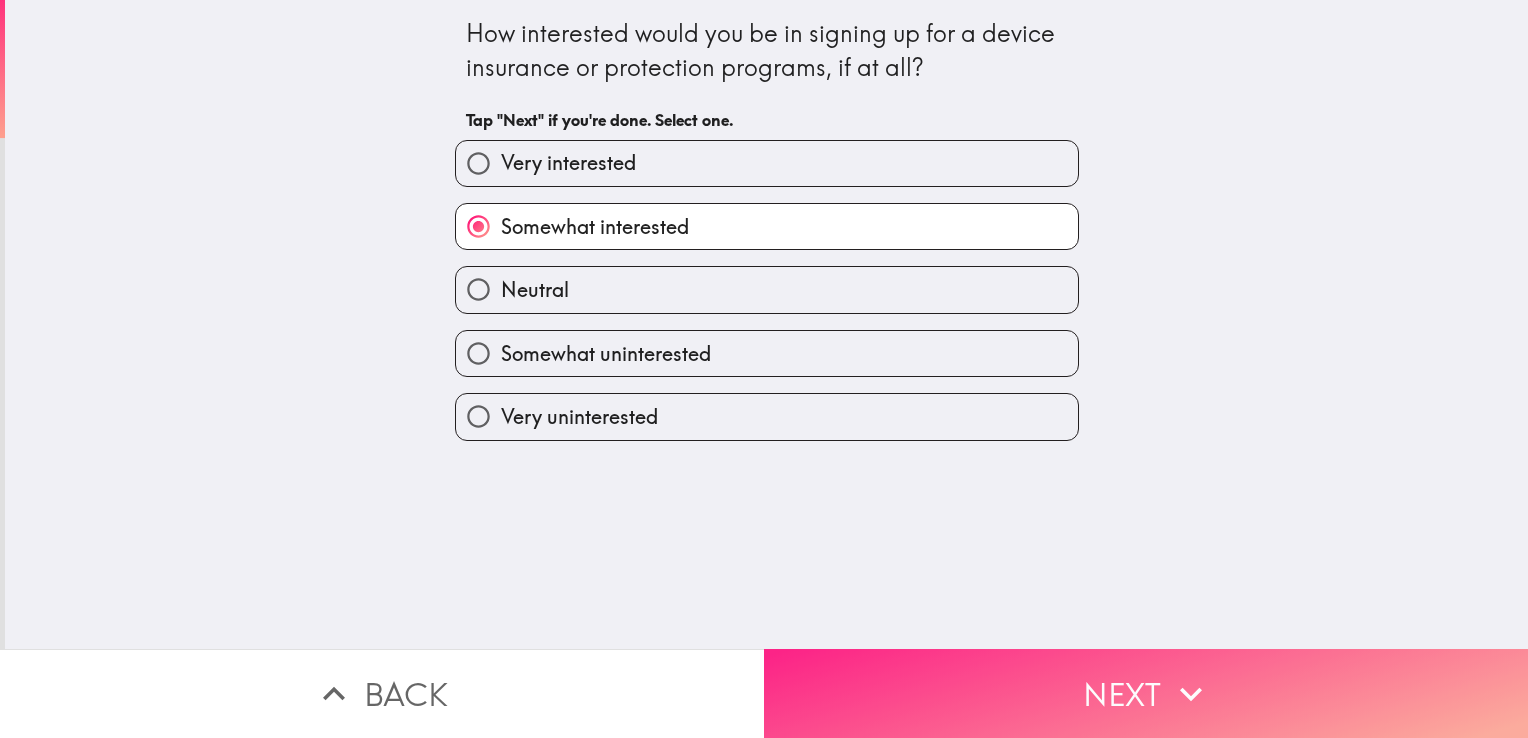 click on "Next" at bounding box center [1146, 693] 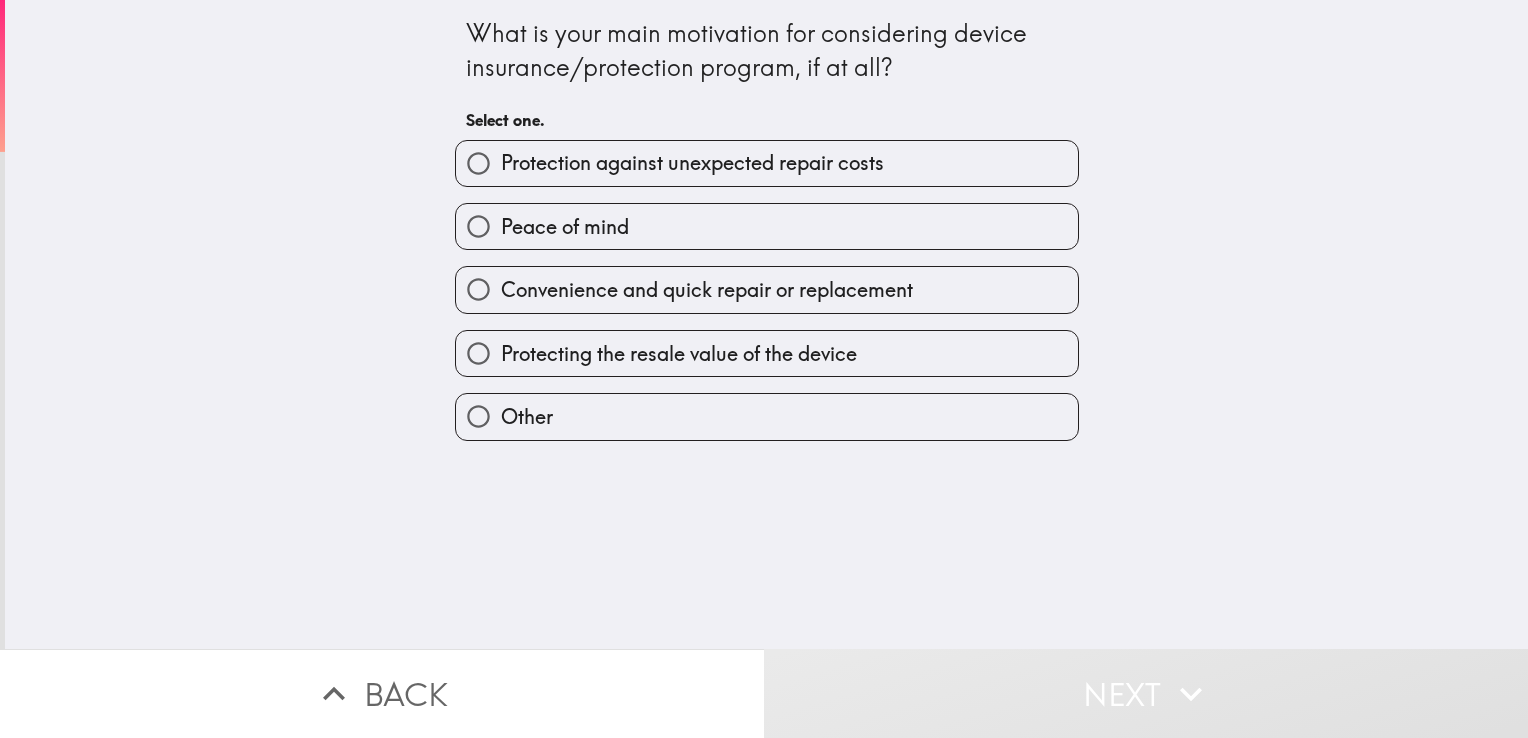 click on "Peace of mind" at bounding box center (565, 227) 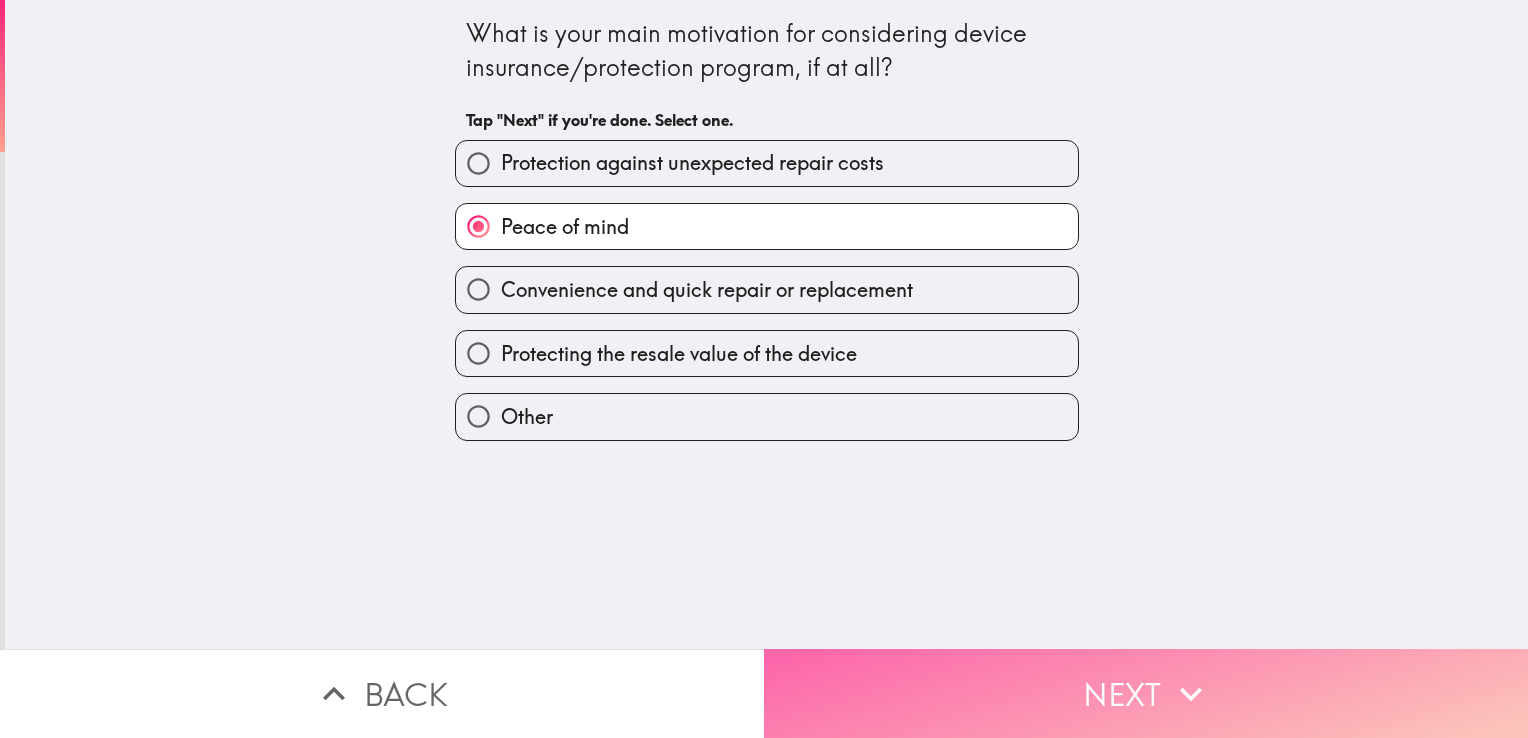 click on "Next" at bounding box center (1146, 693) 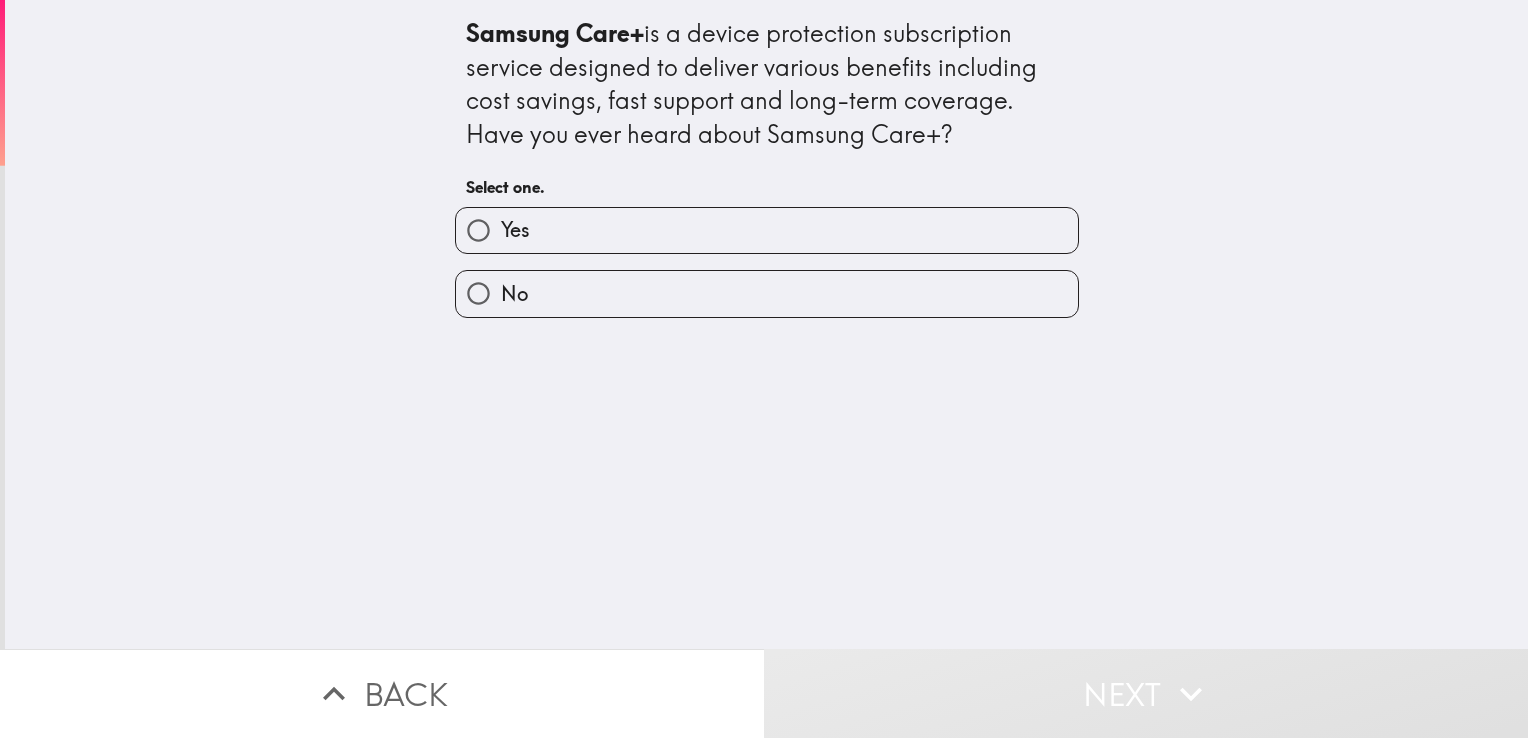 drag, startPoint x: 515, startPoint y: 227, endPoint x: 685, endPoint y: 394, distance: 238.30443 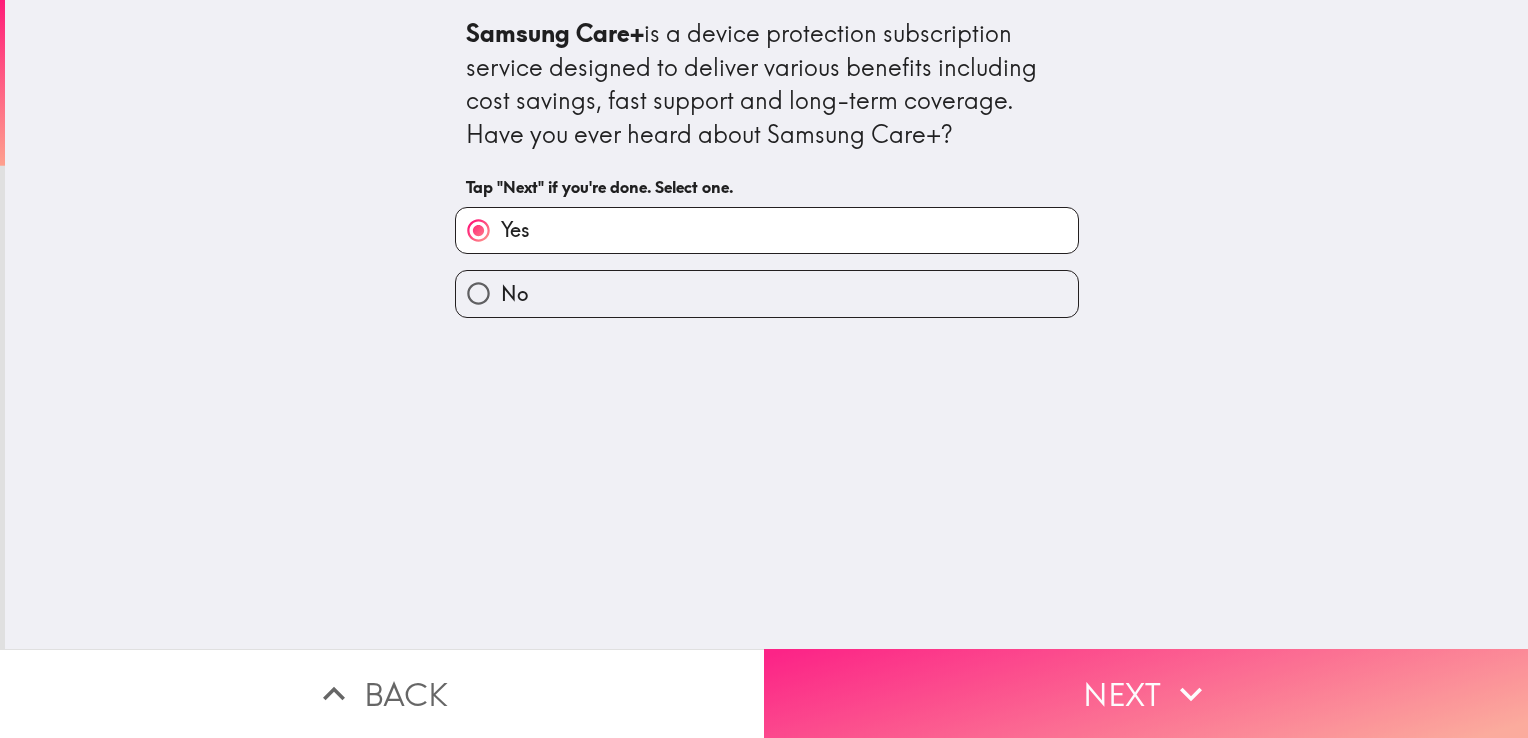 click on "Next" at bounding box center (1146, 693) 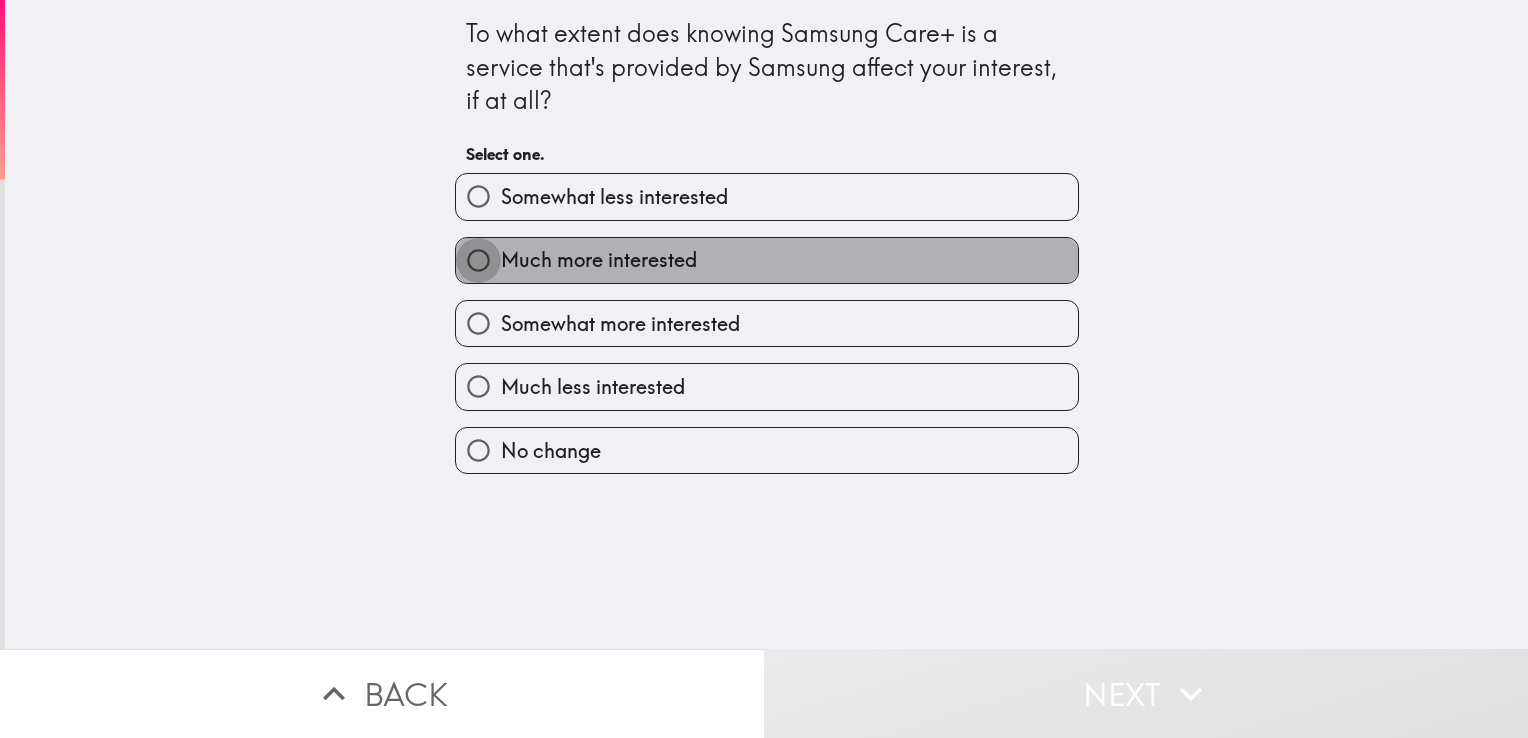 click on "Much more interested" at bounding box center (478, 260) 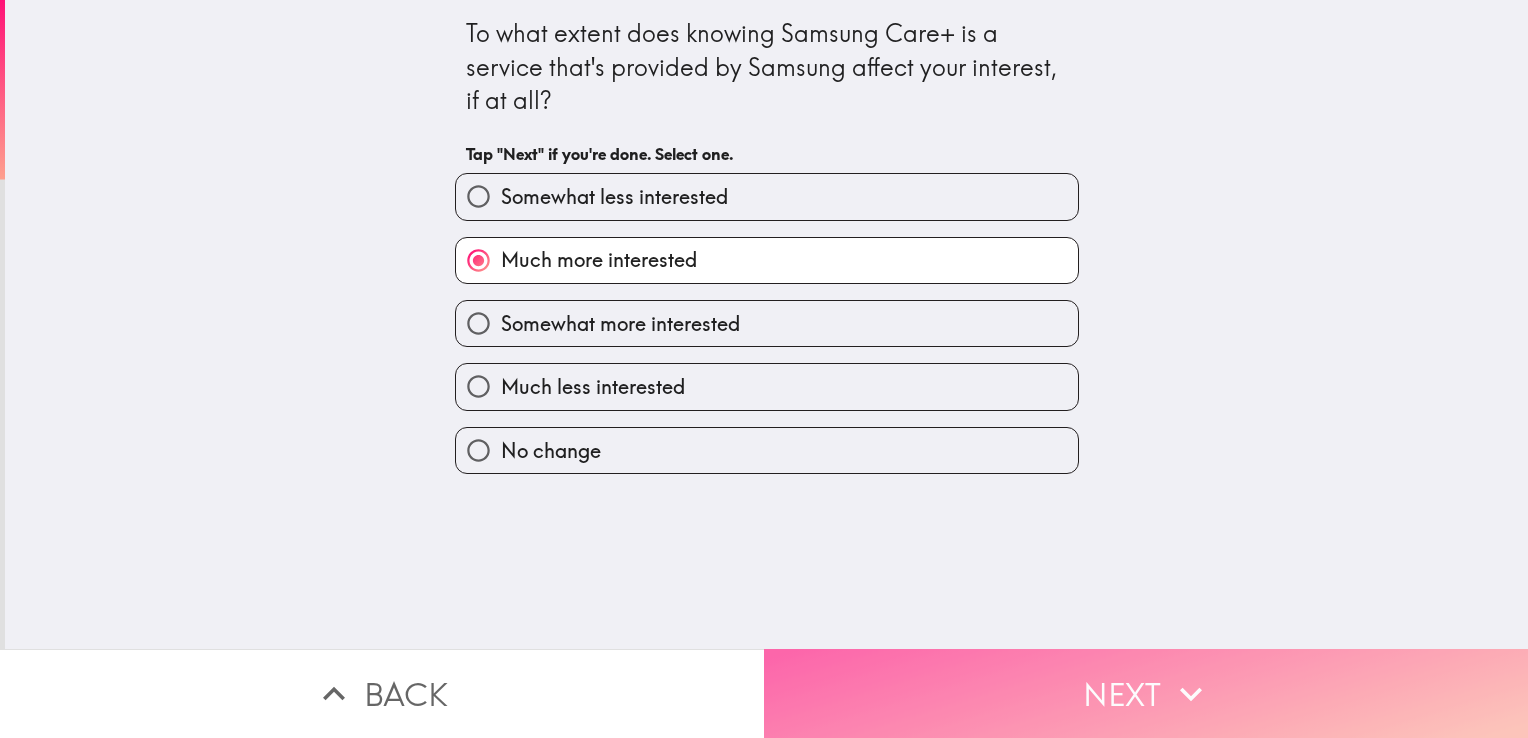 click on "Next" at bounding box center [1146, 693] 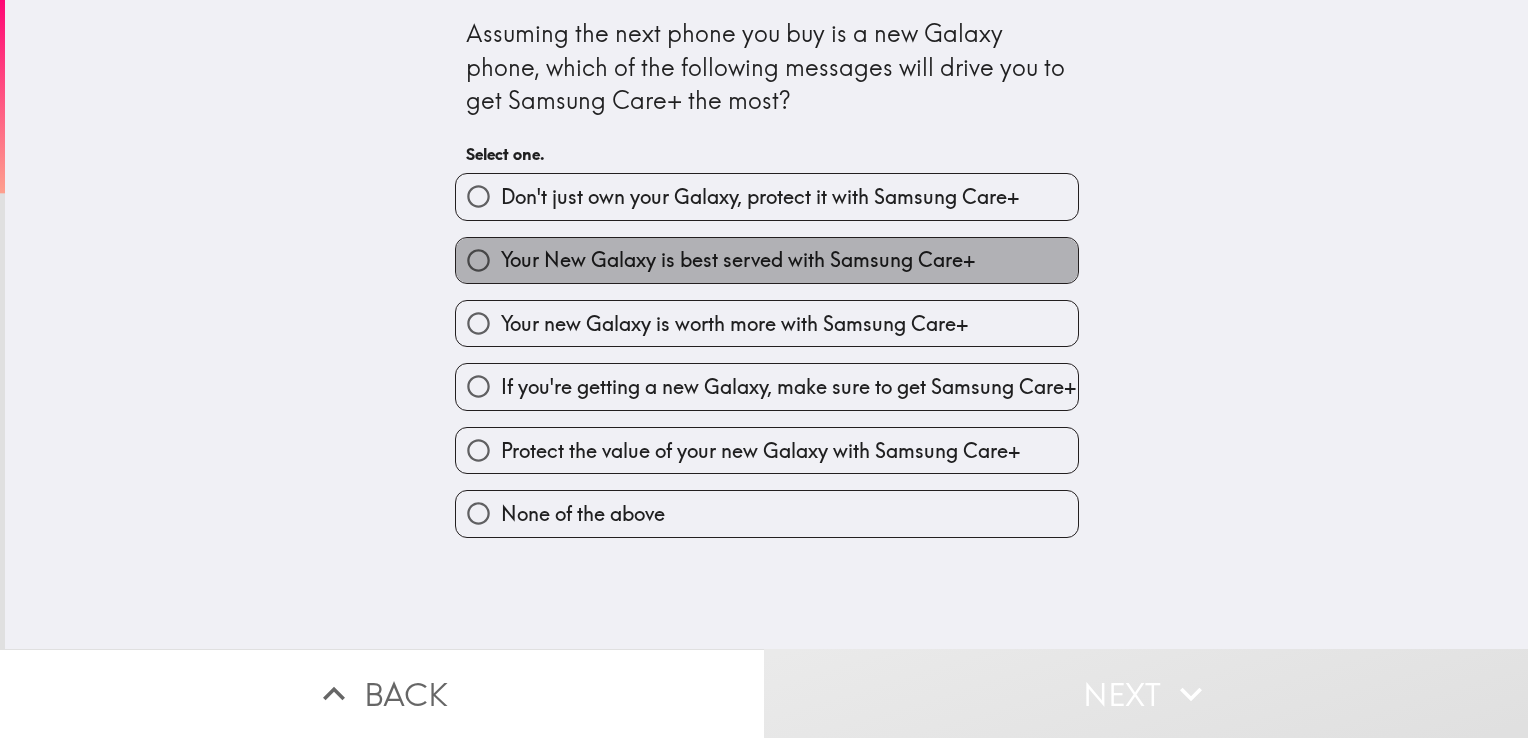 click on "Your New Galaxy is best served with Samsung Care+" at bounding box center (738, 260) 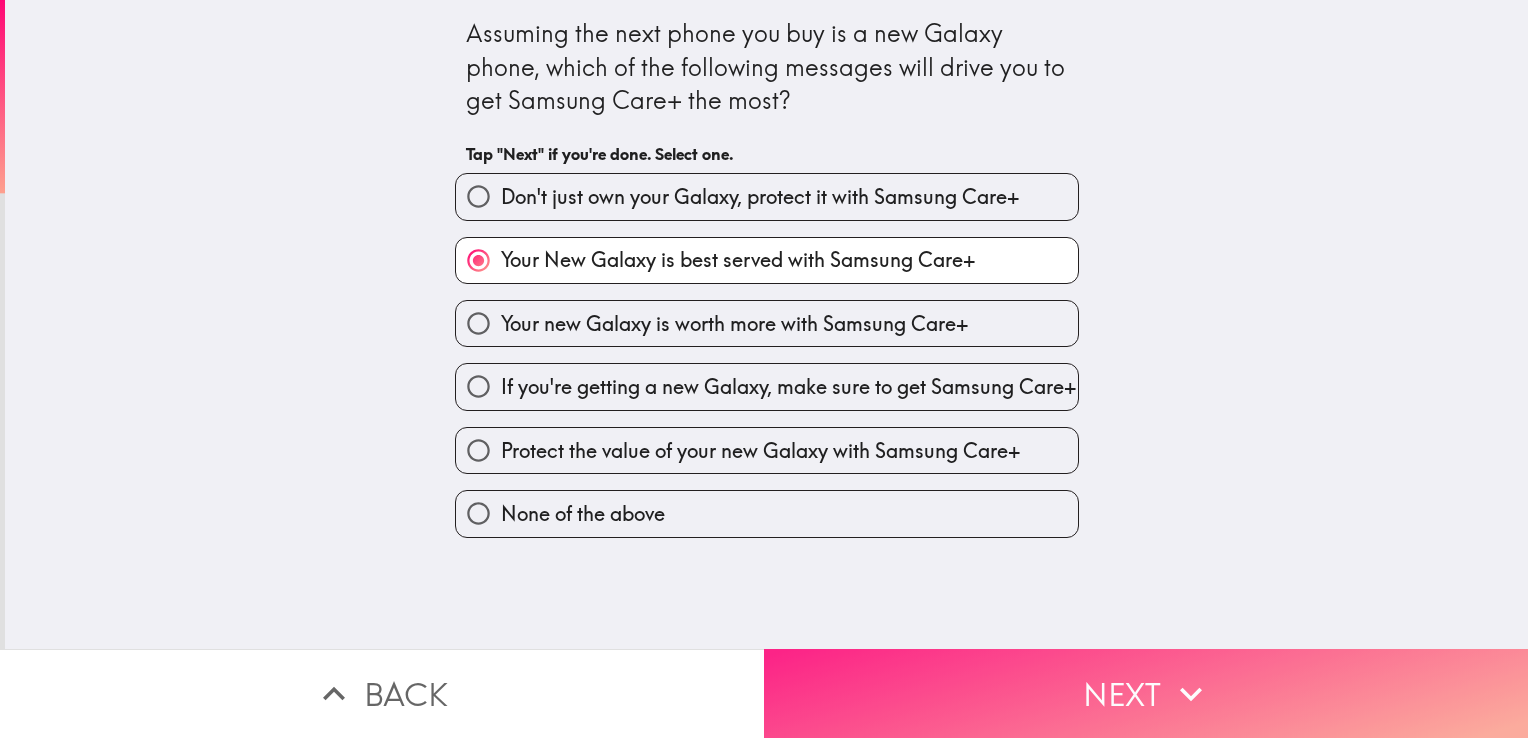 drag, startPoint x: 1088, startPoint y: 695, endPoint x: 738, endPoint y: 454, distance: 424.94824 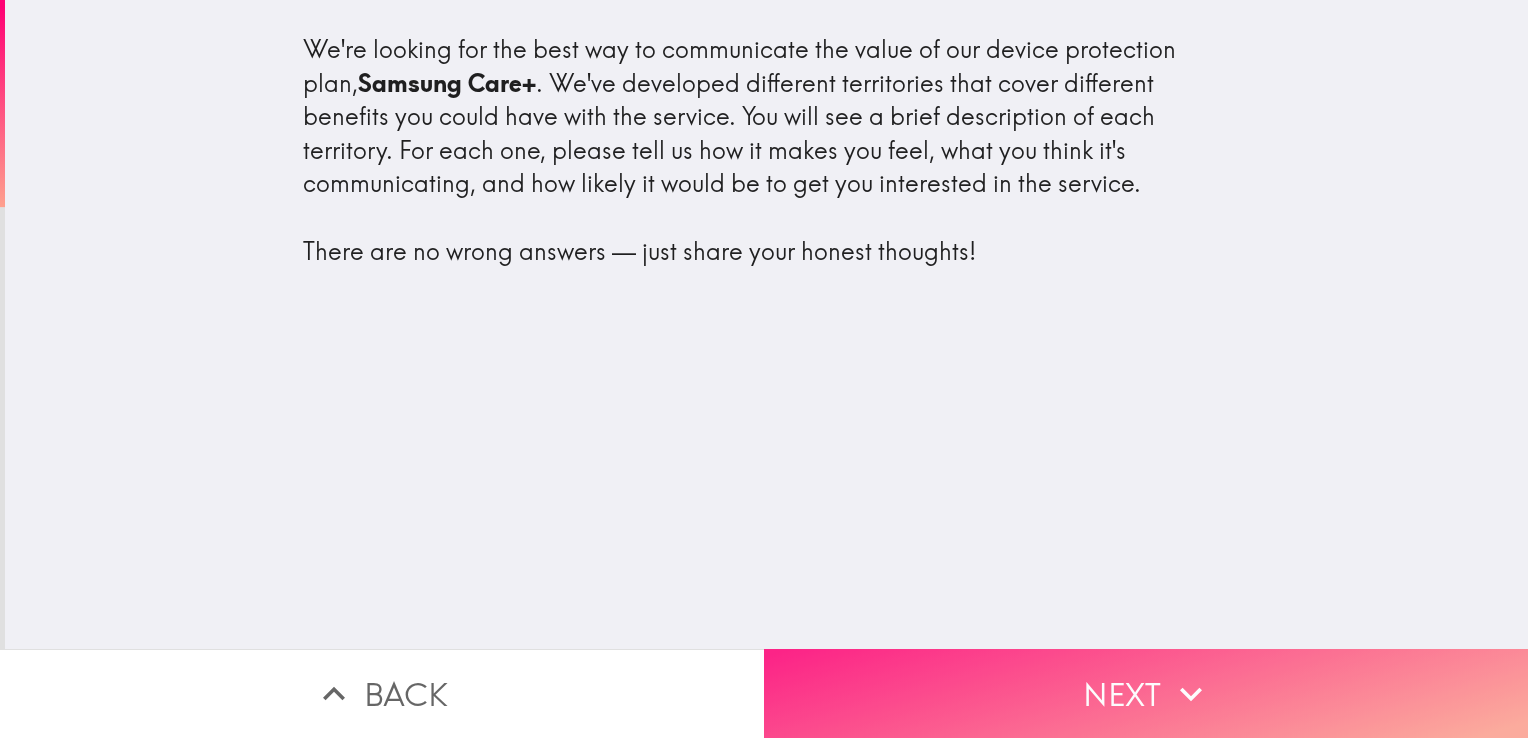 click on "Next" at bounding box center [1146, 693] 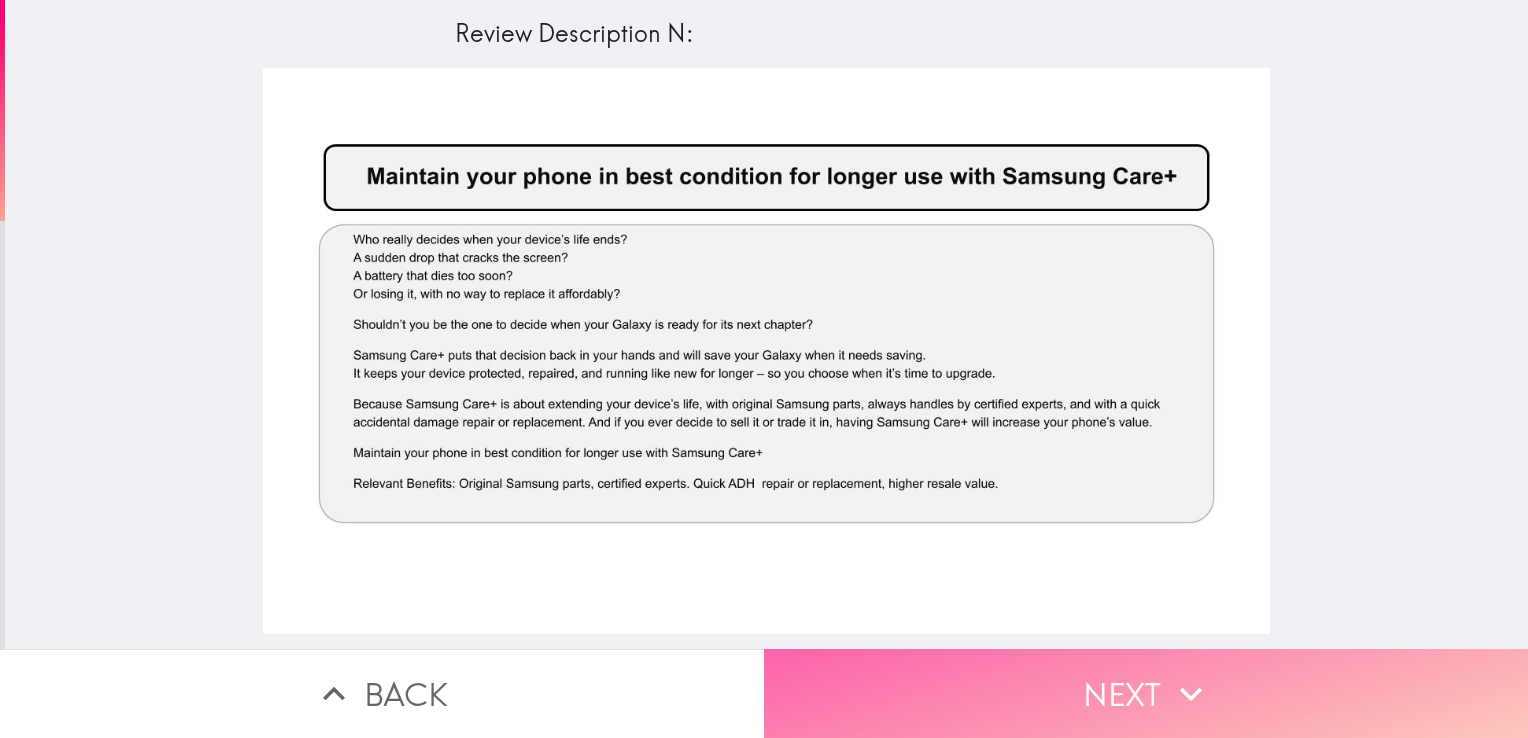 click on "Next" at bounding box center (1146, 693) 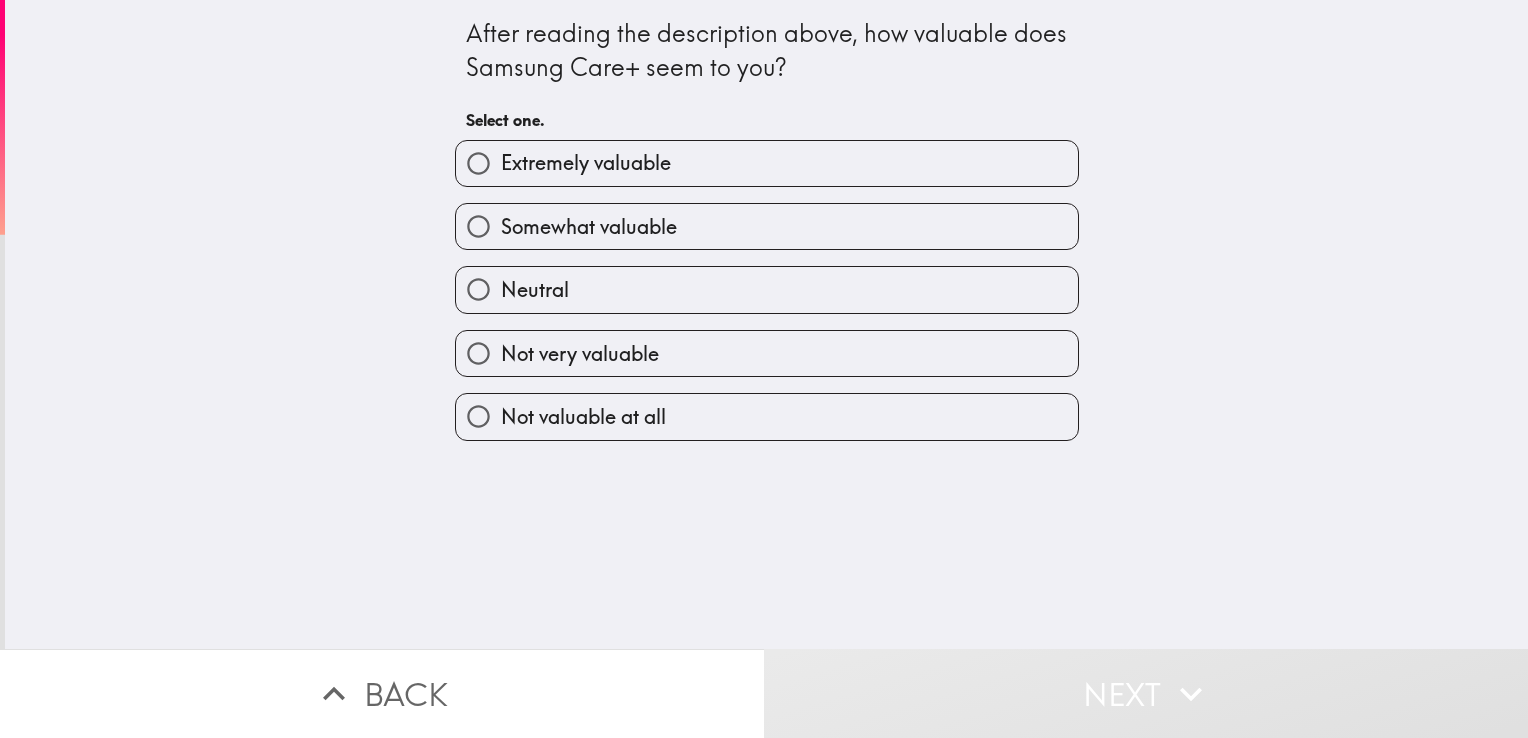 click on "Somewhat valuable" at bounding box center [589, 227] 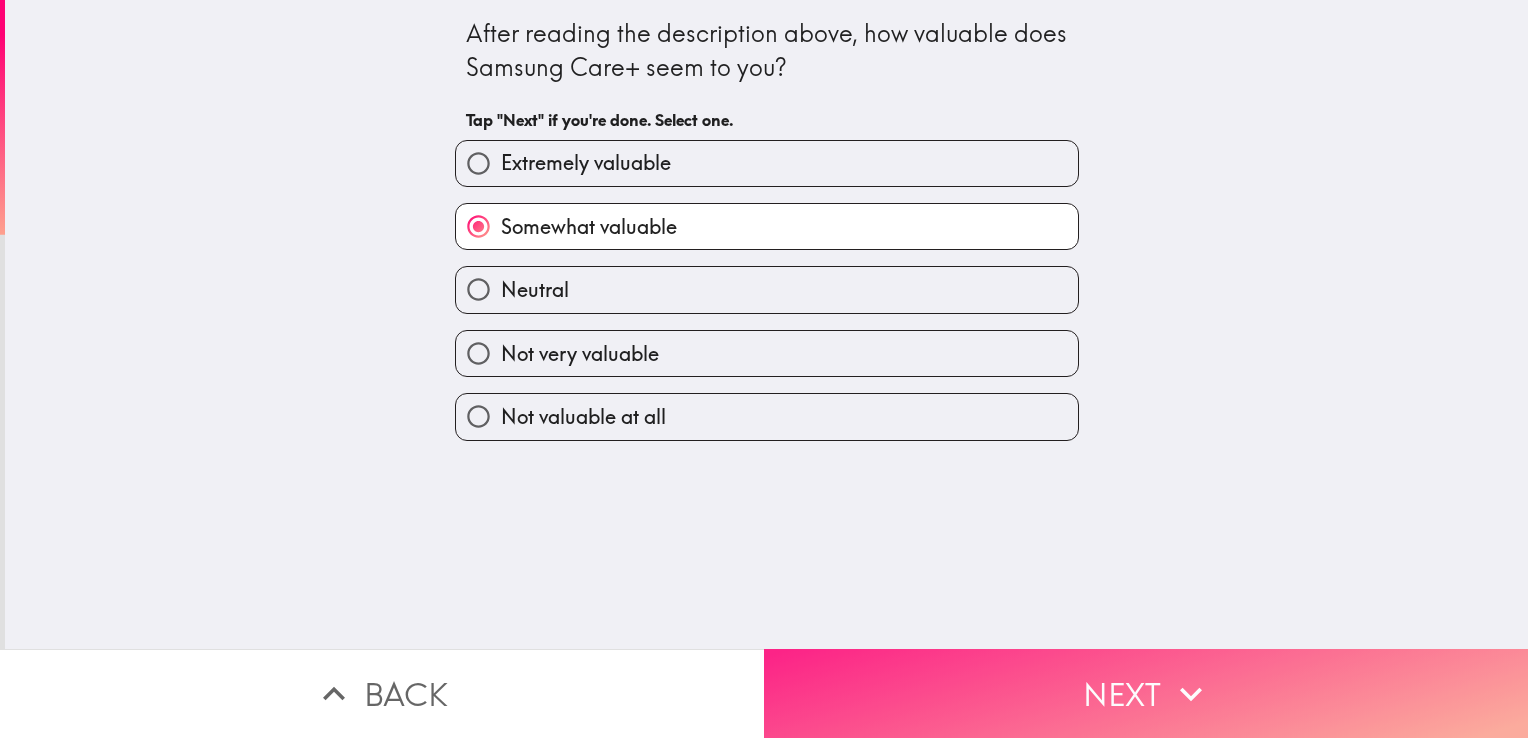 click on "Next" at bounding box center [1146, 693] 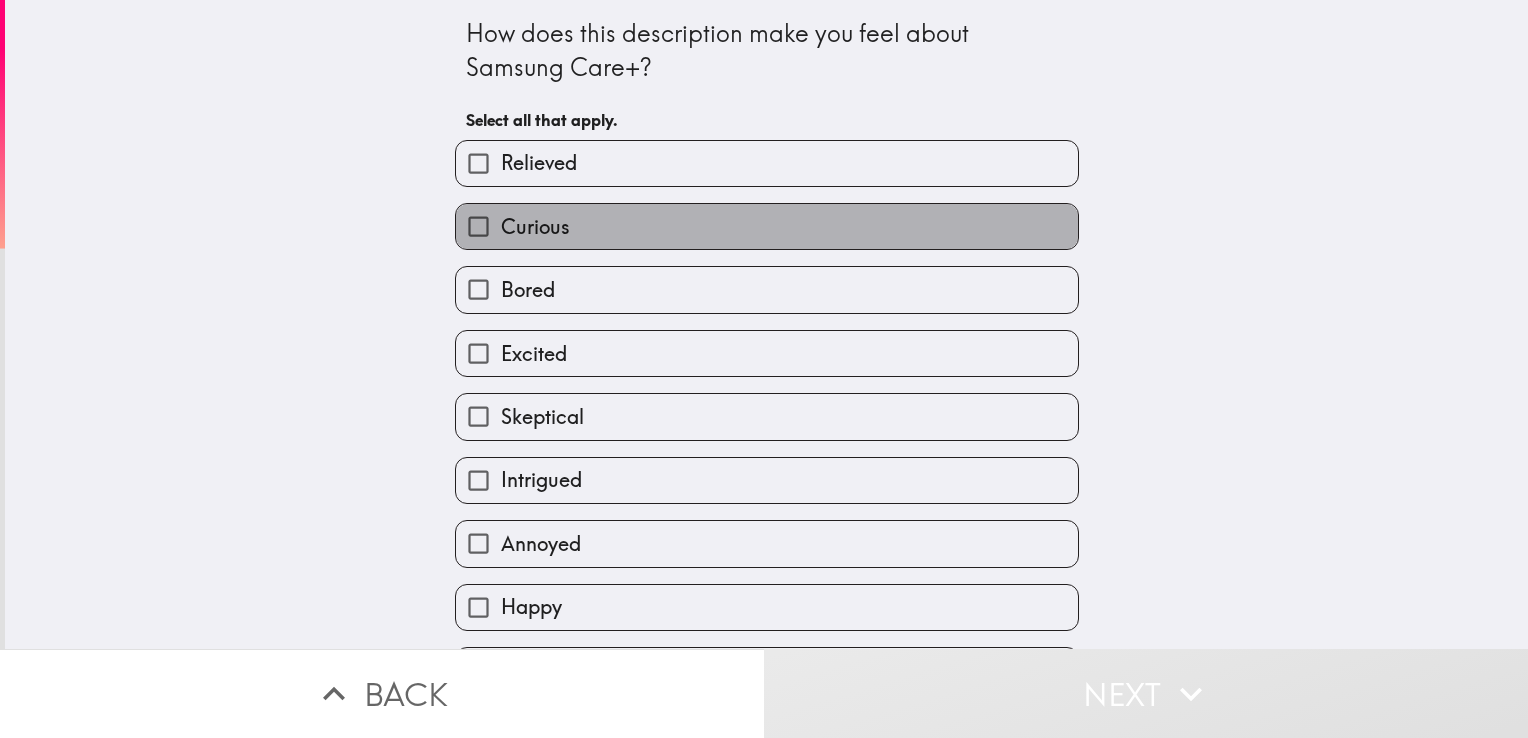 click on "Curious" at bounding box center [767, 226] 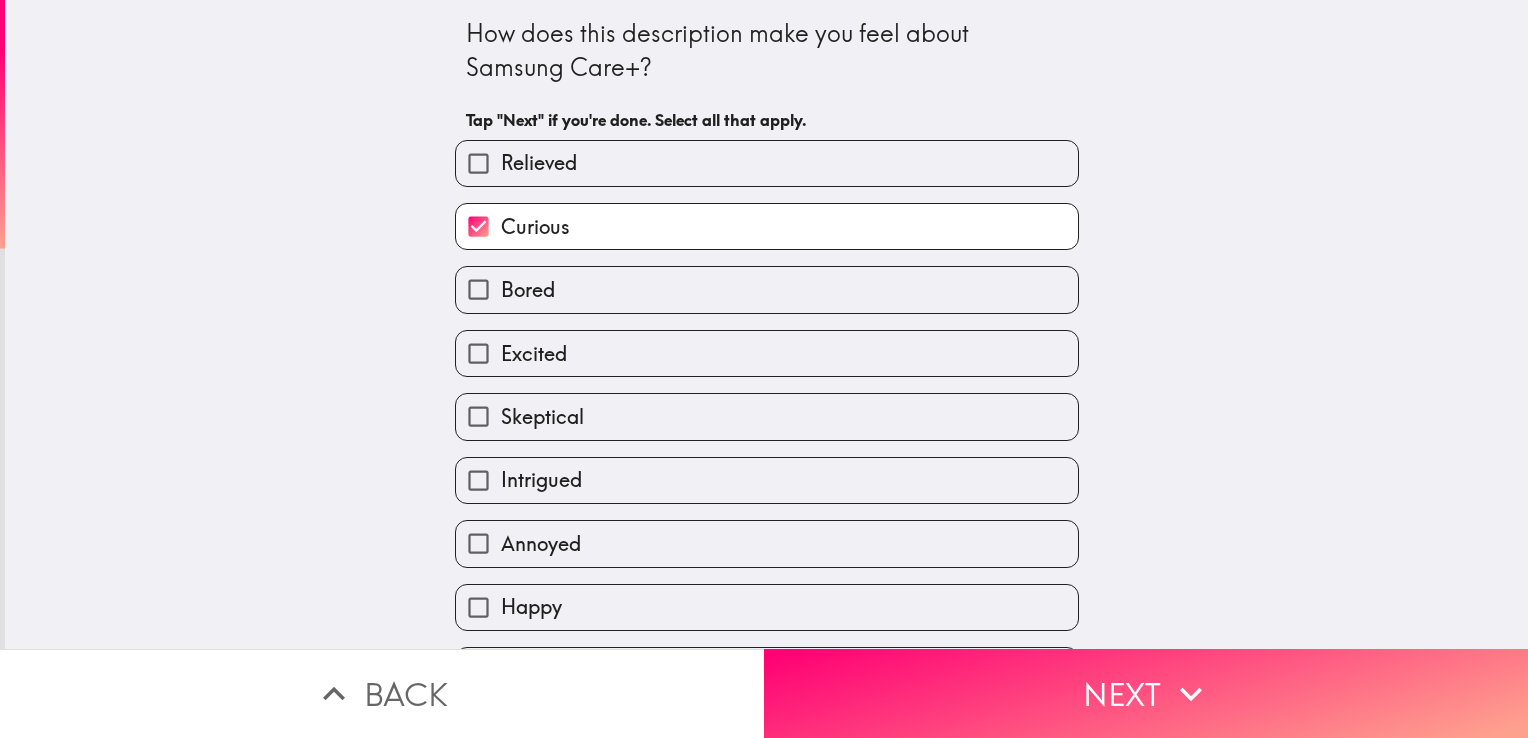 click on "Excited" at bounding box center (767, 353) 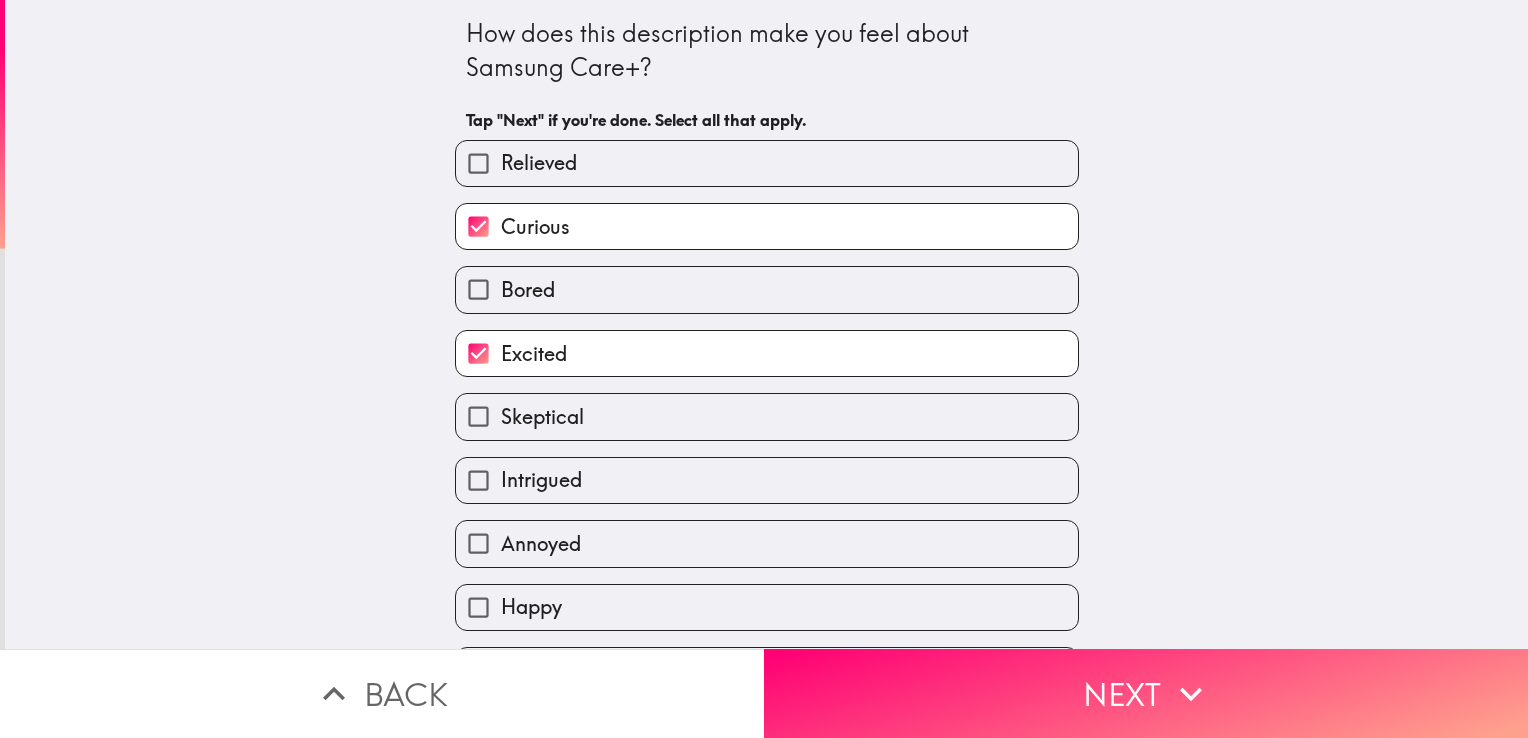 click on "Intrigued" at bounding box center [767, 480] 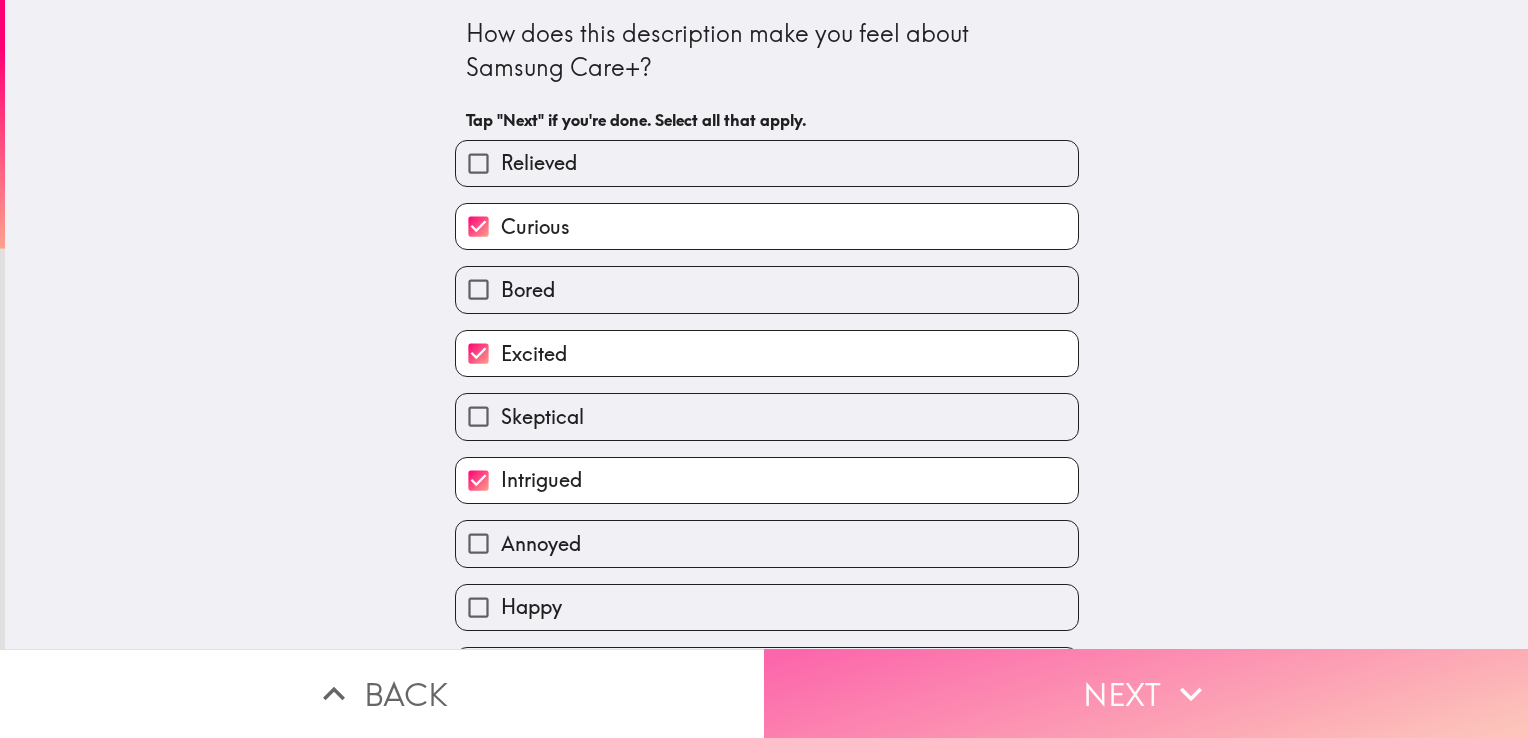 click on "Next" at bounding box center (1146, 693) 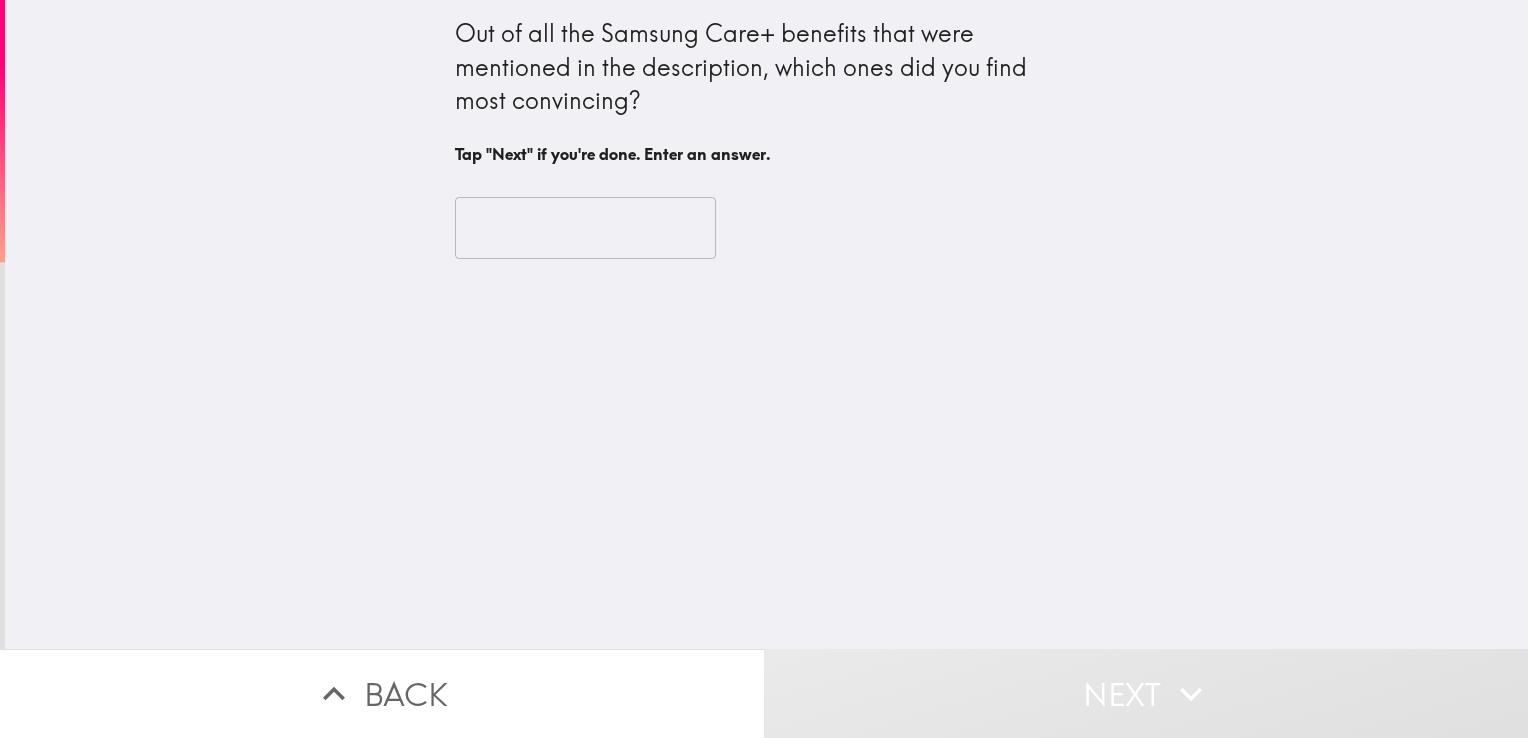 click at bounding box center [585, 228] 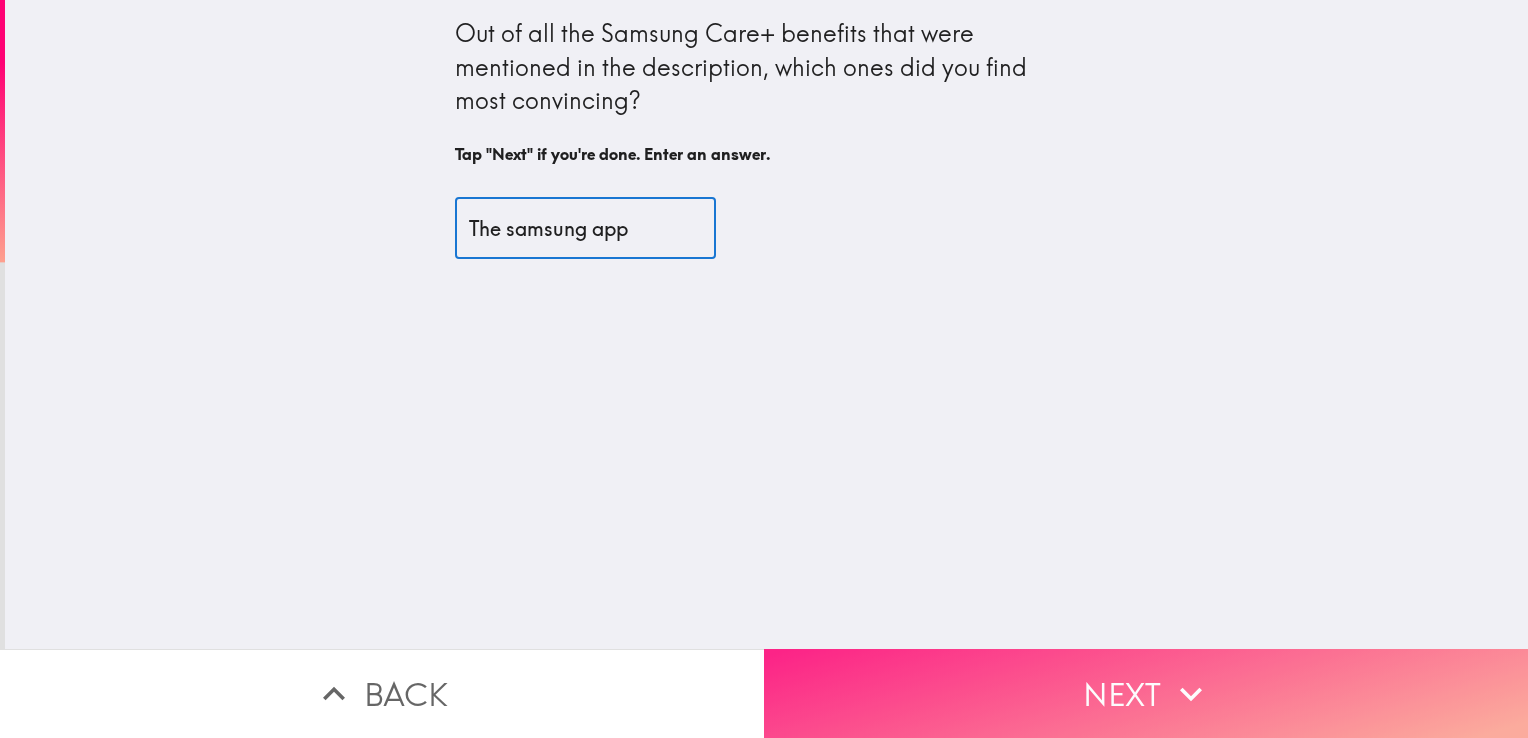 type on "The samsung app" 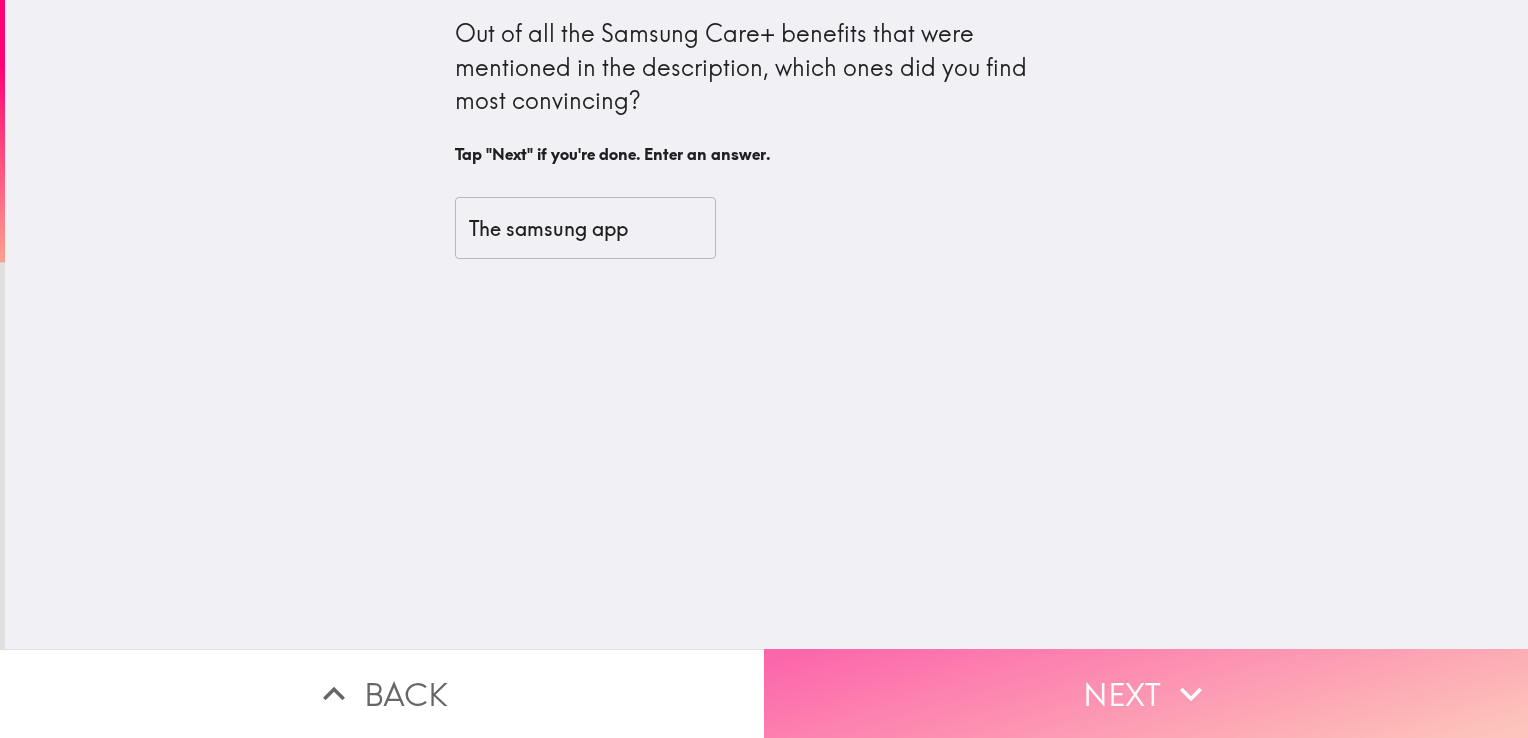 click on "Next" at bounding box center (1146, 693) 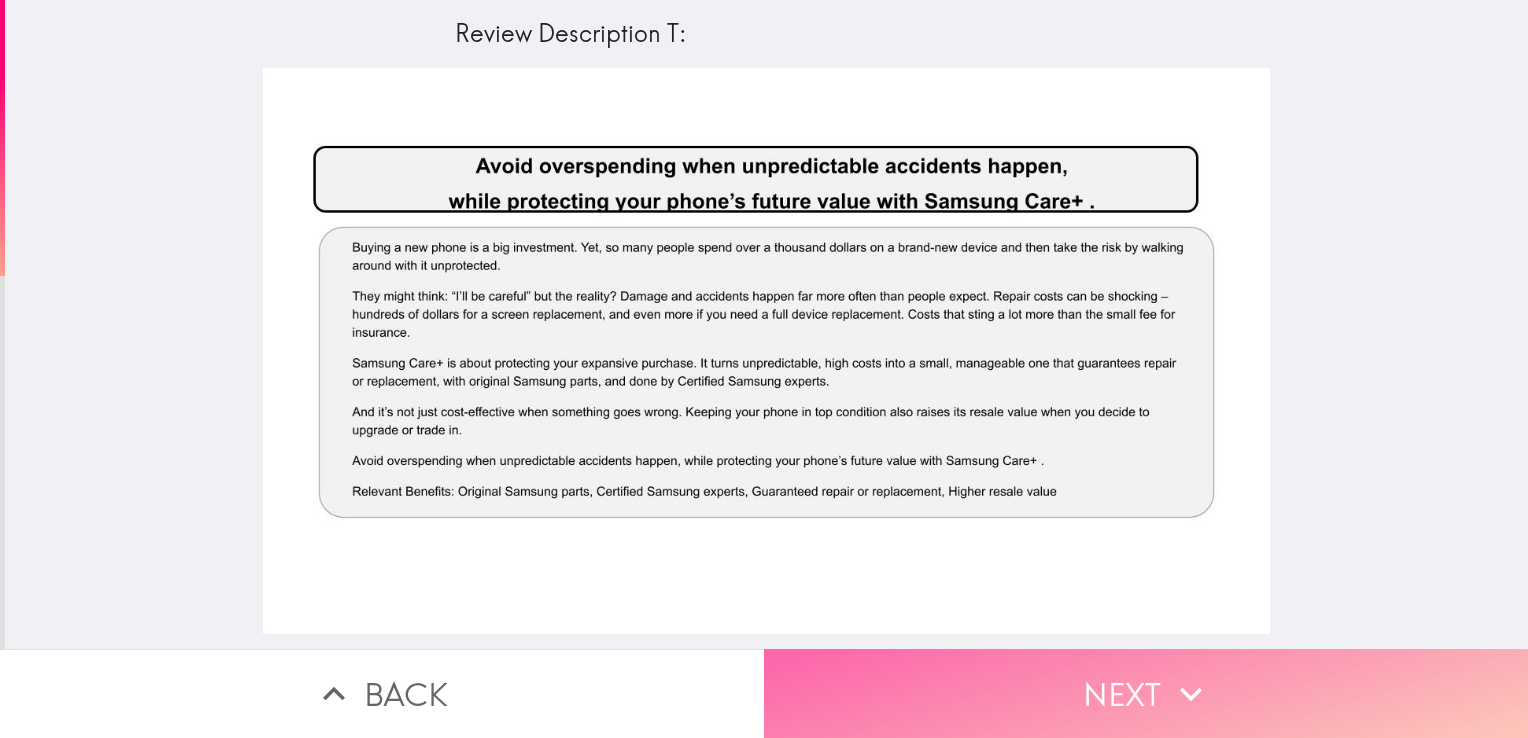 click on "Next" at bounding box center (1146, 693) 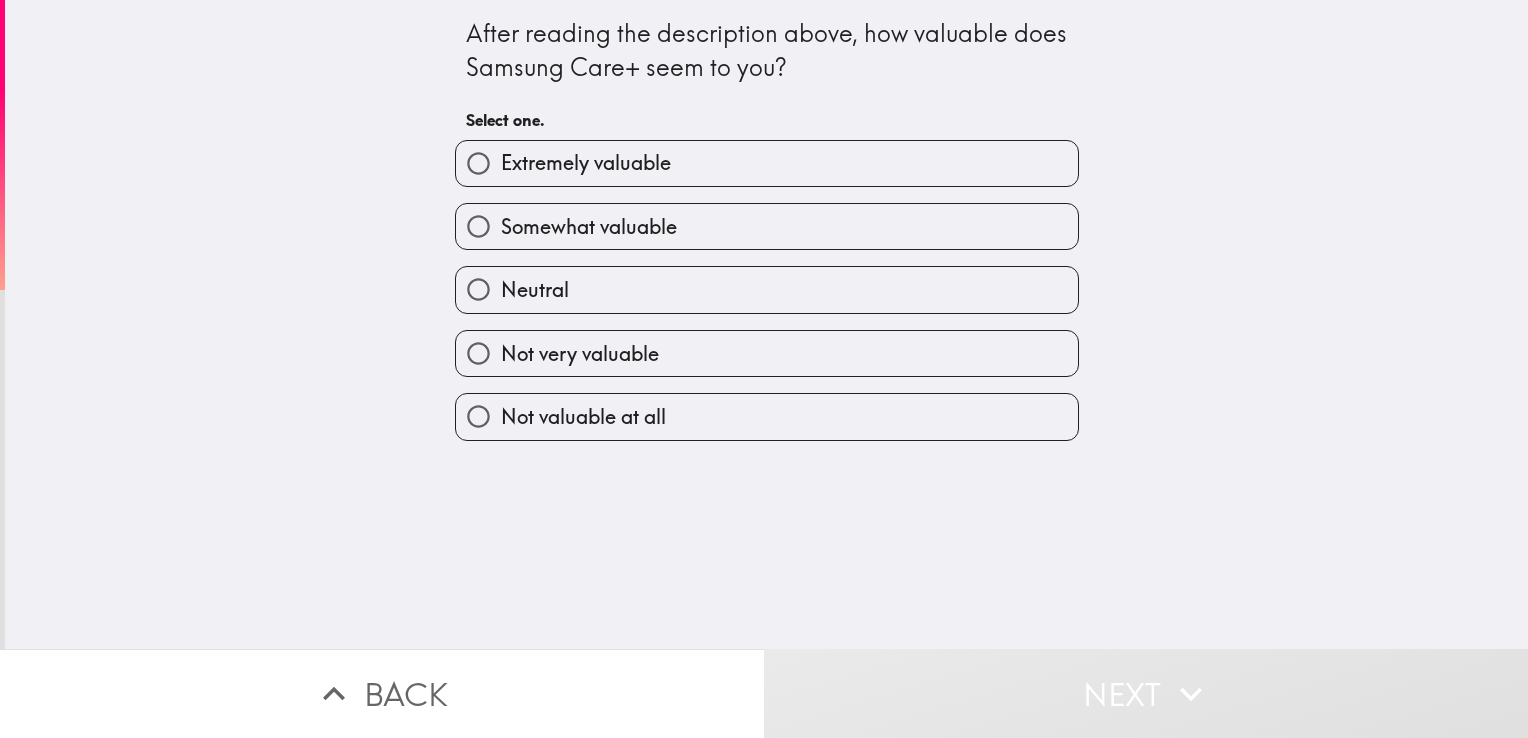 click on "Somewhat valuable" at bounding box center (767, 226) 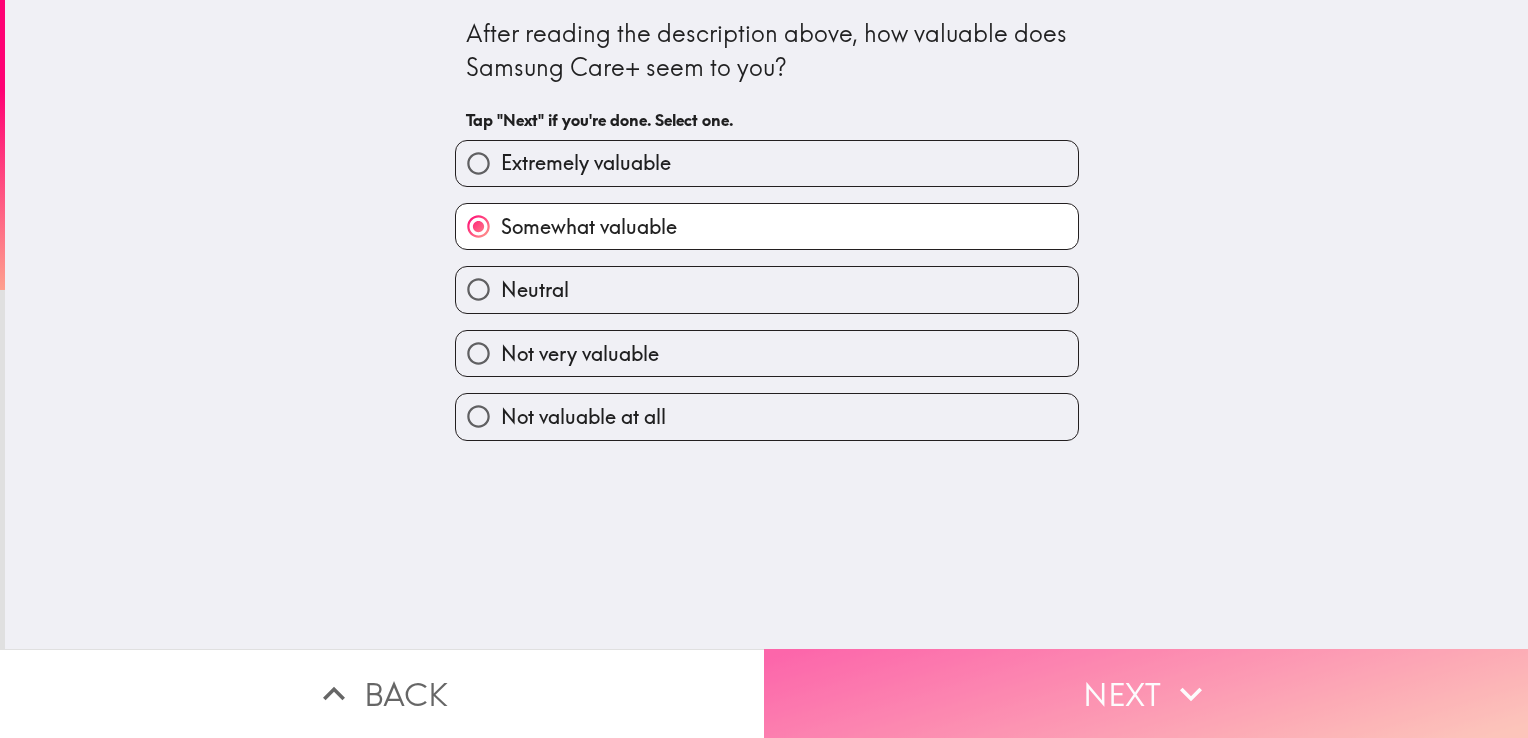 click on "Next" at bounding box center [1146, 693] 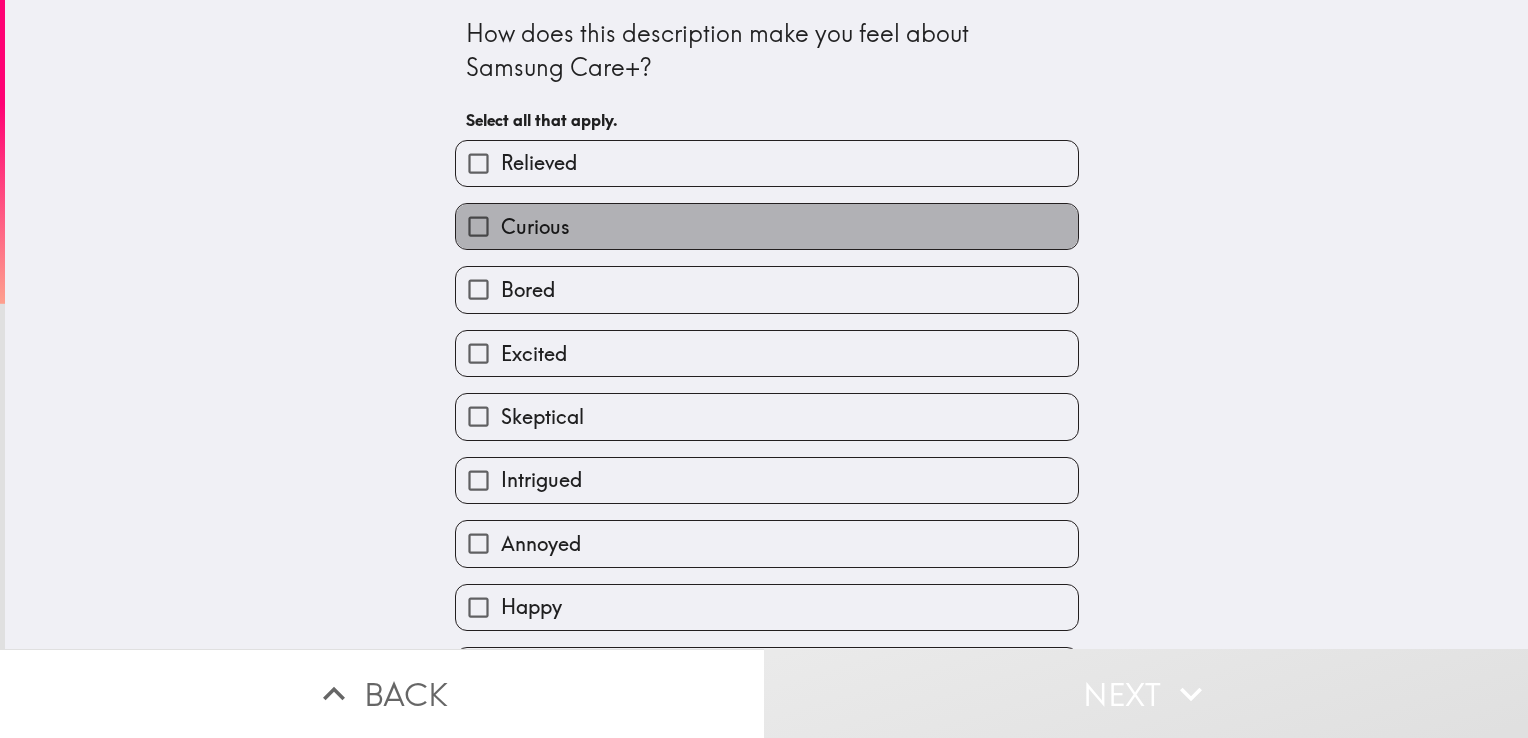 click on "Curious" at bounding box center [535, 227] 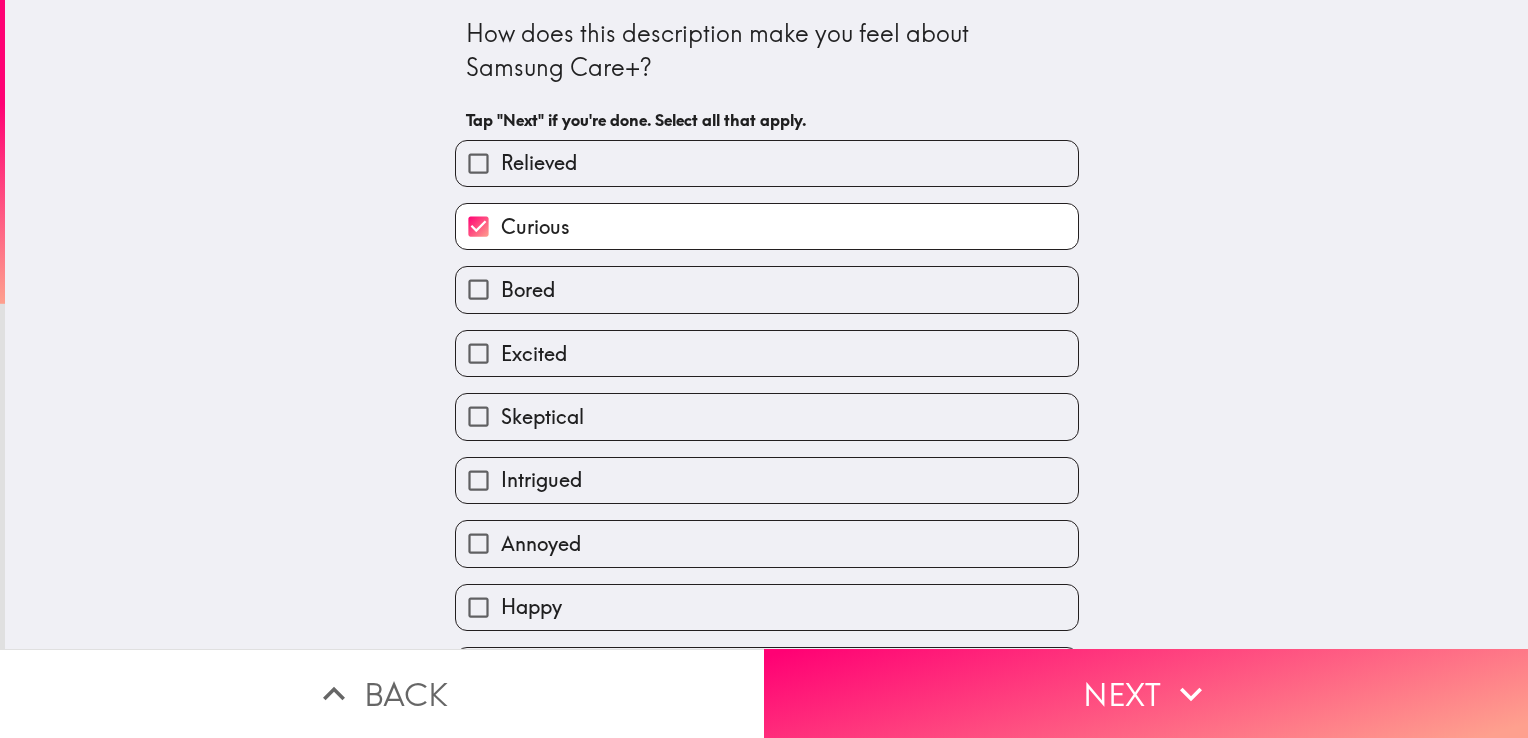click on "Skeptical" at bounding box center (542, 417) 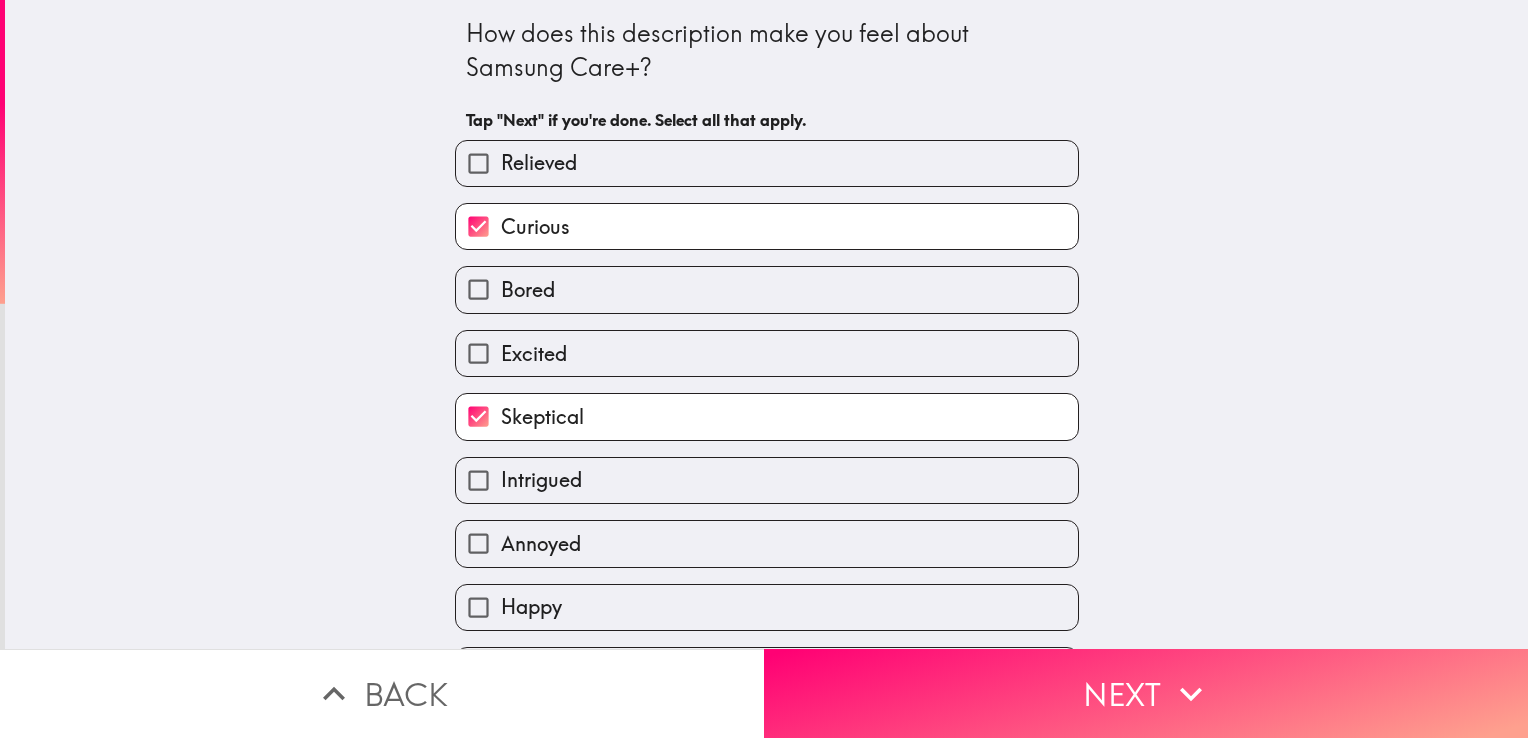 click on "Annoyed" at bounding box center [541, 544] 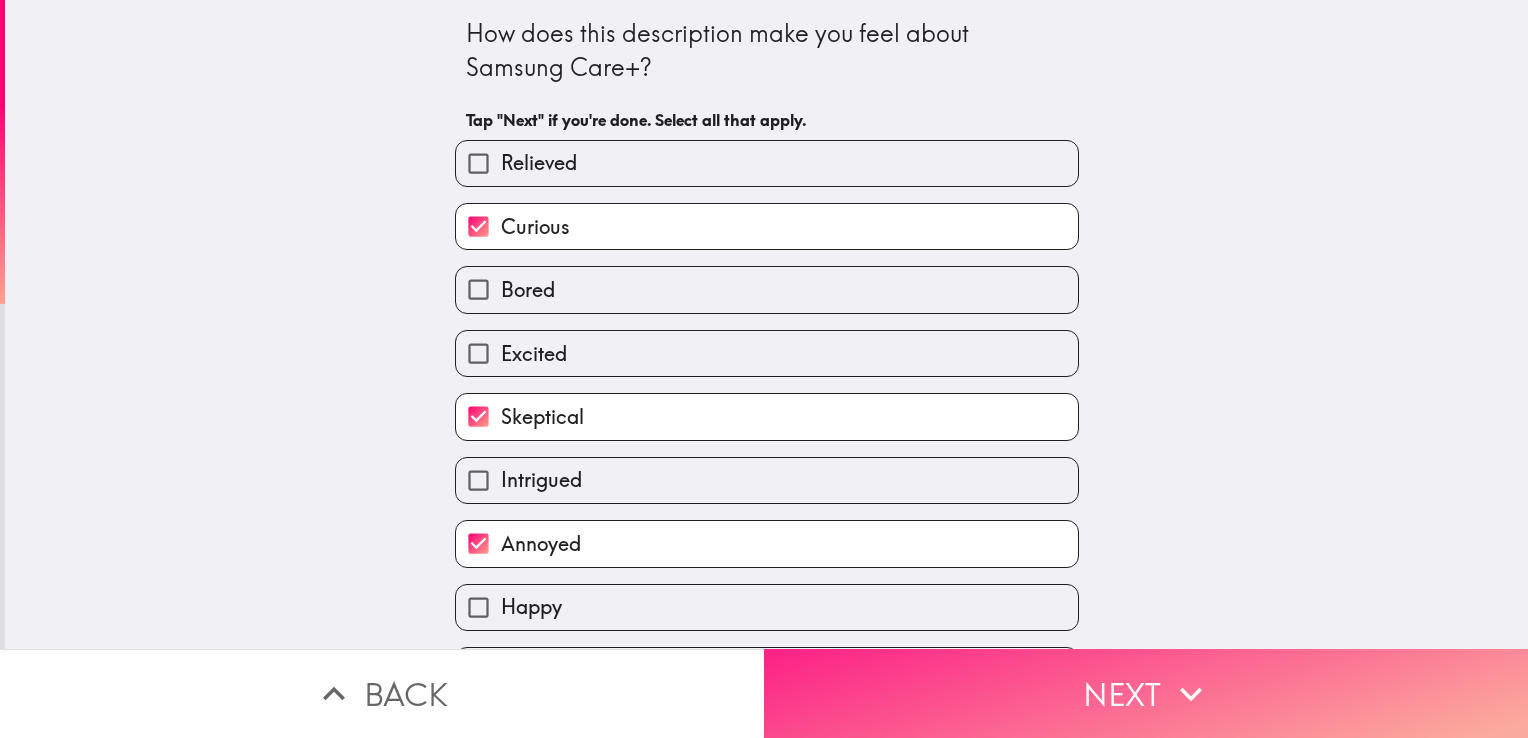click on "Next" at bounding box center (1146, 693) 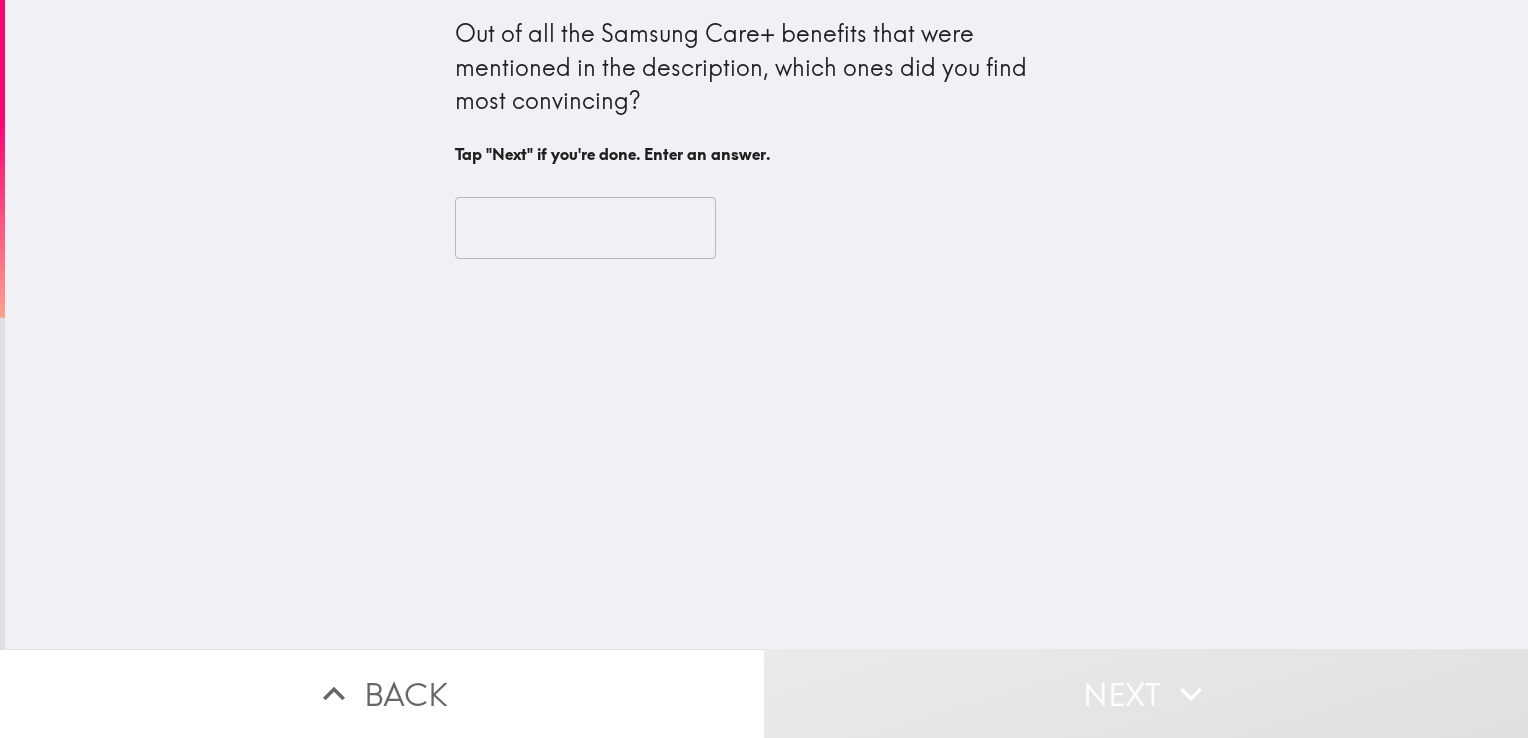 click at bounding box center [585, 228] 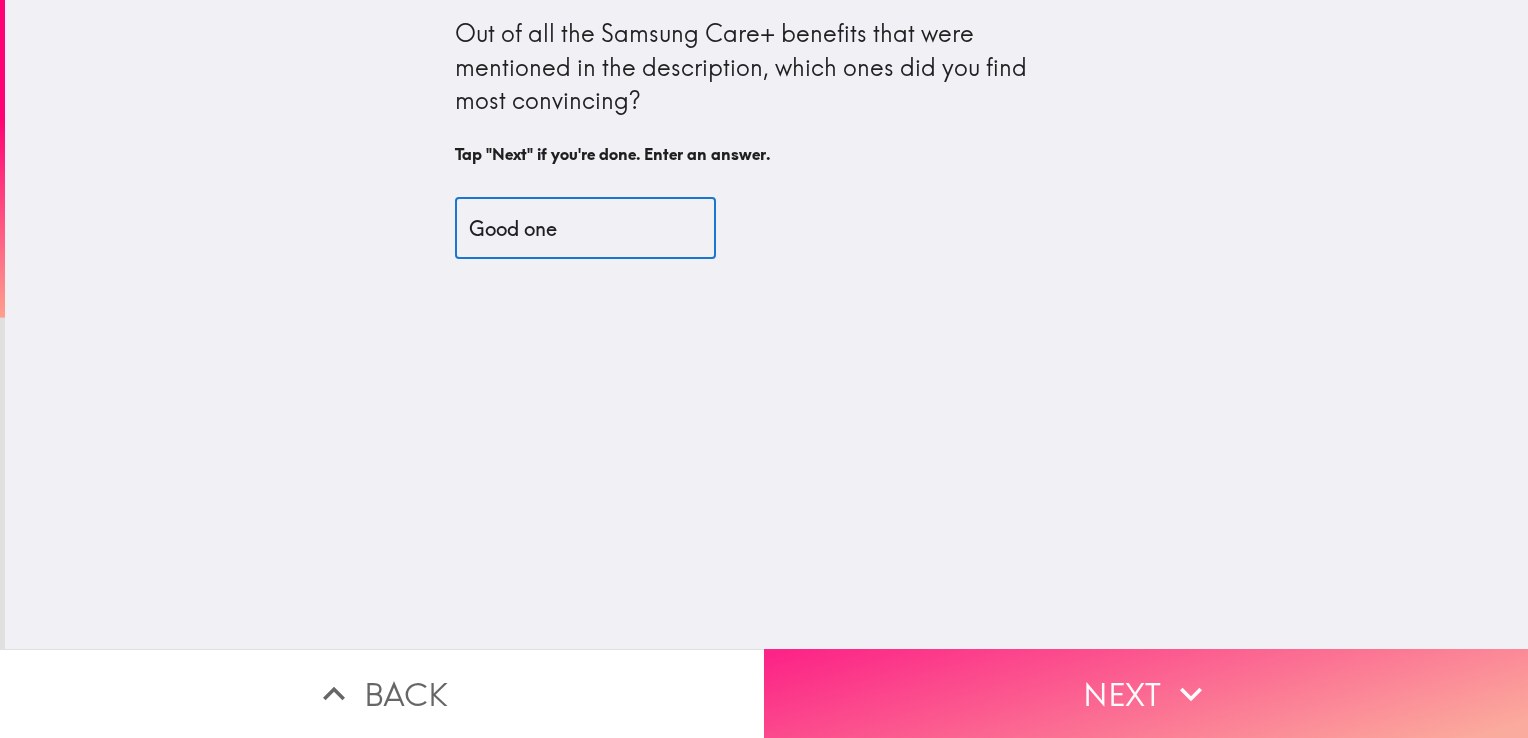 type on "Good one" 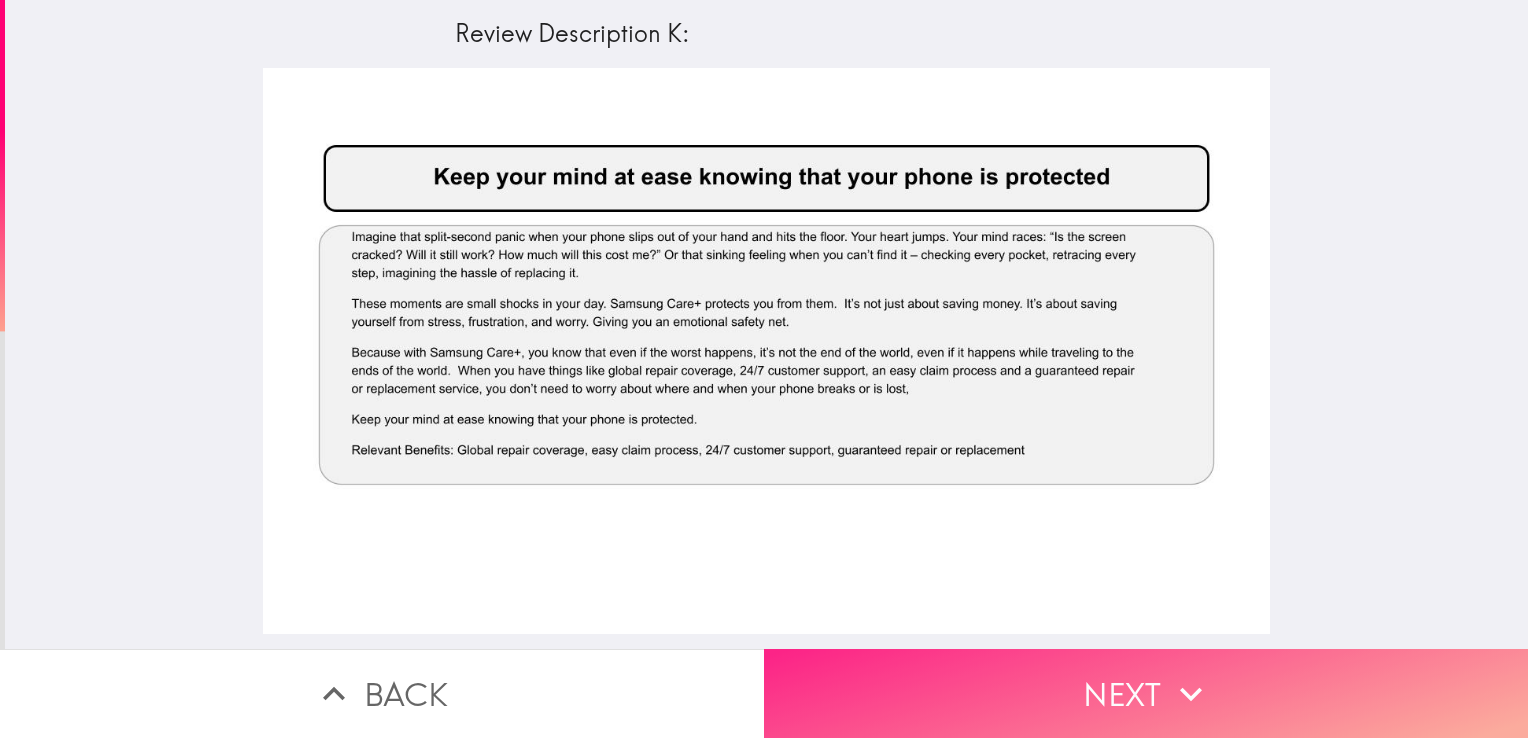 click on "Next" at bounding box center [1146, 693] 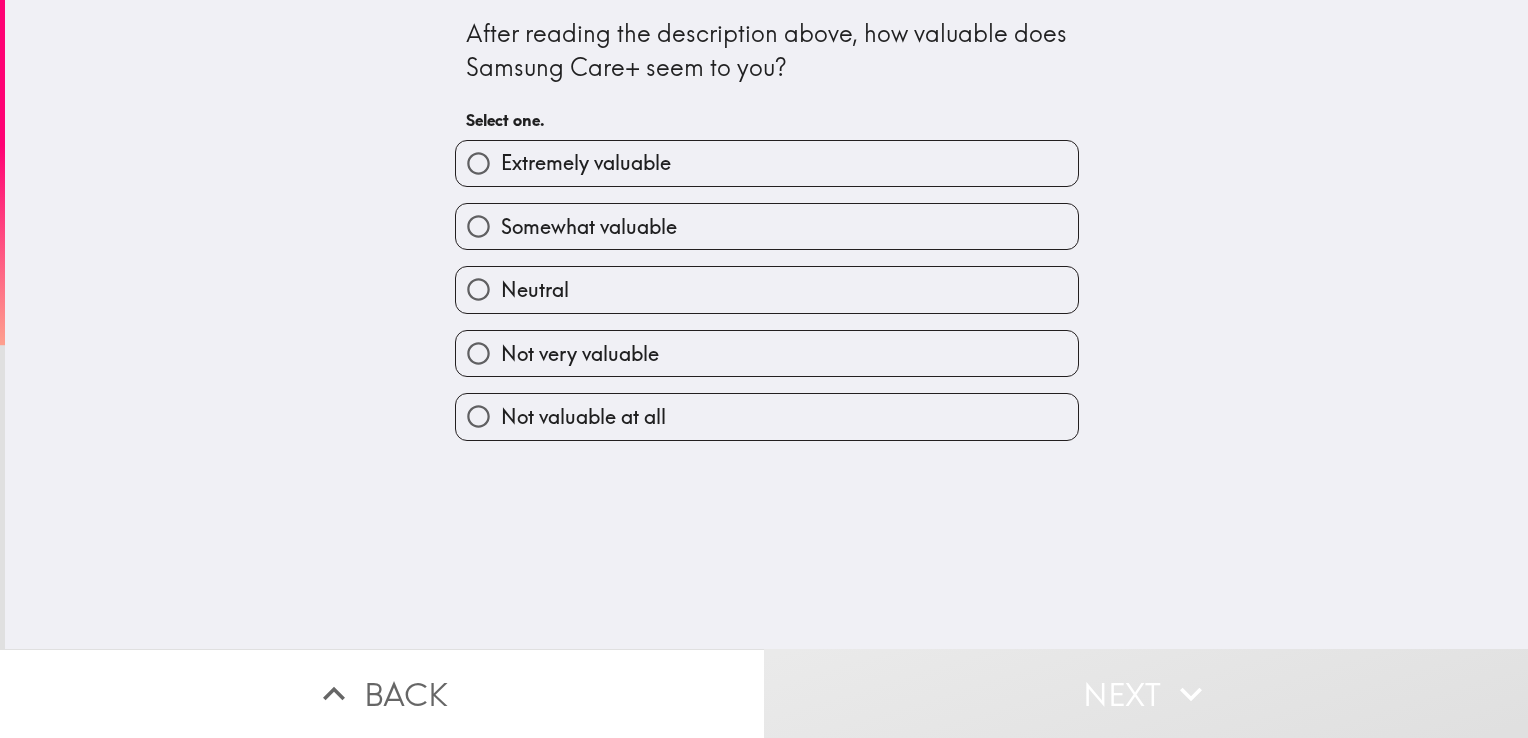 click on "Somewhat valuable" at bounding box center [589, 227] 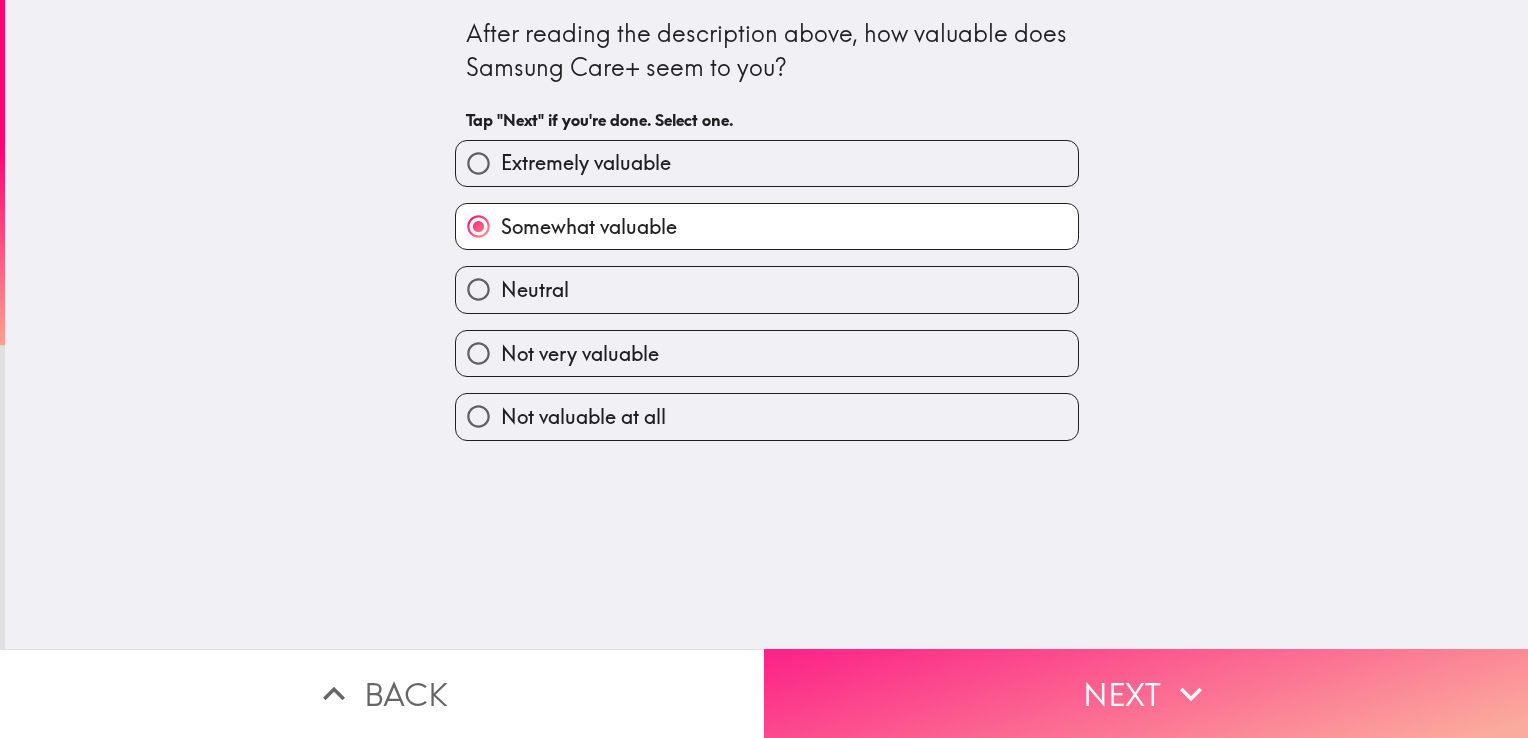 click on "Next" at bounding box center [1146, 693] 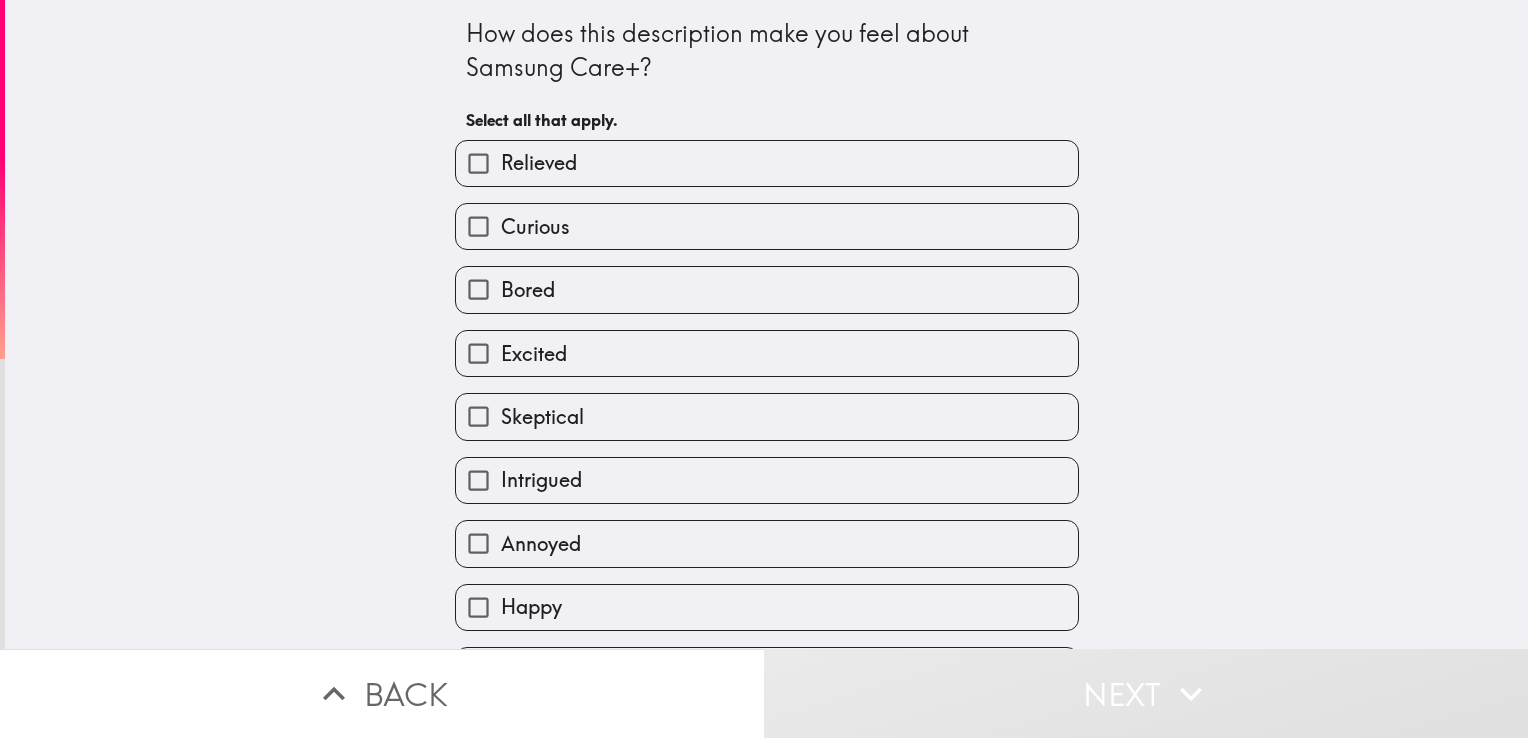 drag, startPoint x: 468, startPoint y: 229, endPoint x: 485, endPoint y: 256, distance: 31.906113 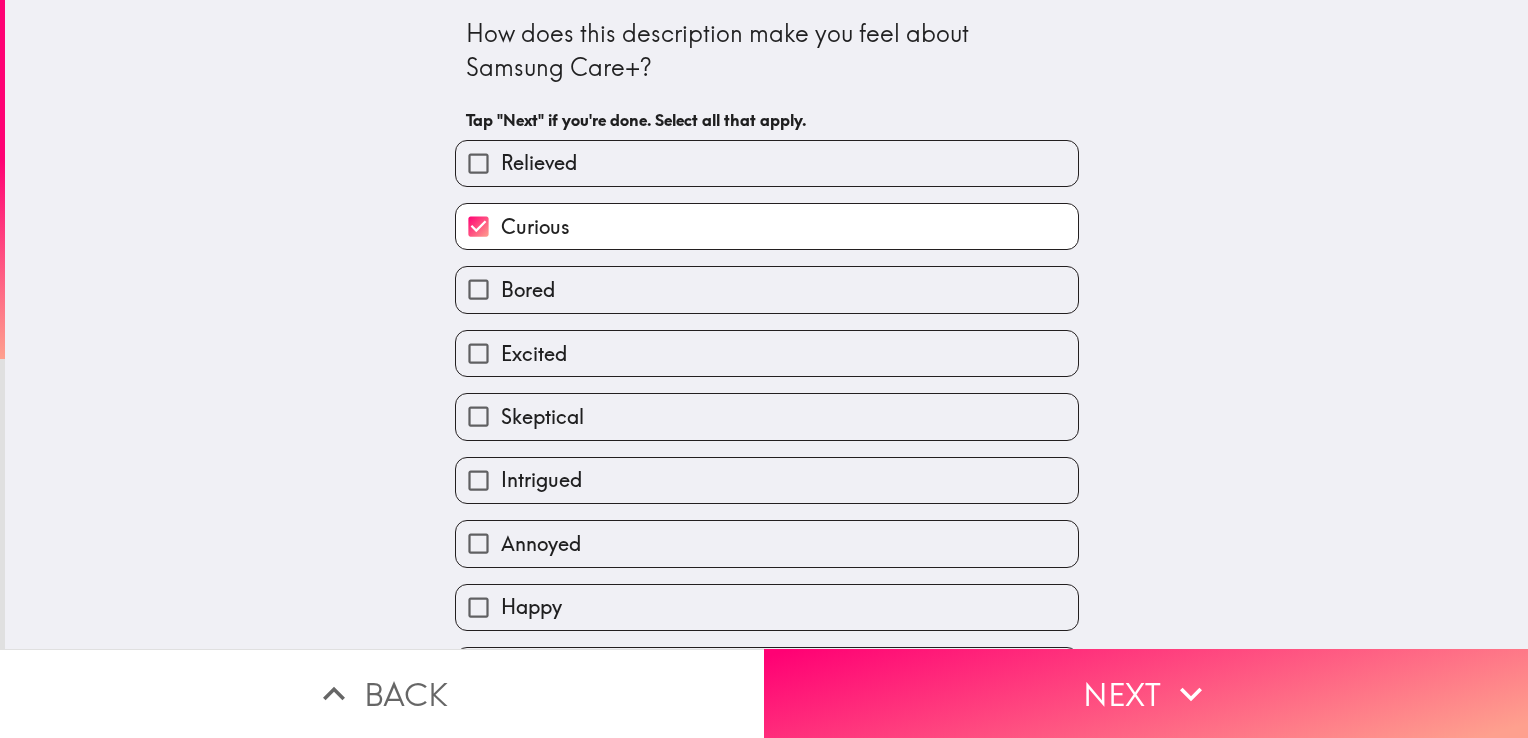 click on "Bored" at bounding box center [528, 290] 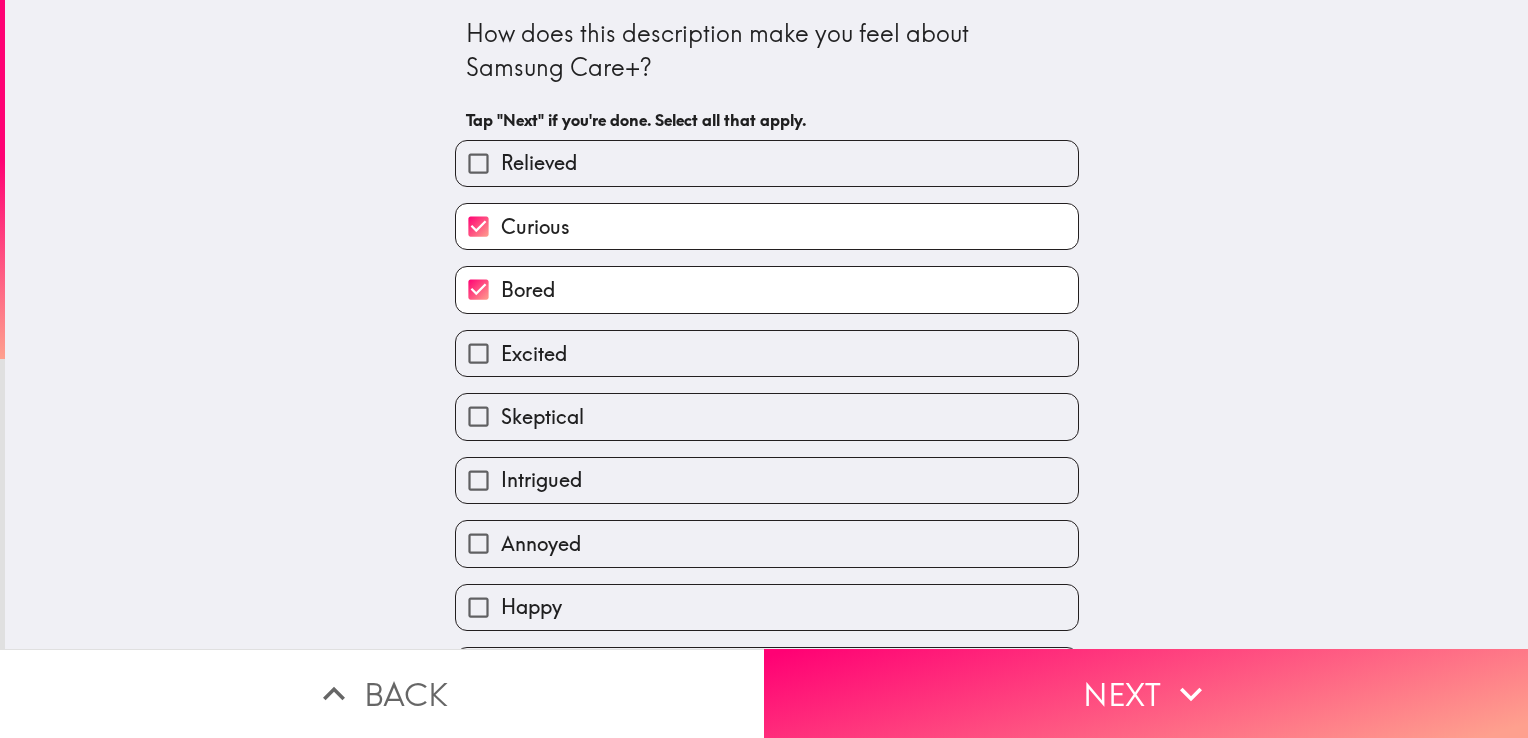click on "Intrigued" at bounding box center (541, 480) 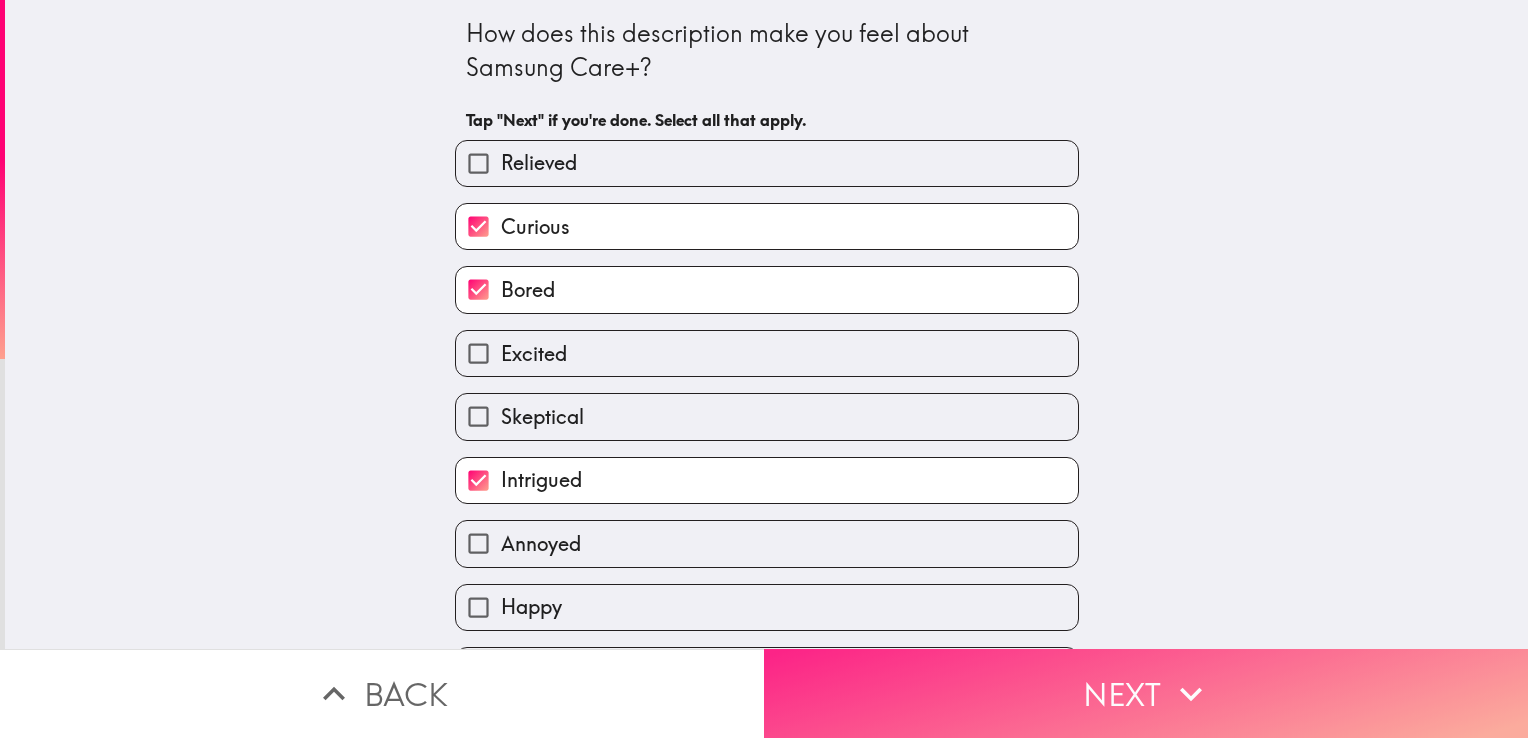 click on "Next" at bounding box center [1146, 693] 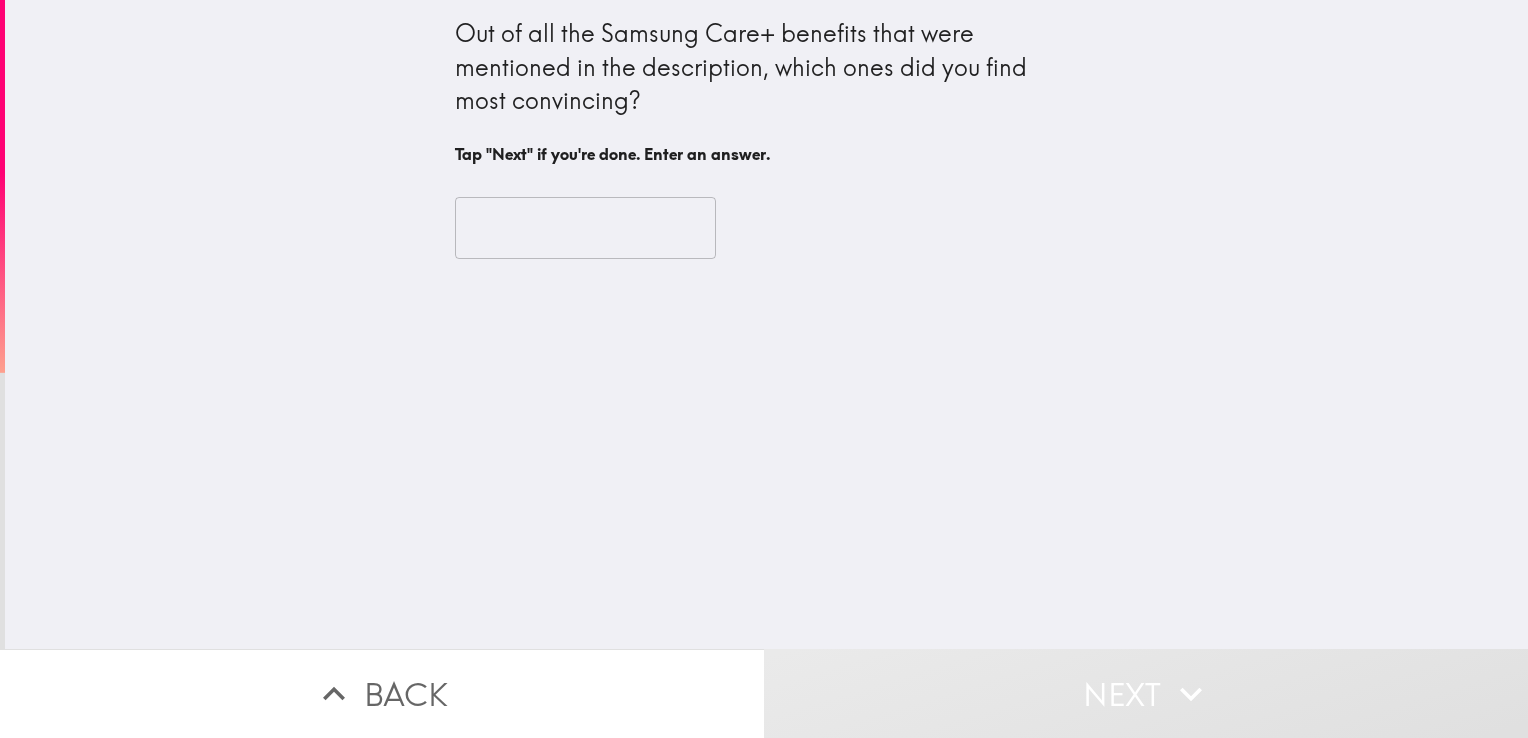 click at bounding box center (585, 228) 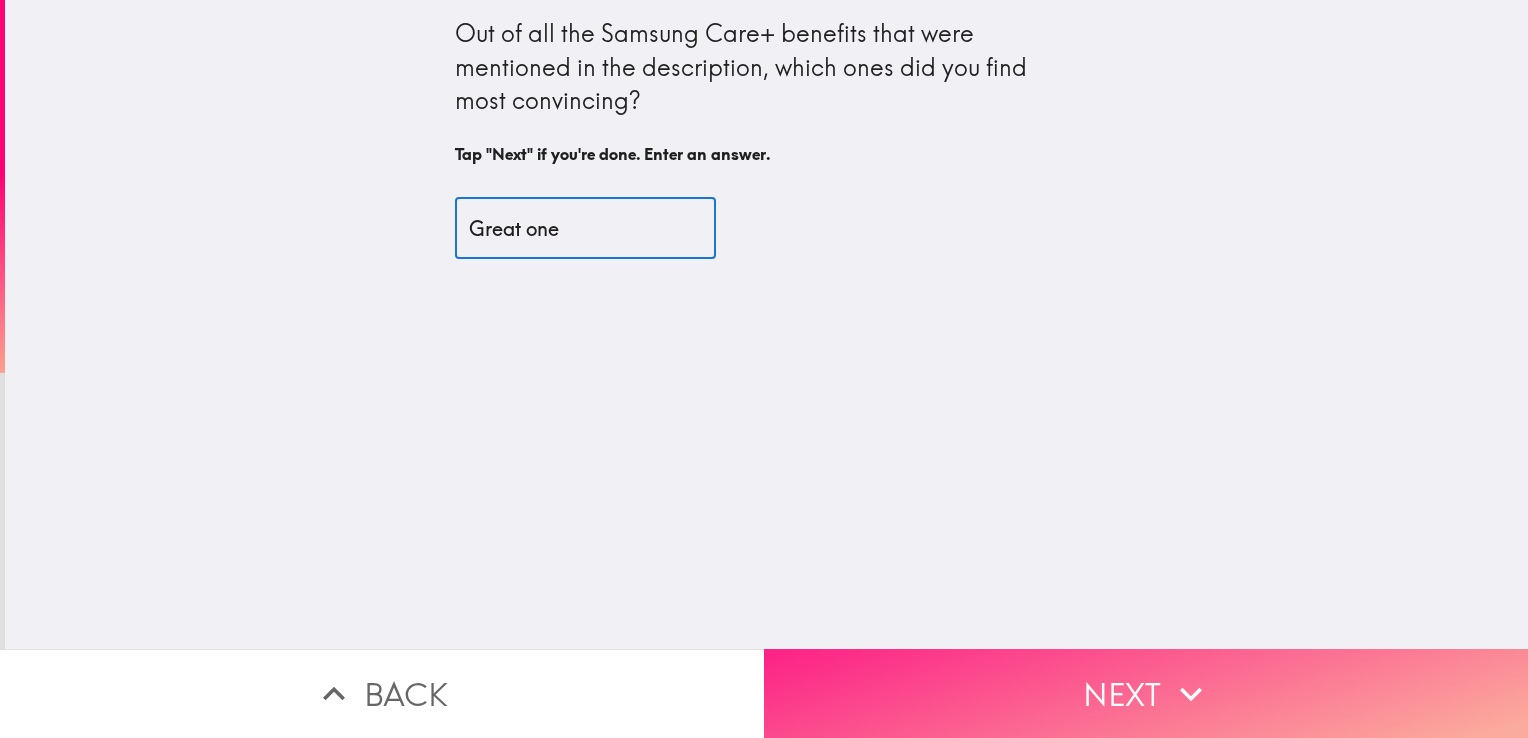 type on "Great one" 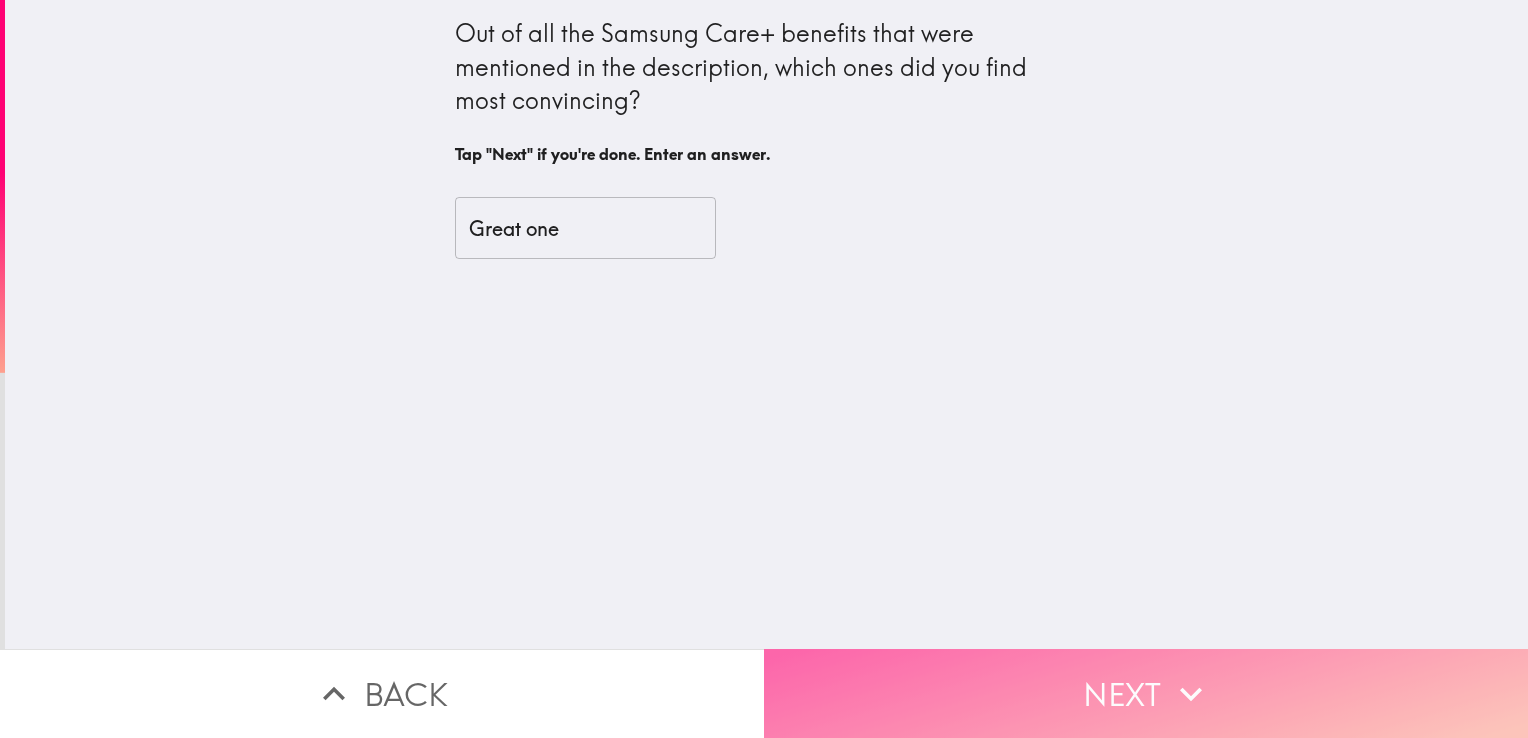 click on "Next" at bounding box center (1146, 693) 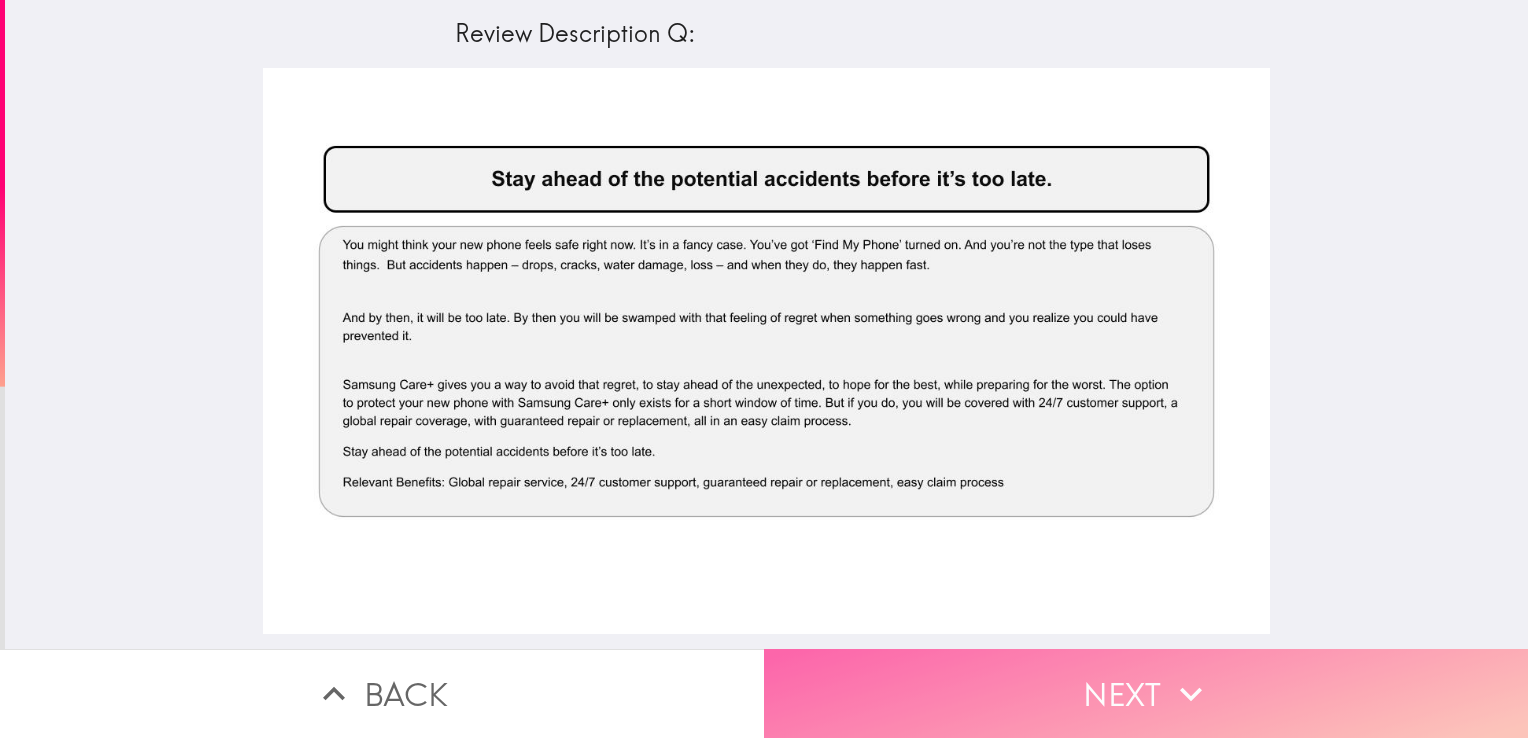 click on "Next" at bounding box center [1146, 693] 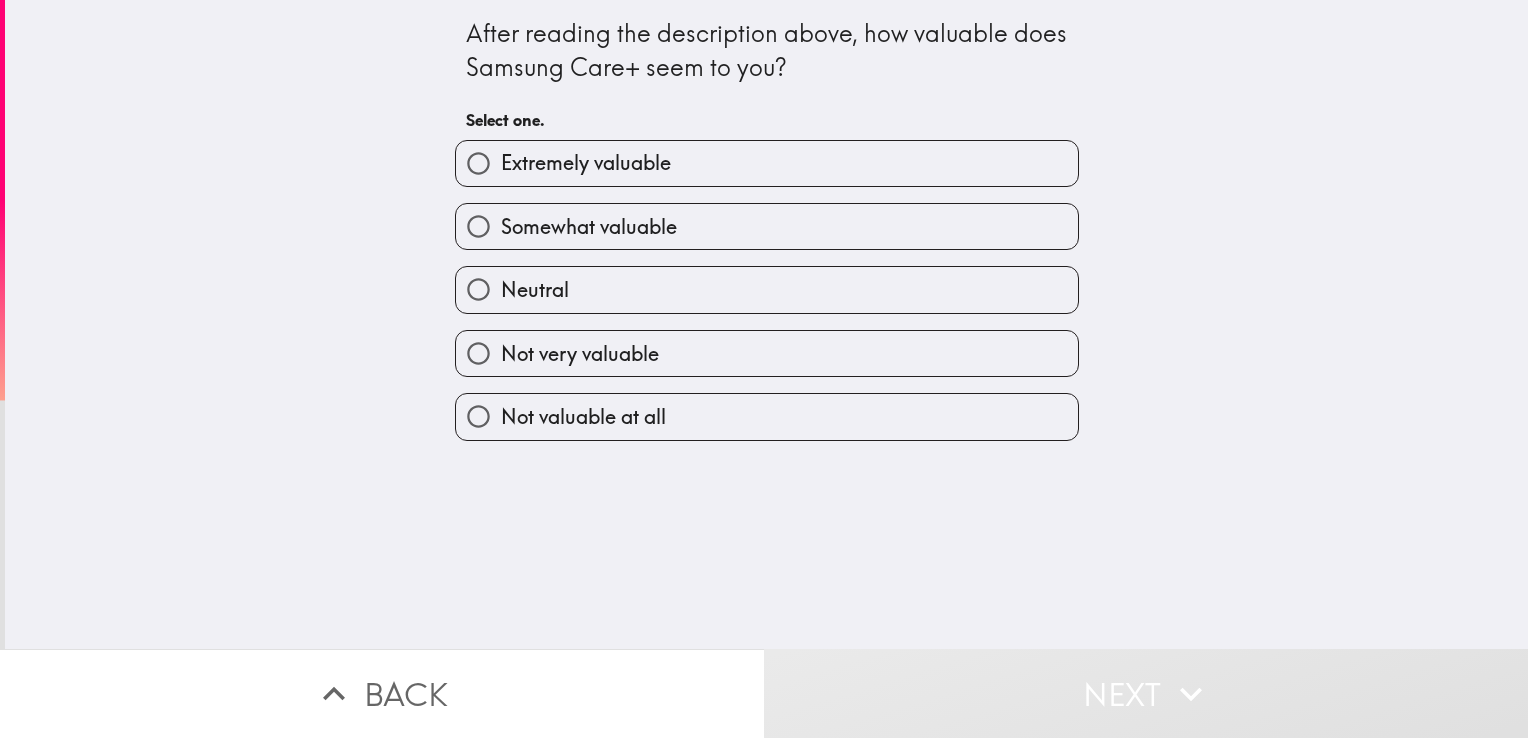 click on "Somewhat valuable" at bounding box center (767, 226) 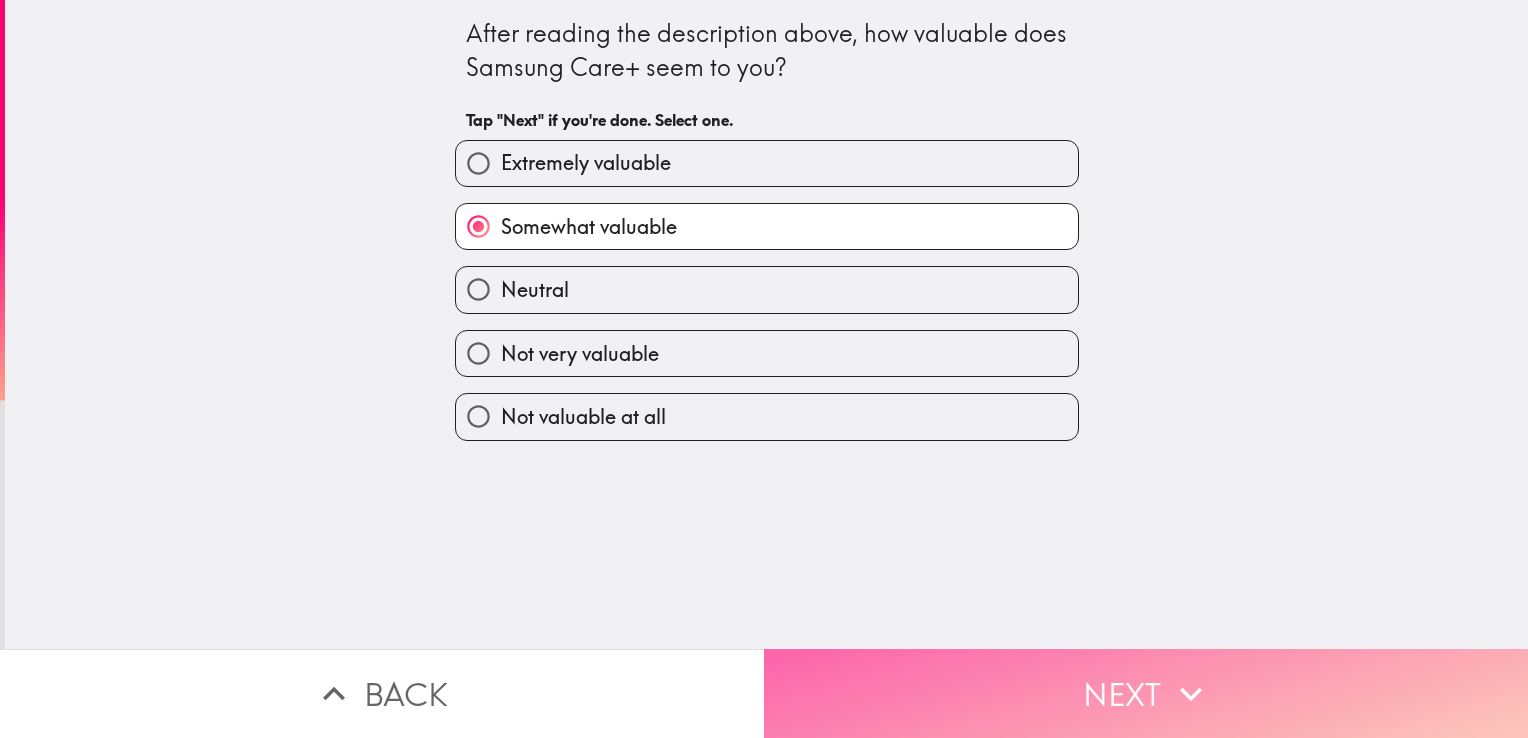 click on "Next" at bounding box center [1146, 693] 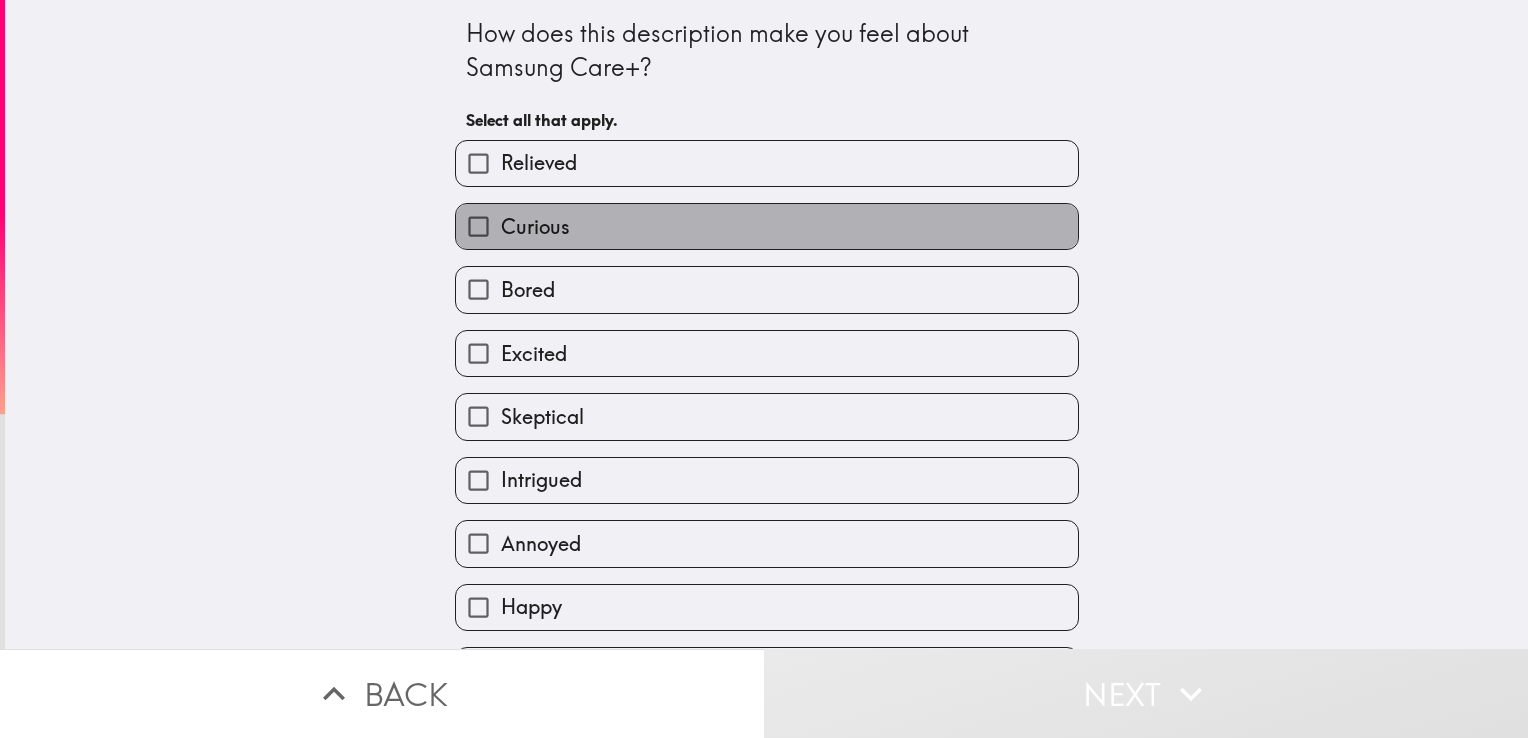 click on "Curious" at bounding box center (767, 226) 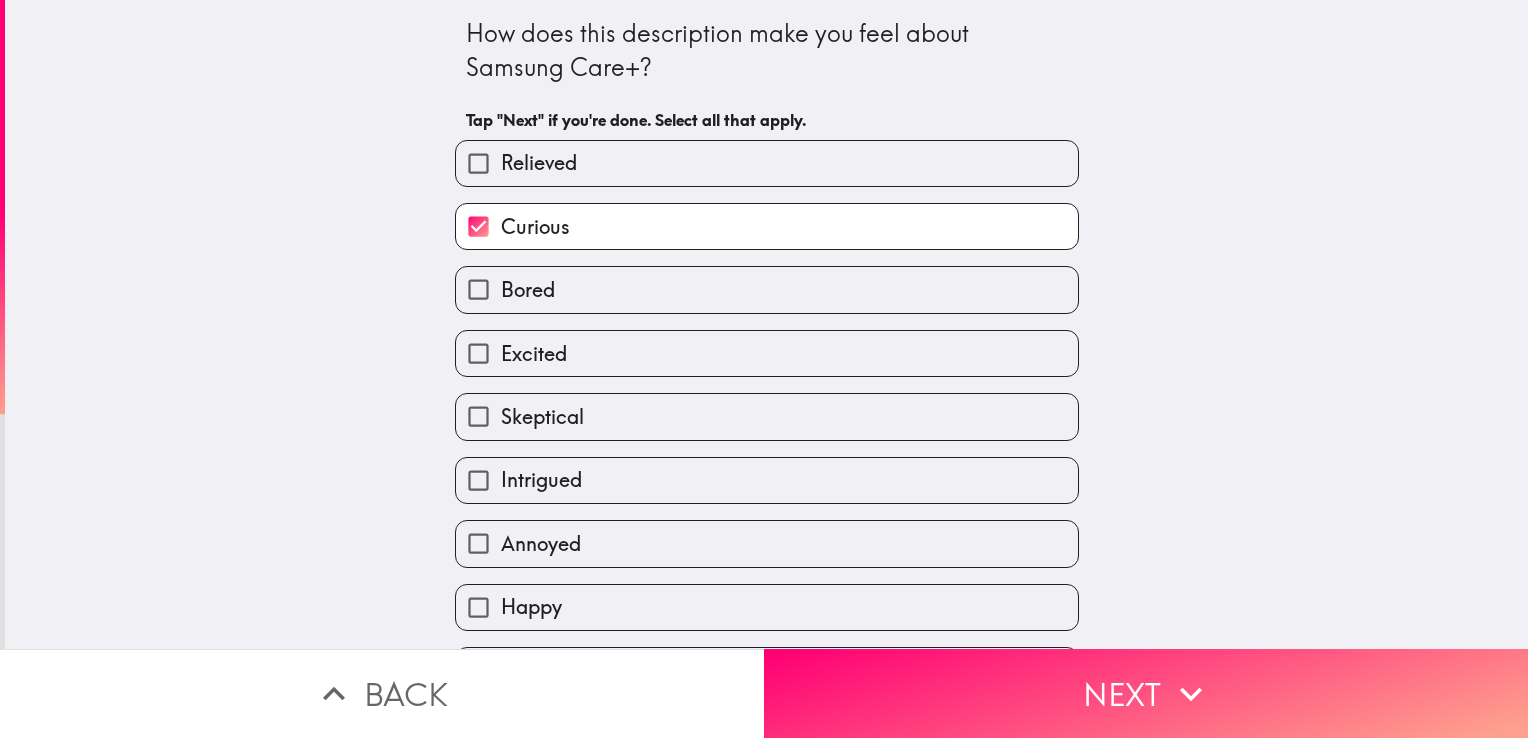 click on "Annoyed" at bounding box center (767, 543) 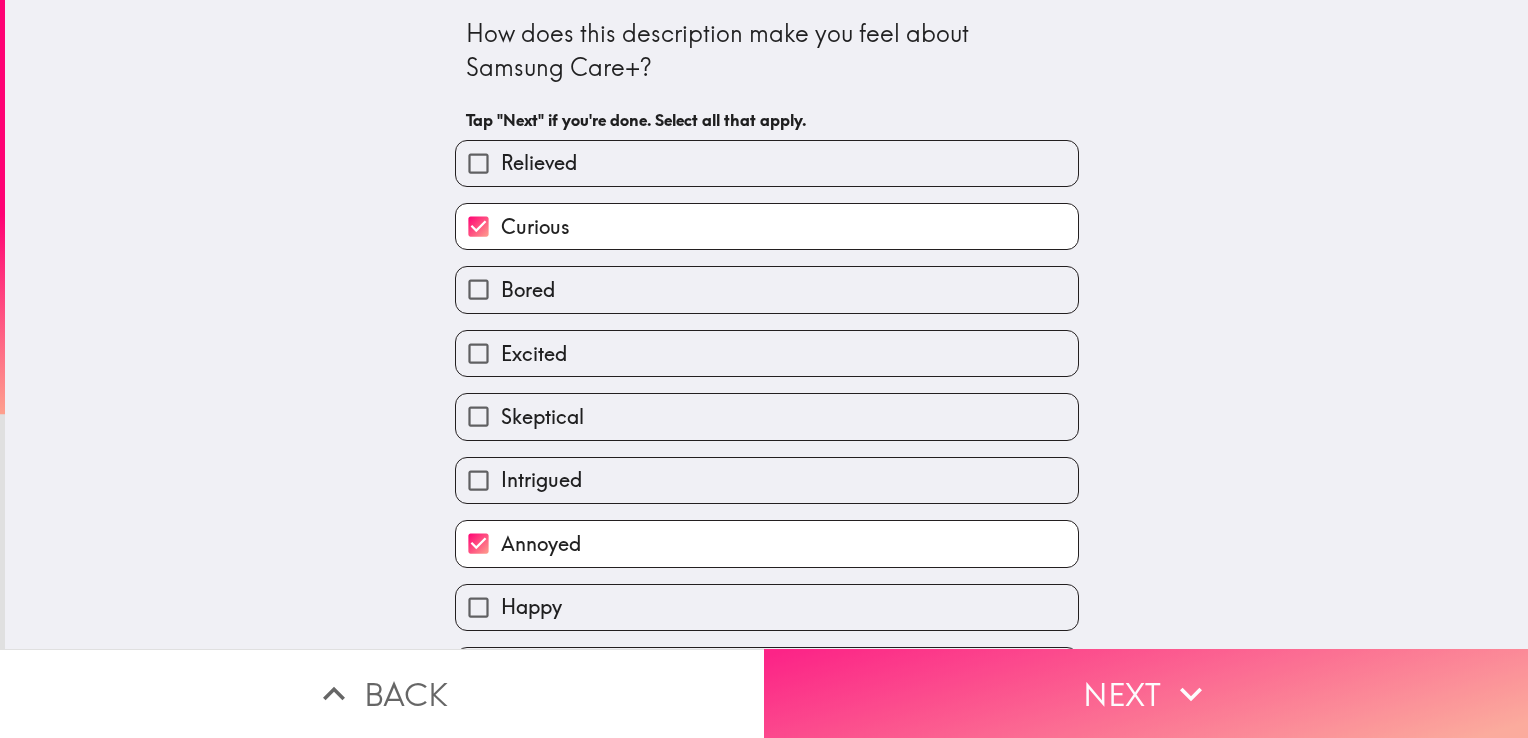 click on "Next" at bounding box center (1146, 693) 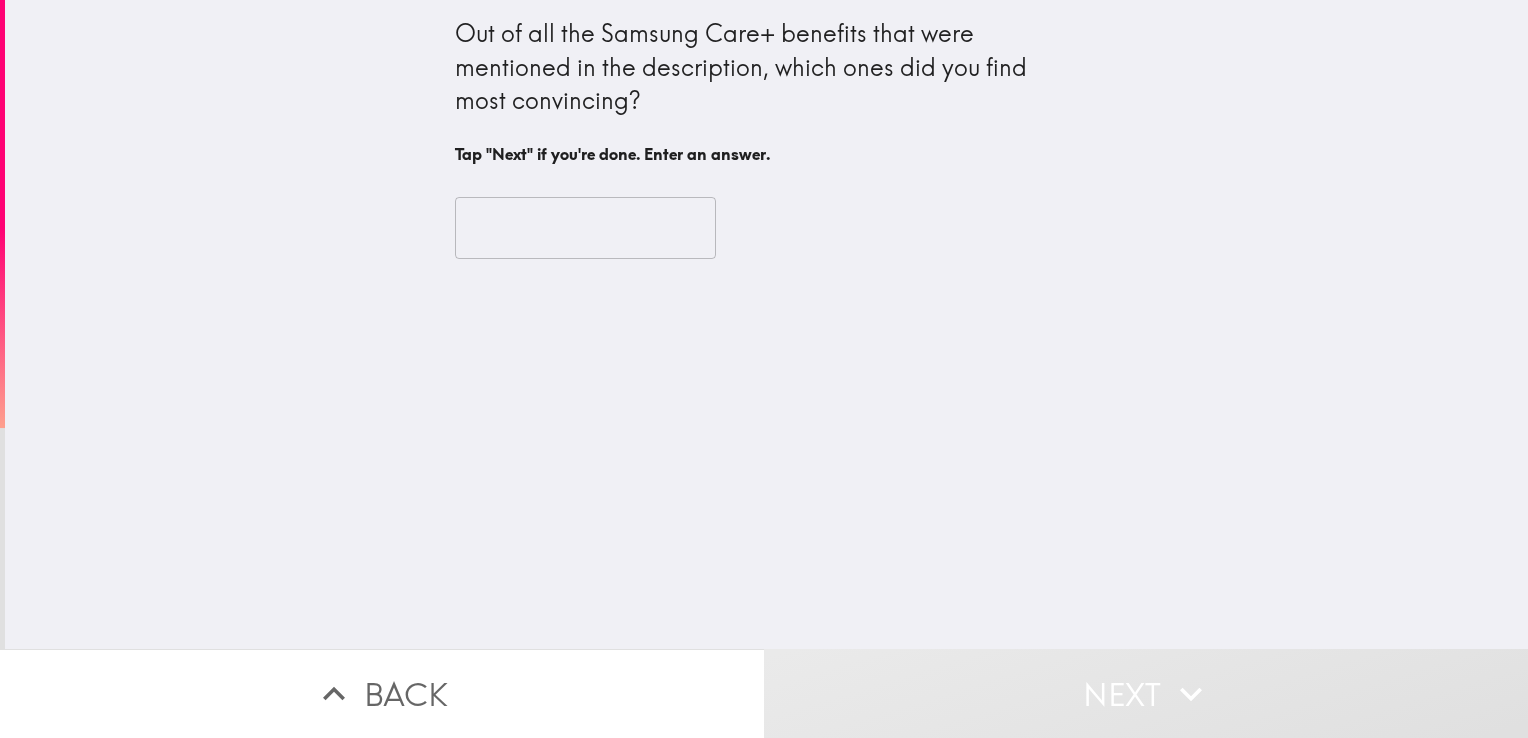 click at bounding box center (585, 228) 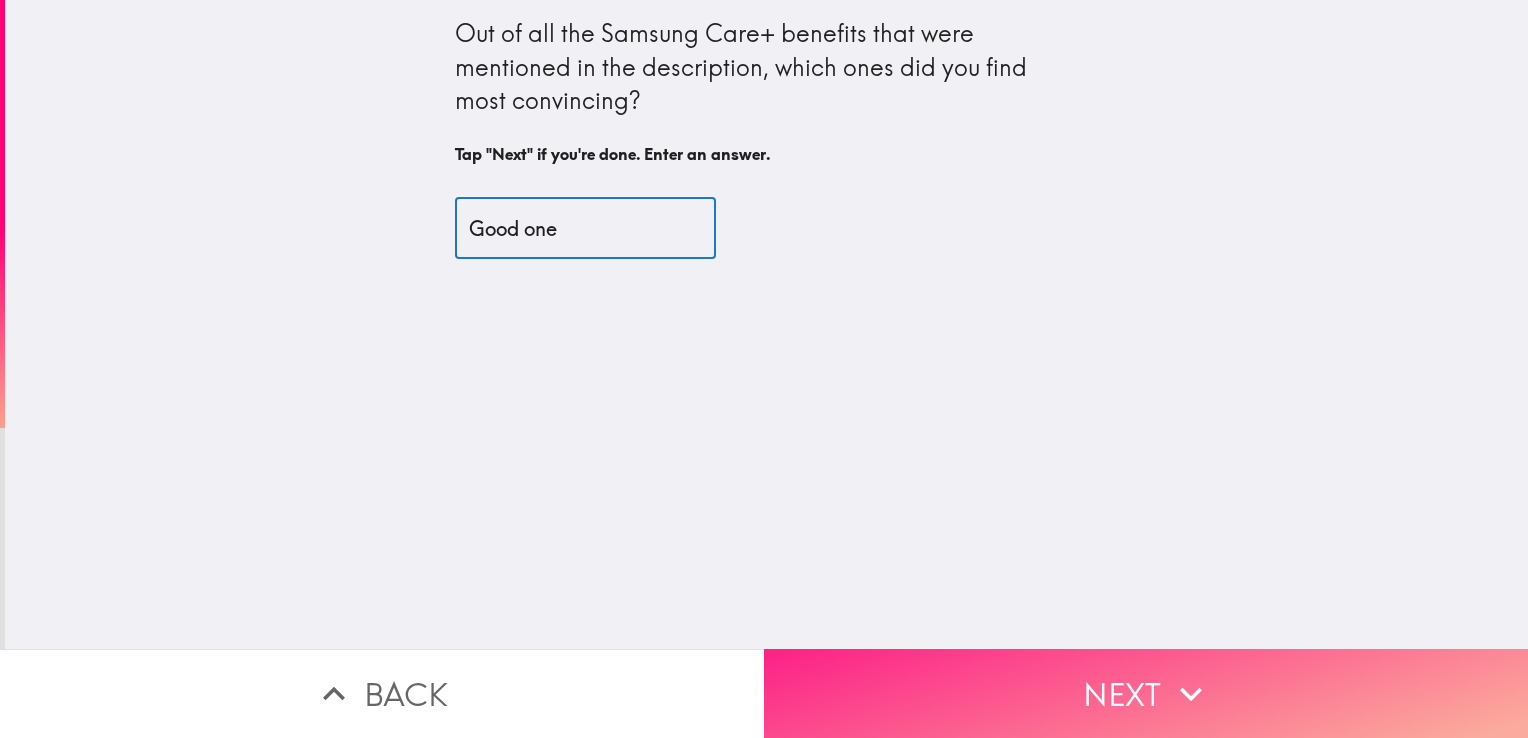 type on "Good one" 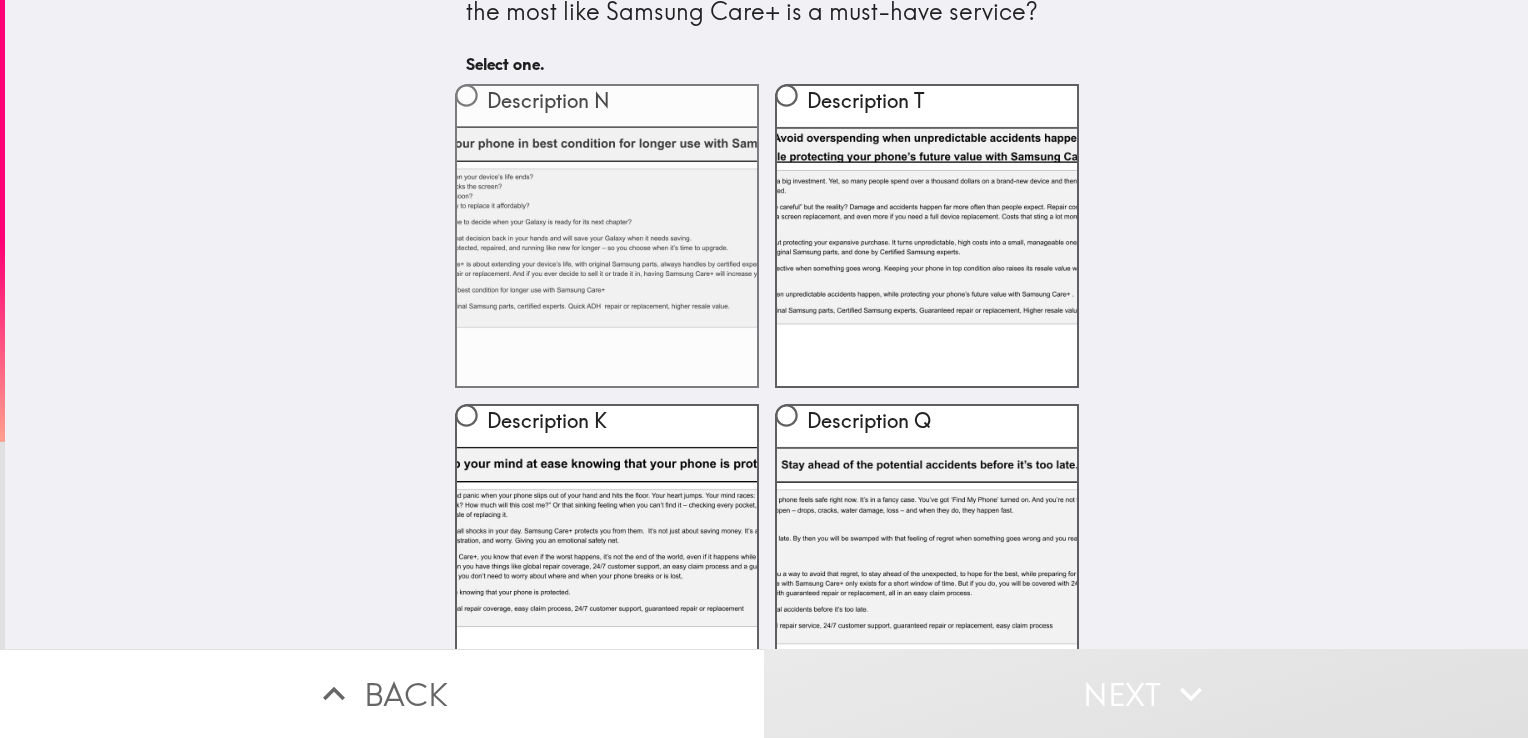 scroll, scrollTop: 129, scrollLeft: 0, axis: vertical 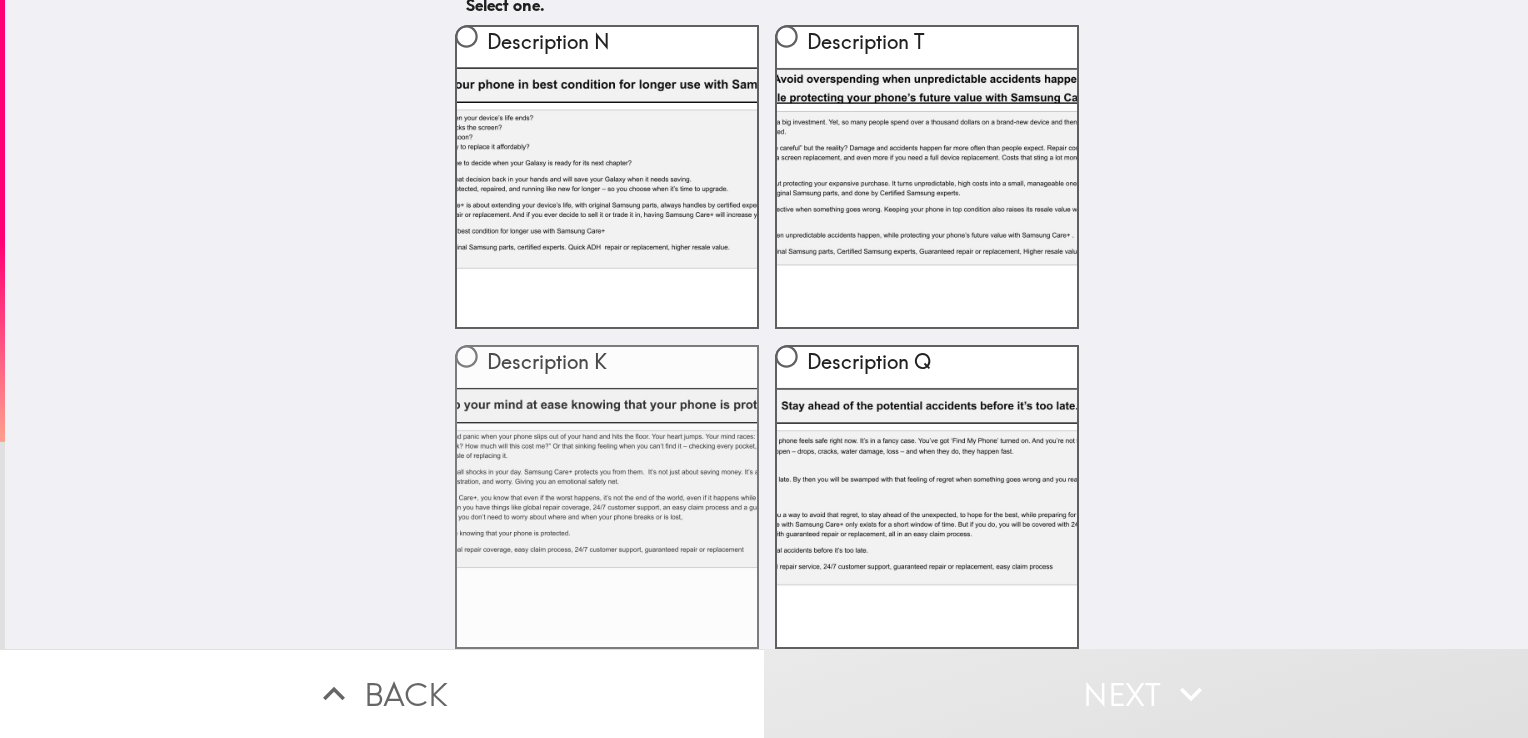 click on "Description K" at bounding box center (607, 366) 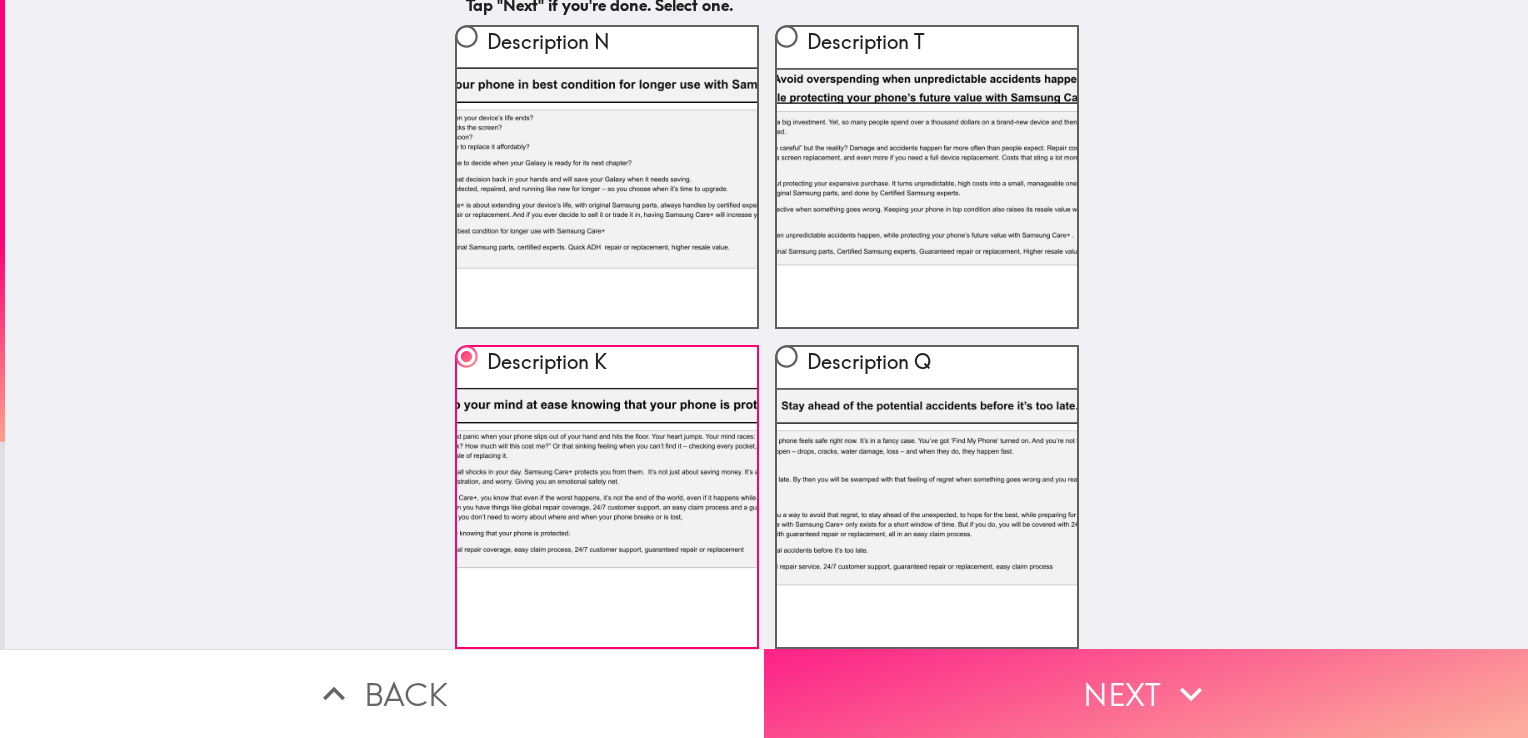 click on "Next" at bounding box center [1146, 693] 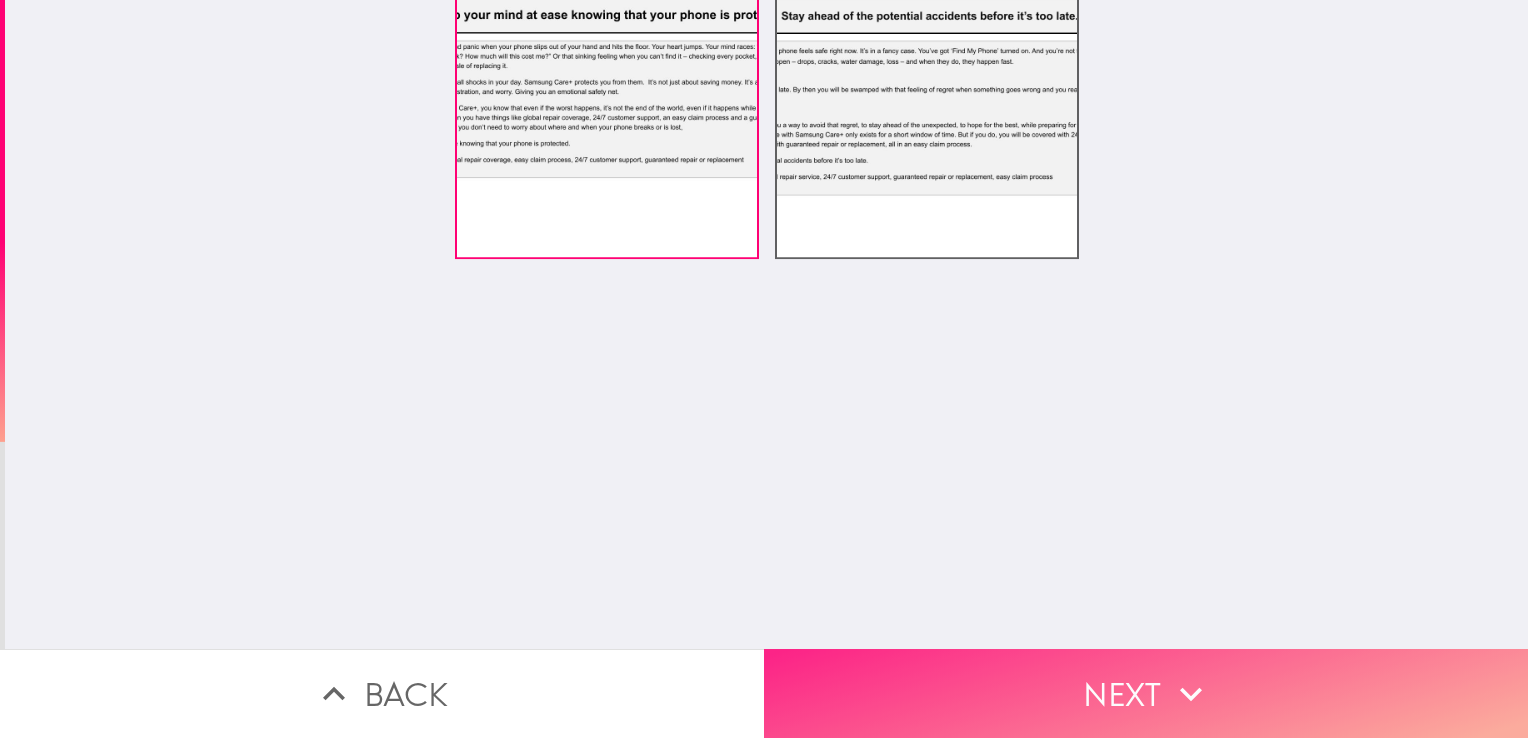 scroll, scrollTop: 0, scrollLeft: 0, axis: both 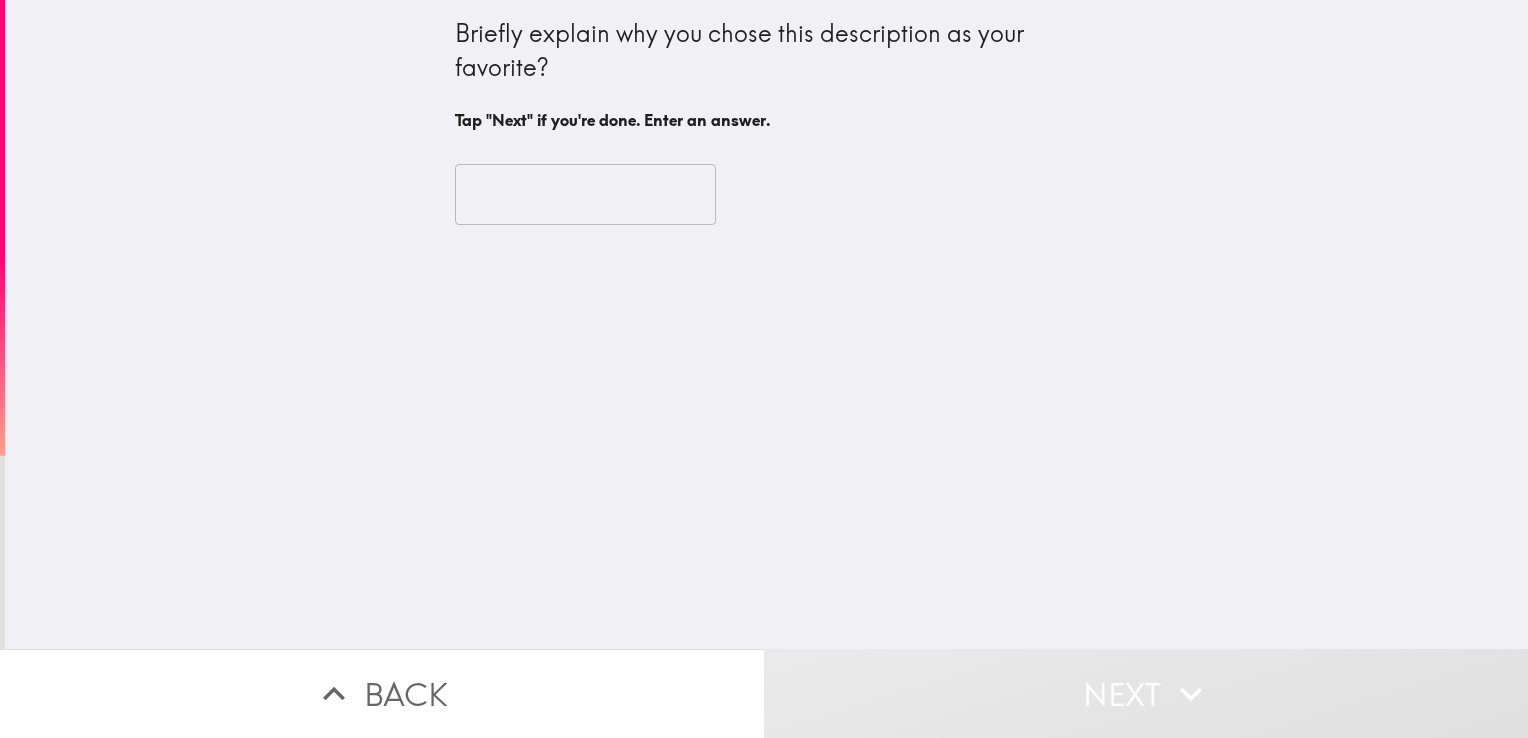 click at bounding box center (585, 195) 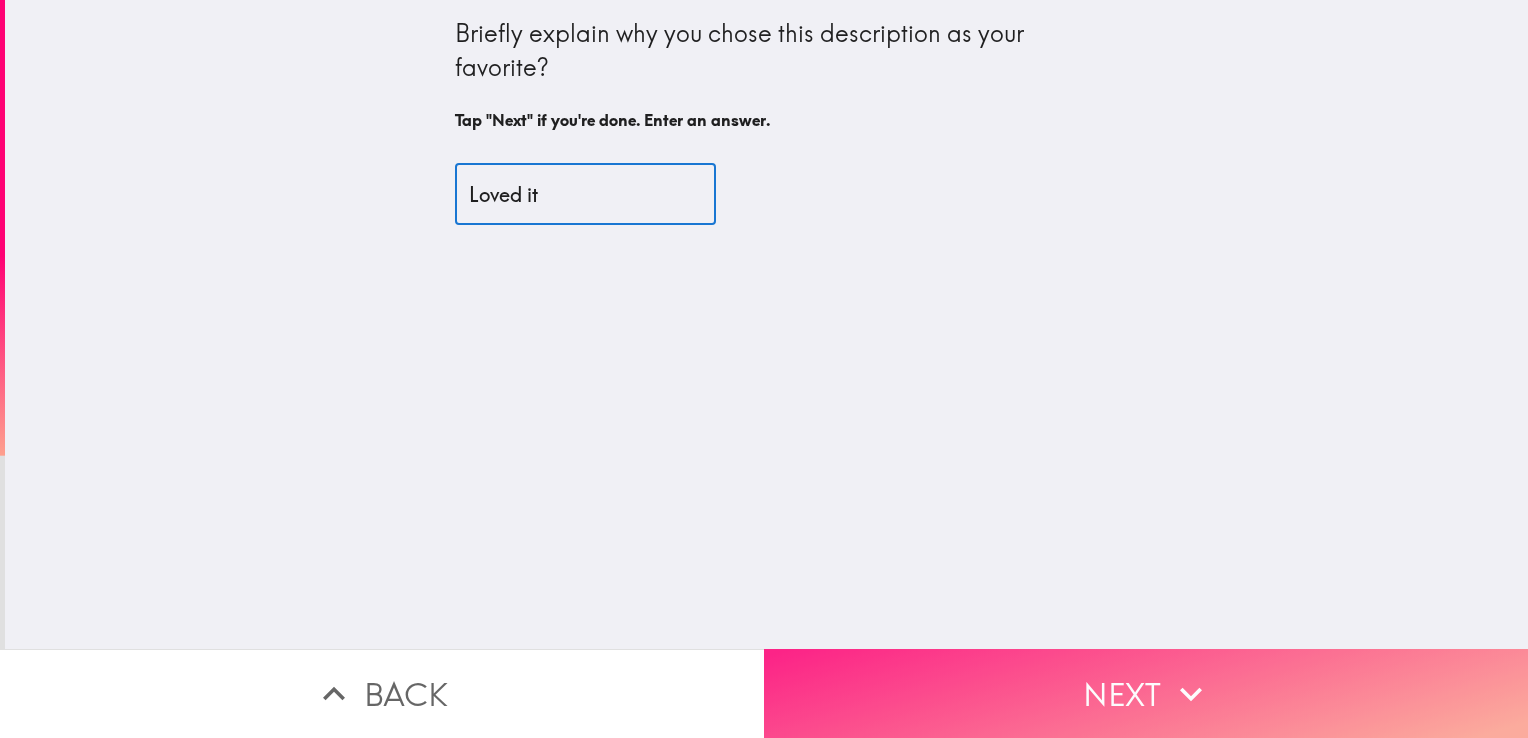 type on "Loved it" 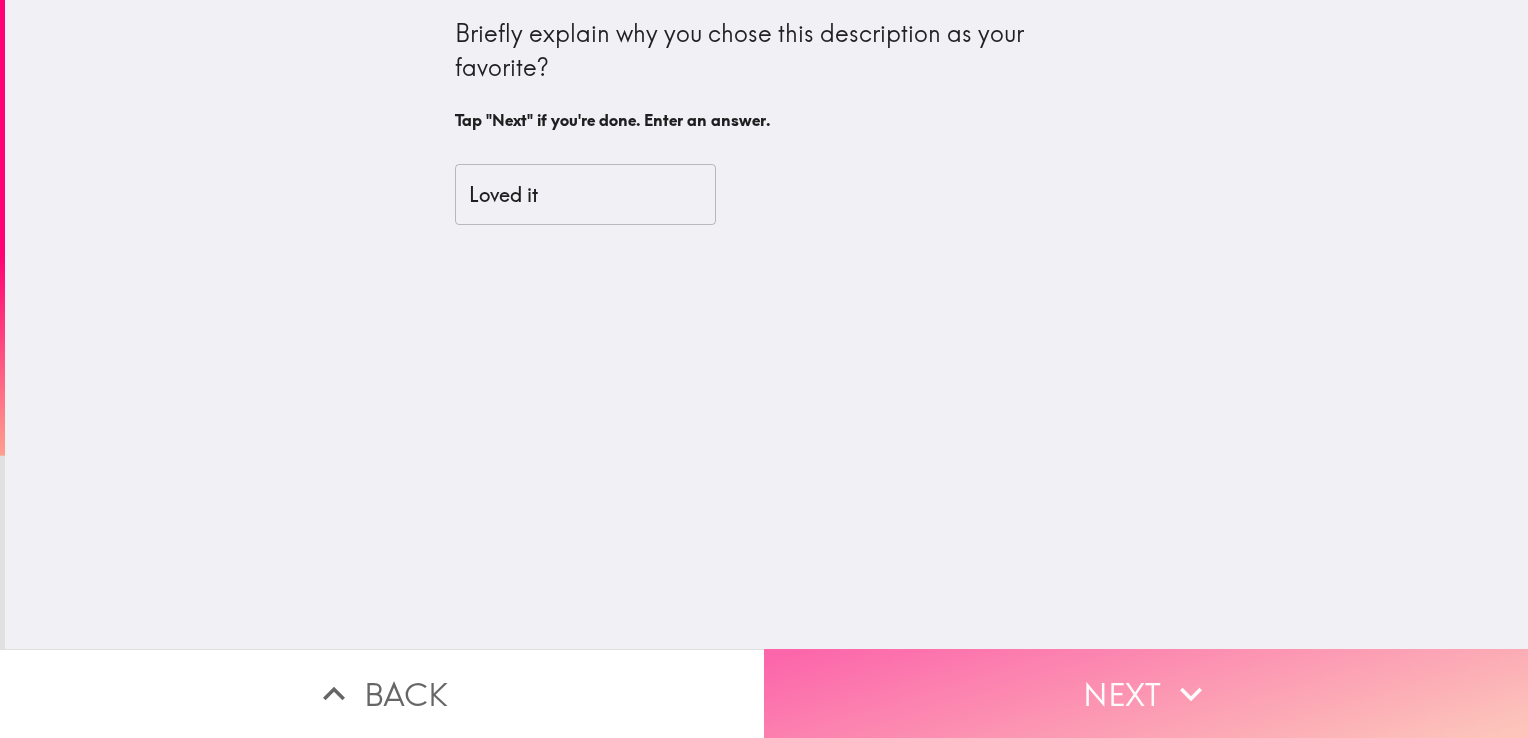 click on "Next" at bounding box center [1146, 693] 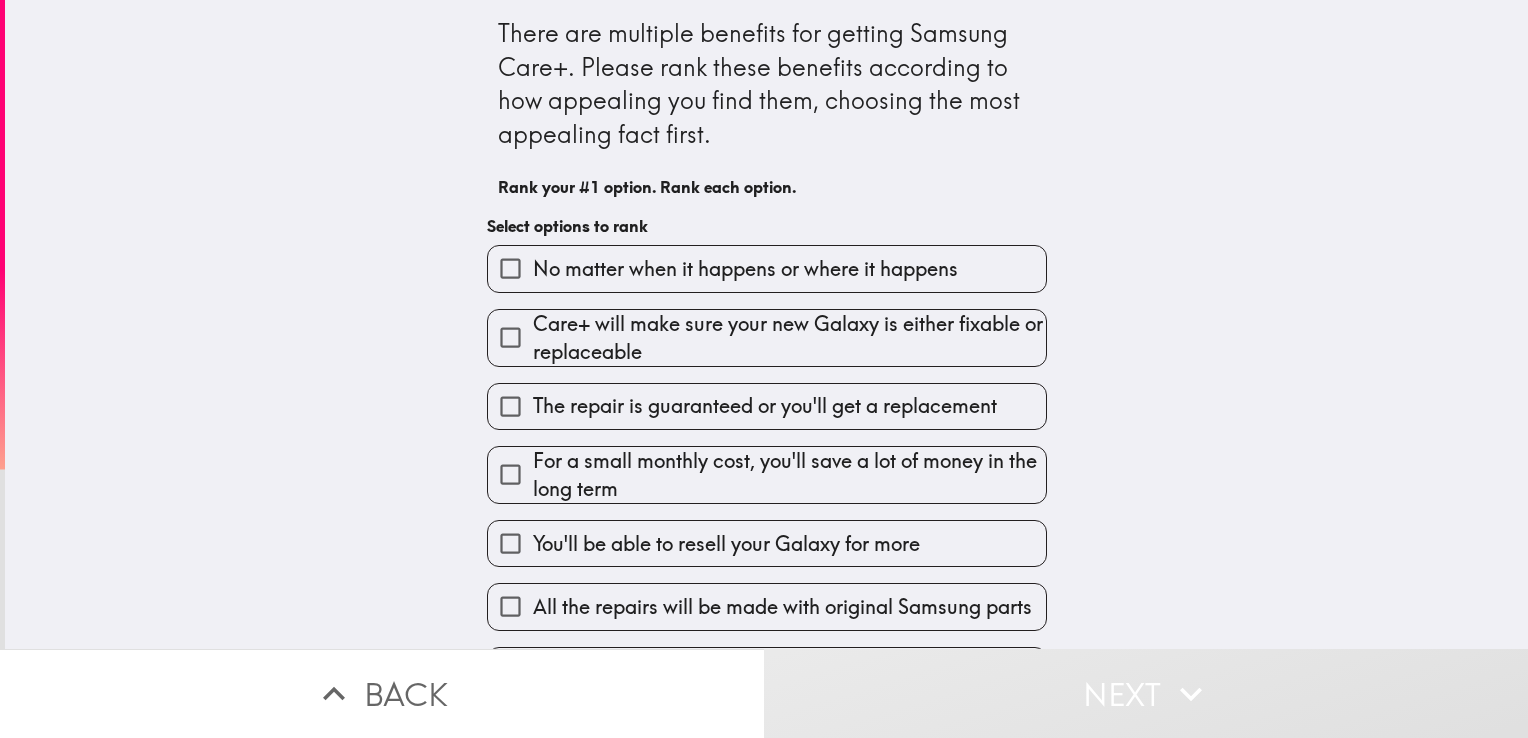 click on "Care+ will make sure your new Galaxy is either fixable or replaceable" at bounding box center [789, 338] 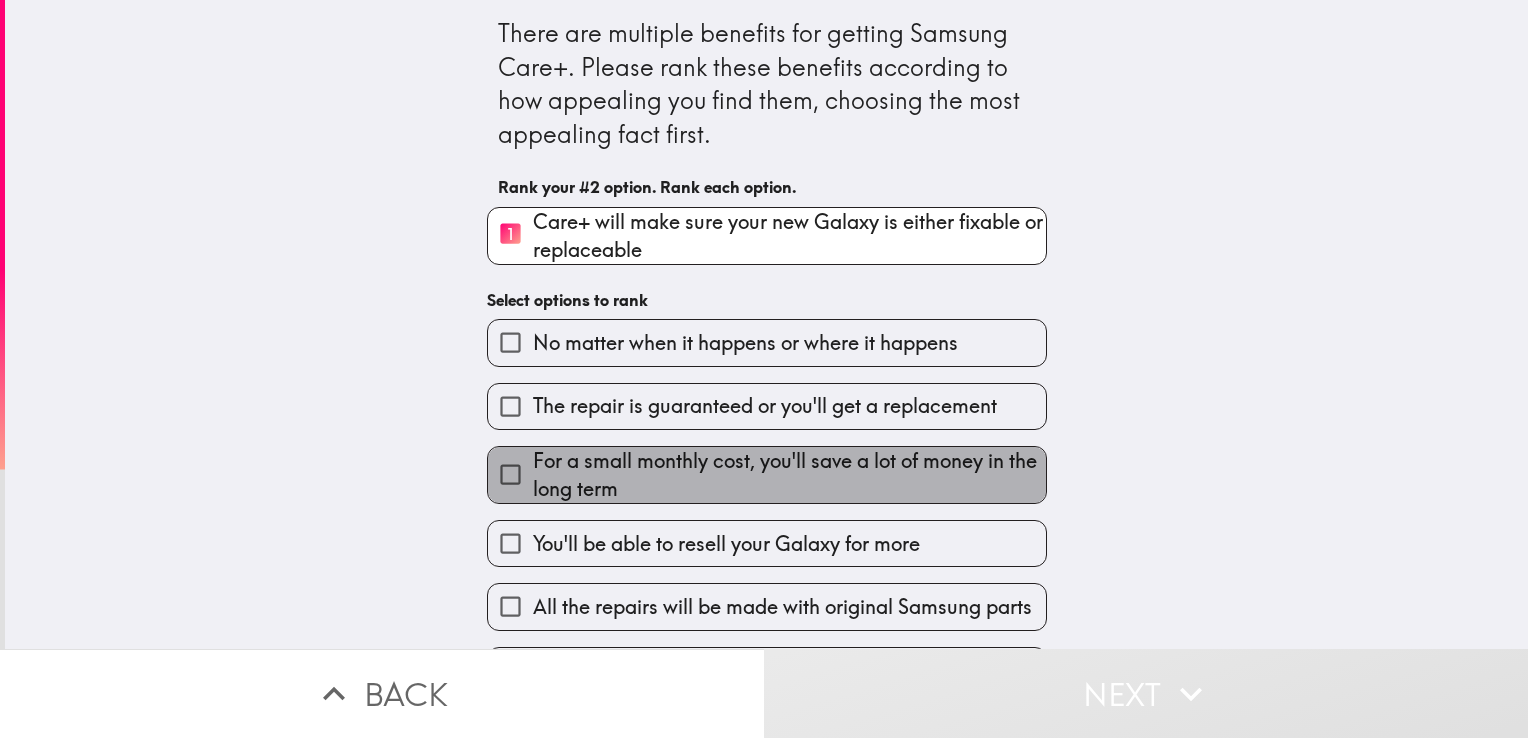 click on "For a small monthly cost, you'll save a lot of money in the long term" at bounding box center (789, 475) 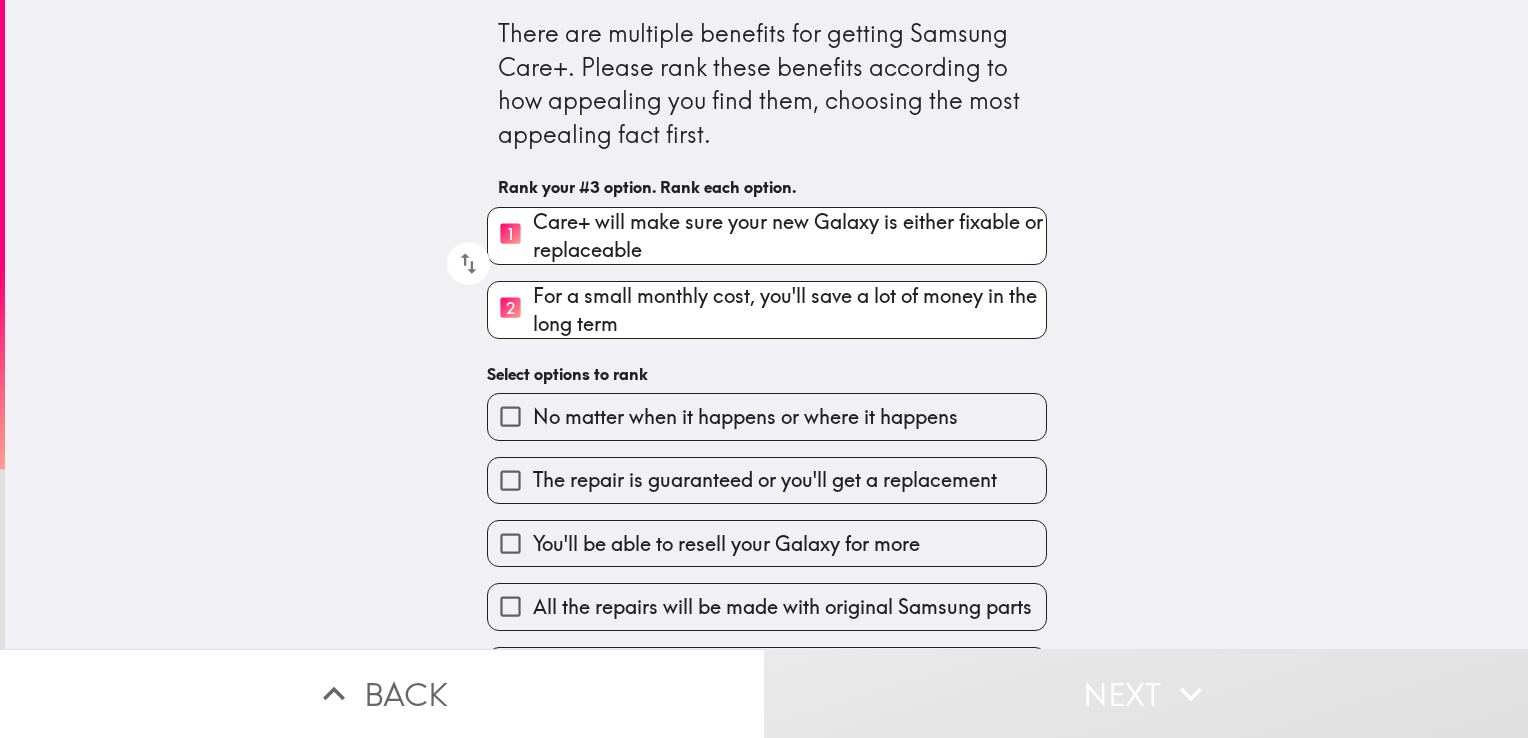 click on "You'll be able to resell your Galaxy for more" at bounding box center (767, 543) 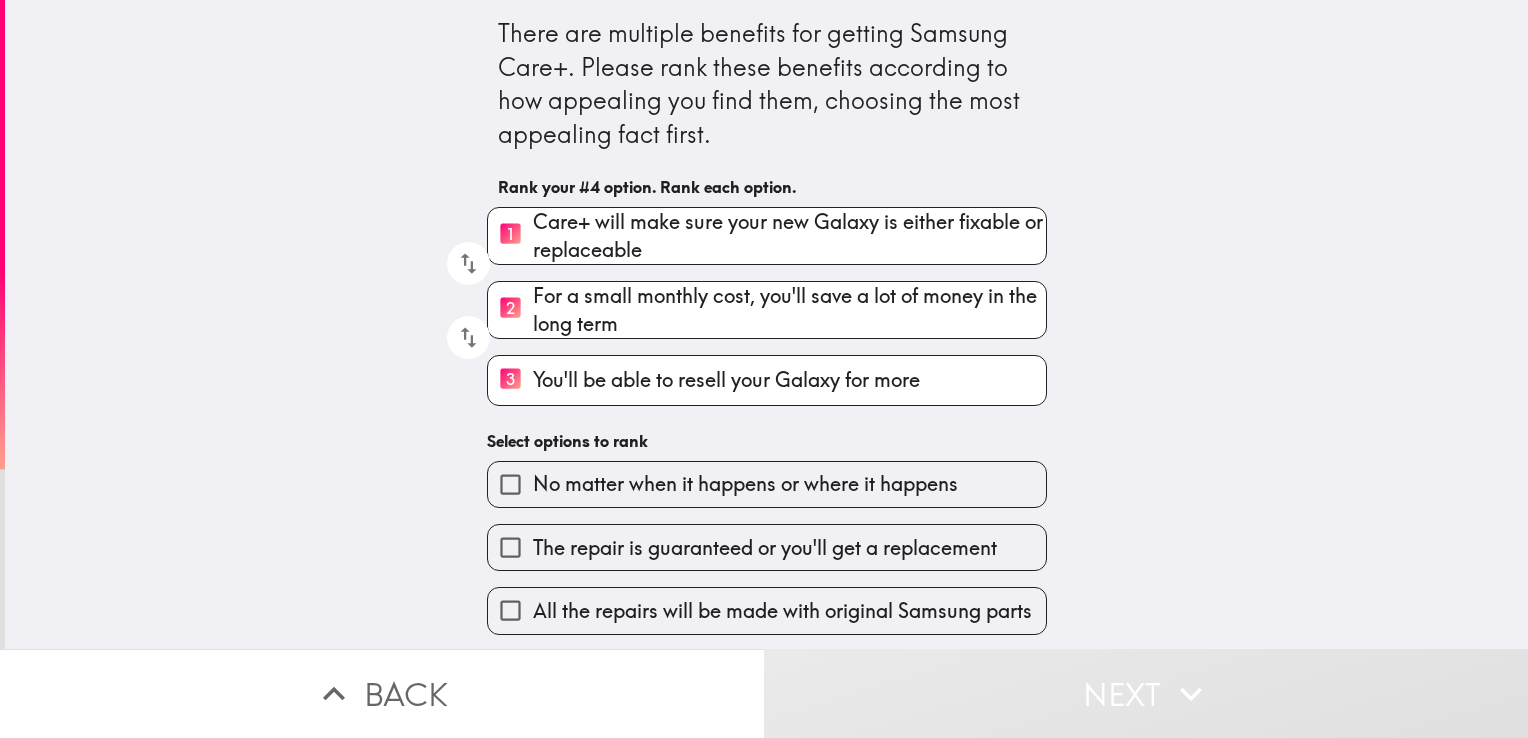 click on "No matter when it happens or where it happens" at bounding box center (745, 484) 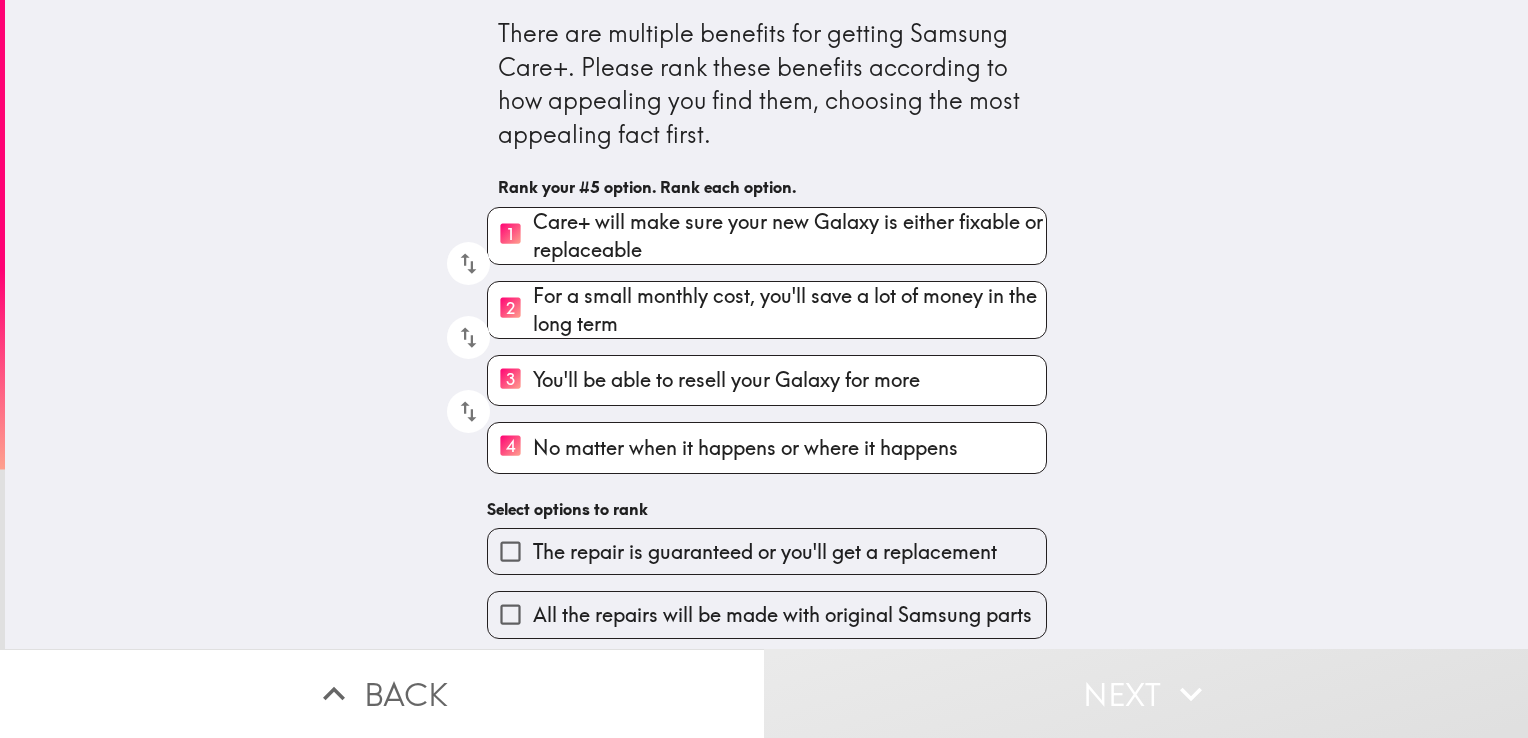 click on "All the repairs will be made with original Samsung parts" at bounding box center (782, 615) 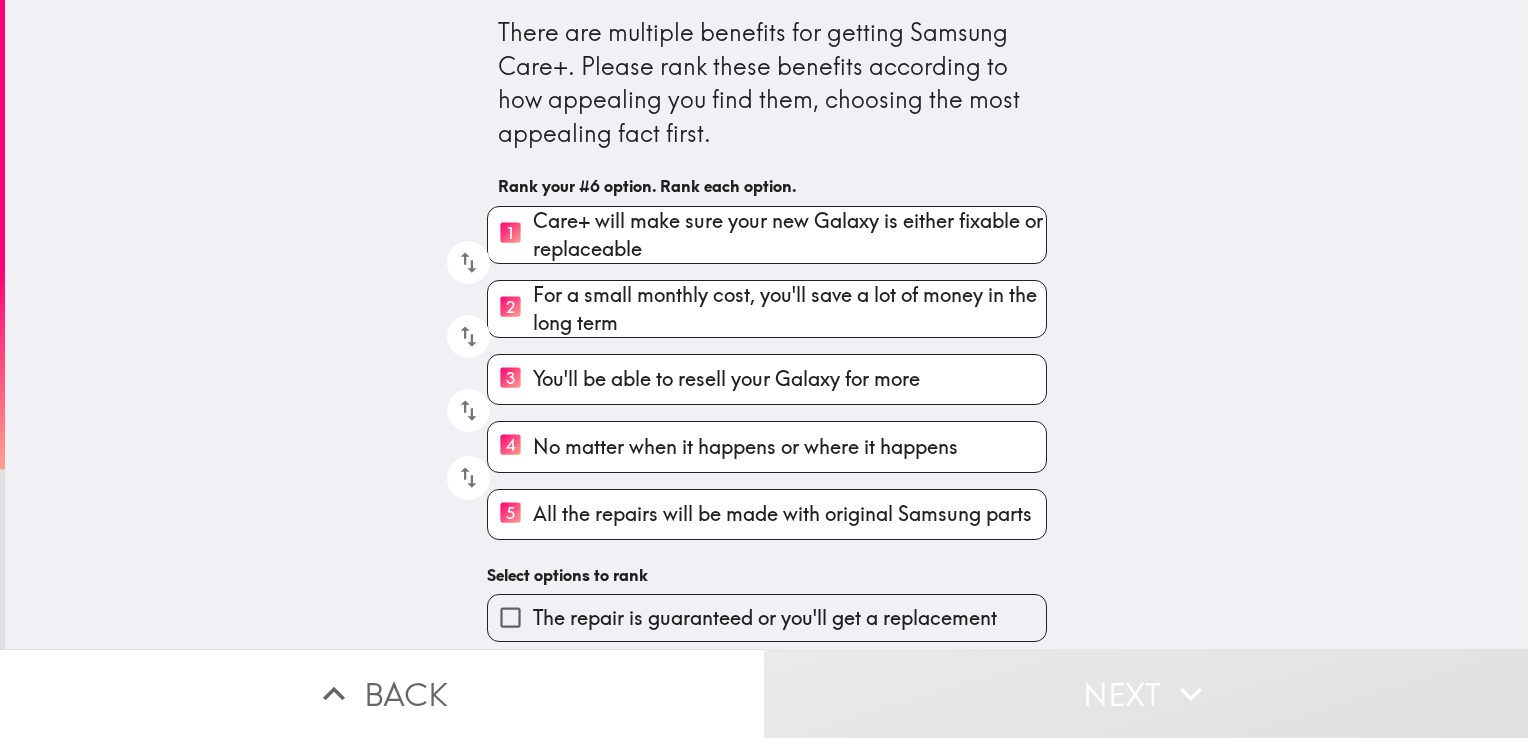 click on "The repair is guaranteed or you'll get a replacement" at bounding box center (765, 618) 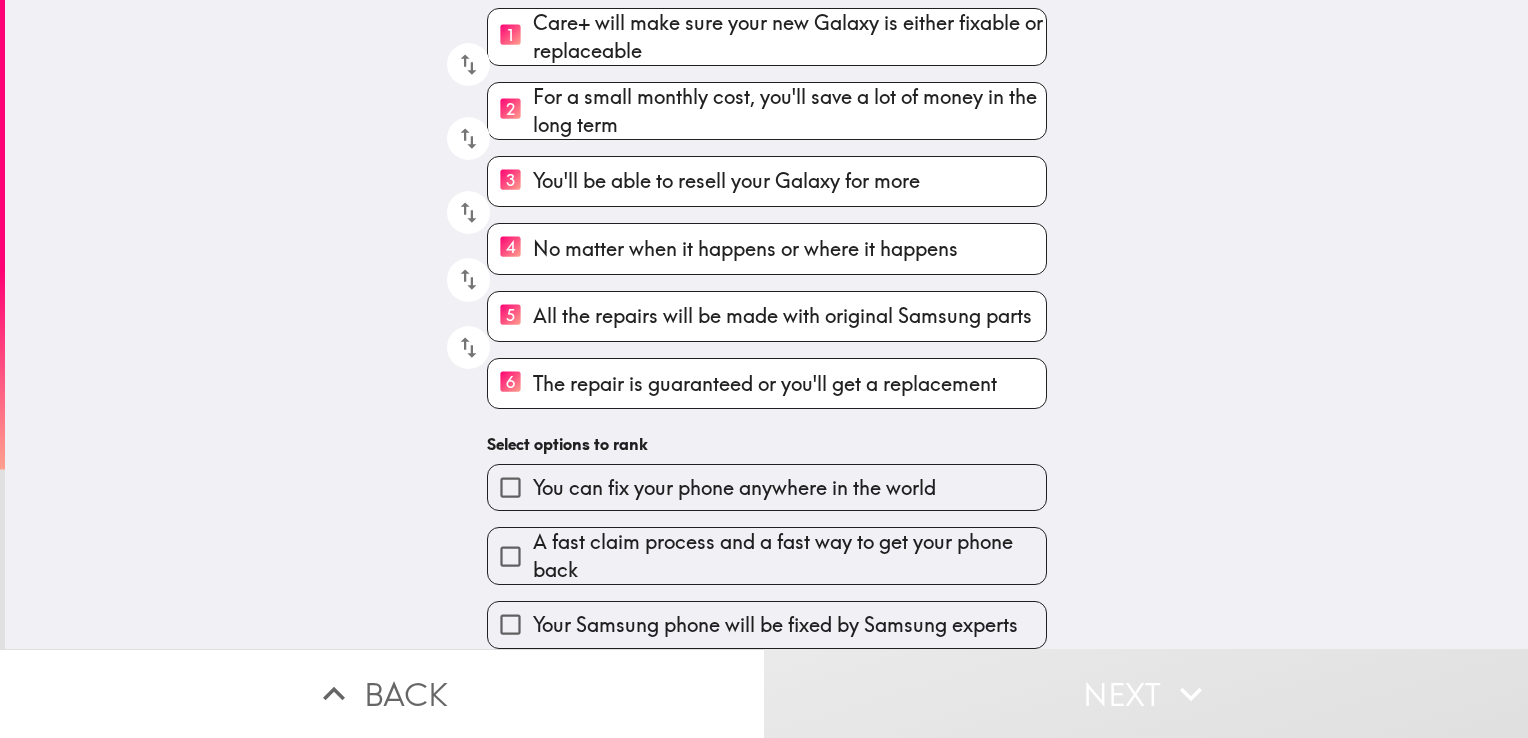 scroll, scrollTop: 209, scrollLeft: 0, axis: vertical 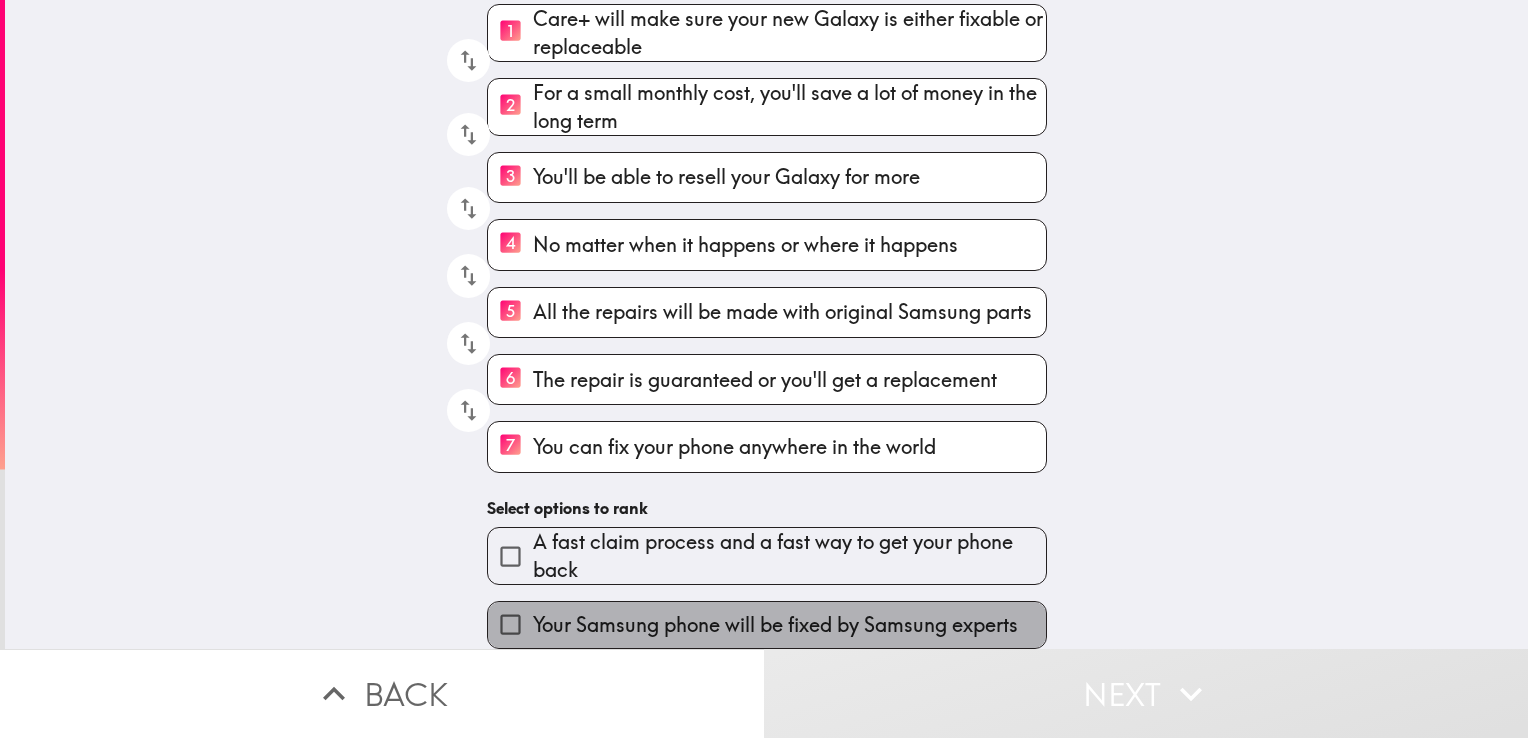 click on "Your Samsung phone will be fixed by Samsung experts" at bounding box center (775, 625) 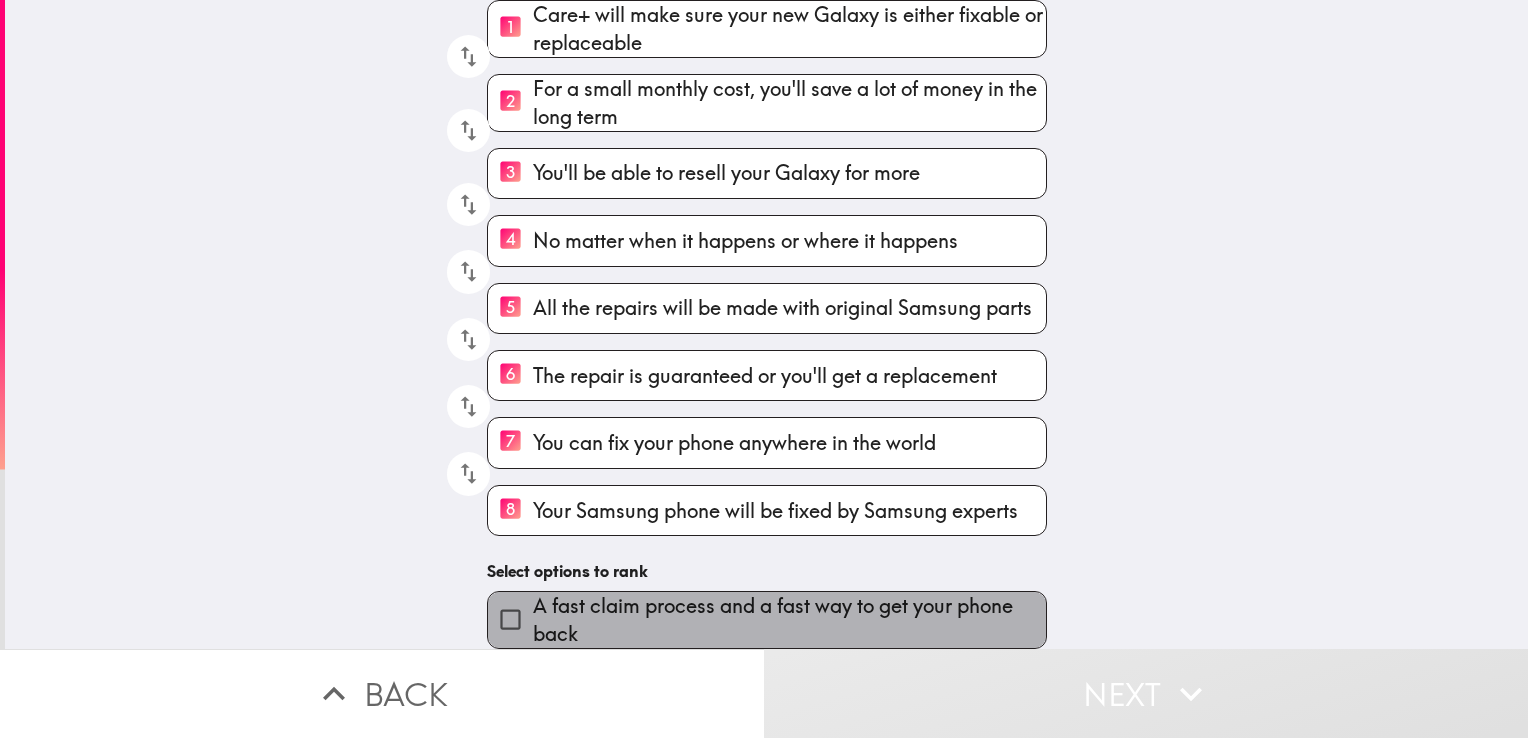 click on "A fast claim process and a fast way to get your phone back" at bounding box center [789, 620] 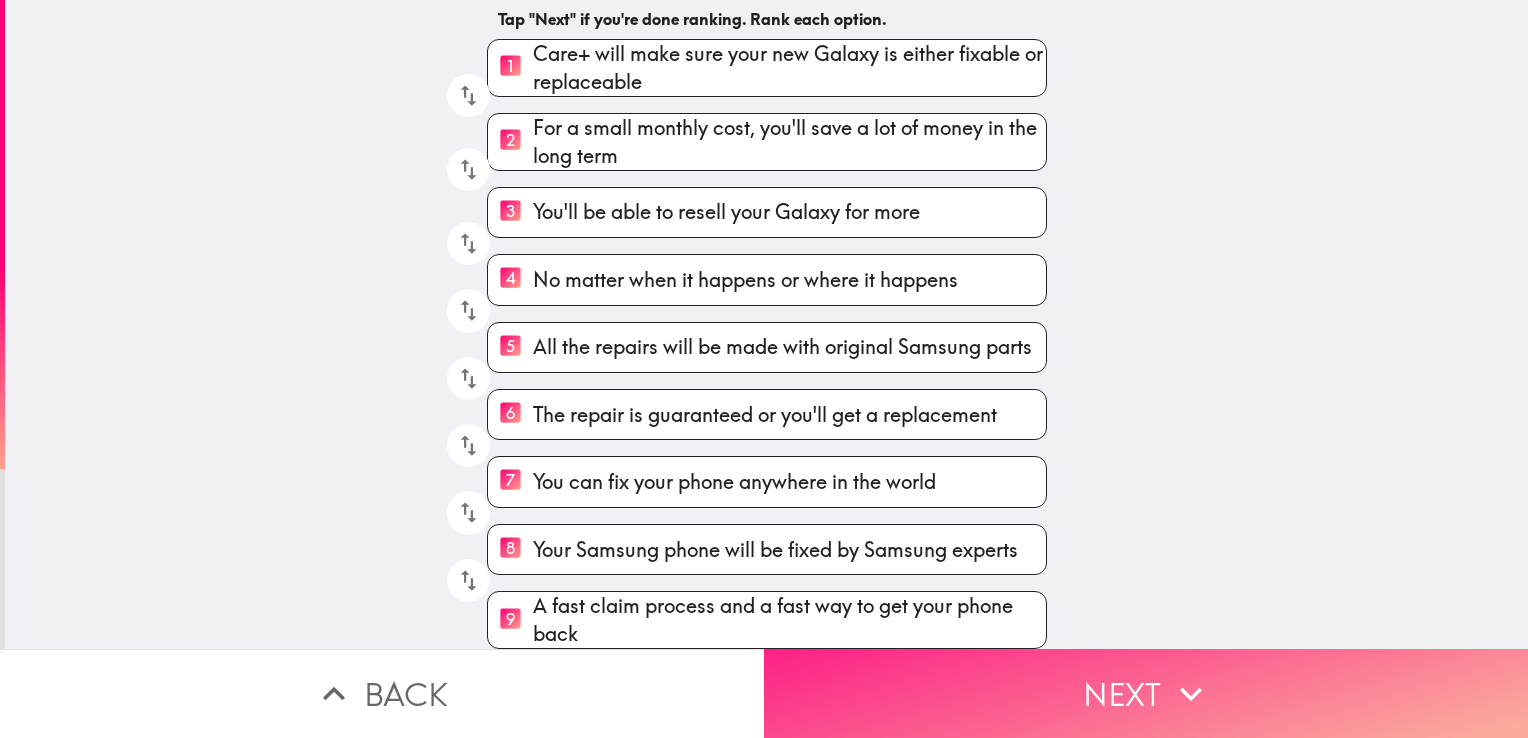 click on "Next" at bounding box center (1146, 693) 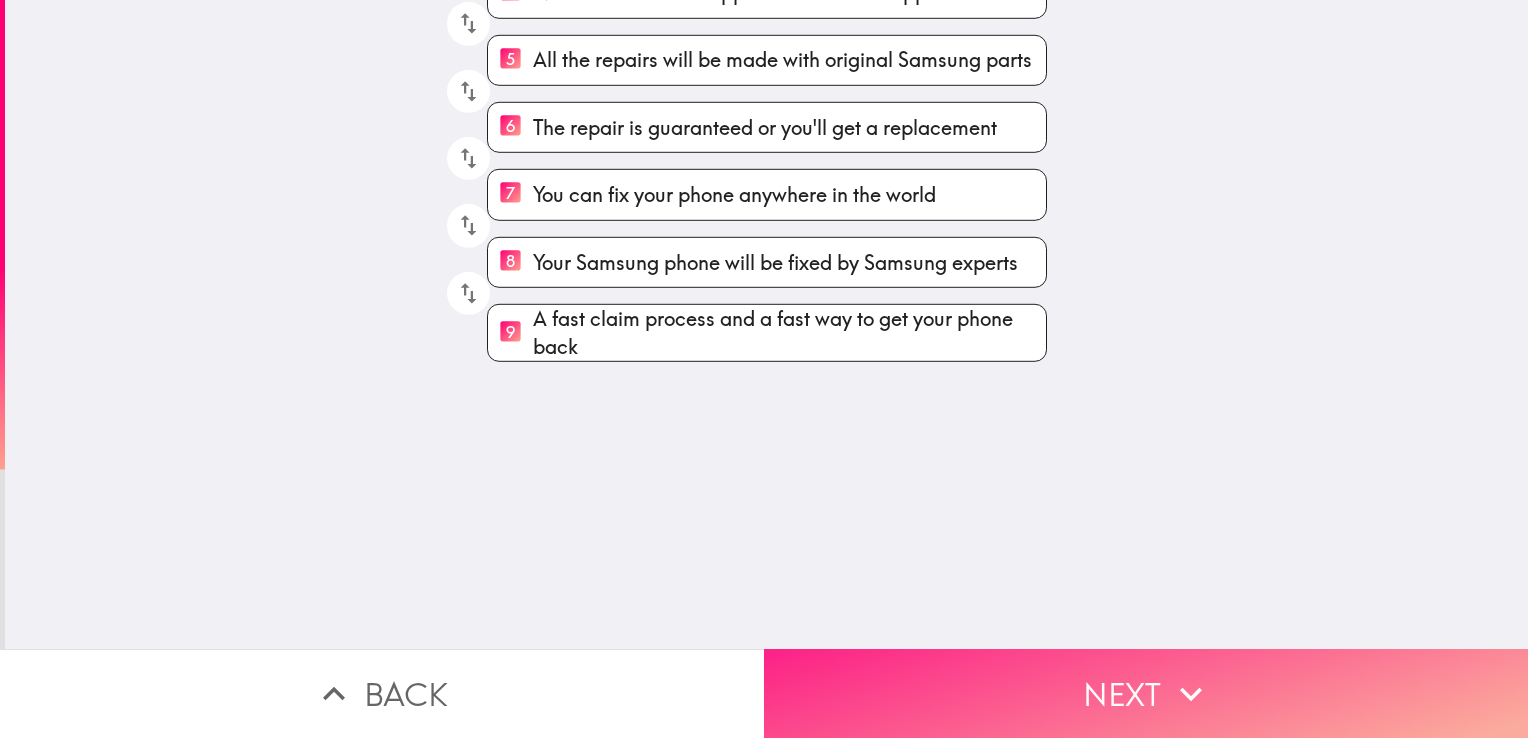 scroll, scrollTop: 0, scrollLeft: 0, axis: both 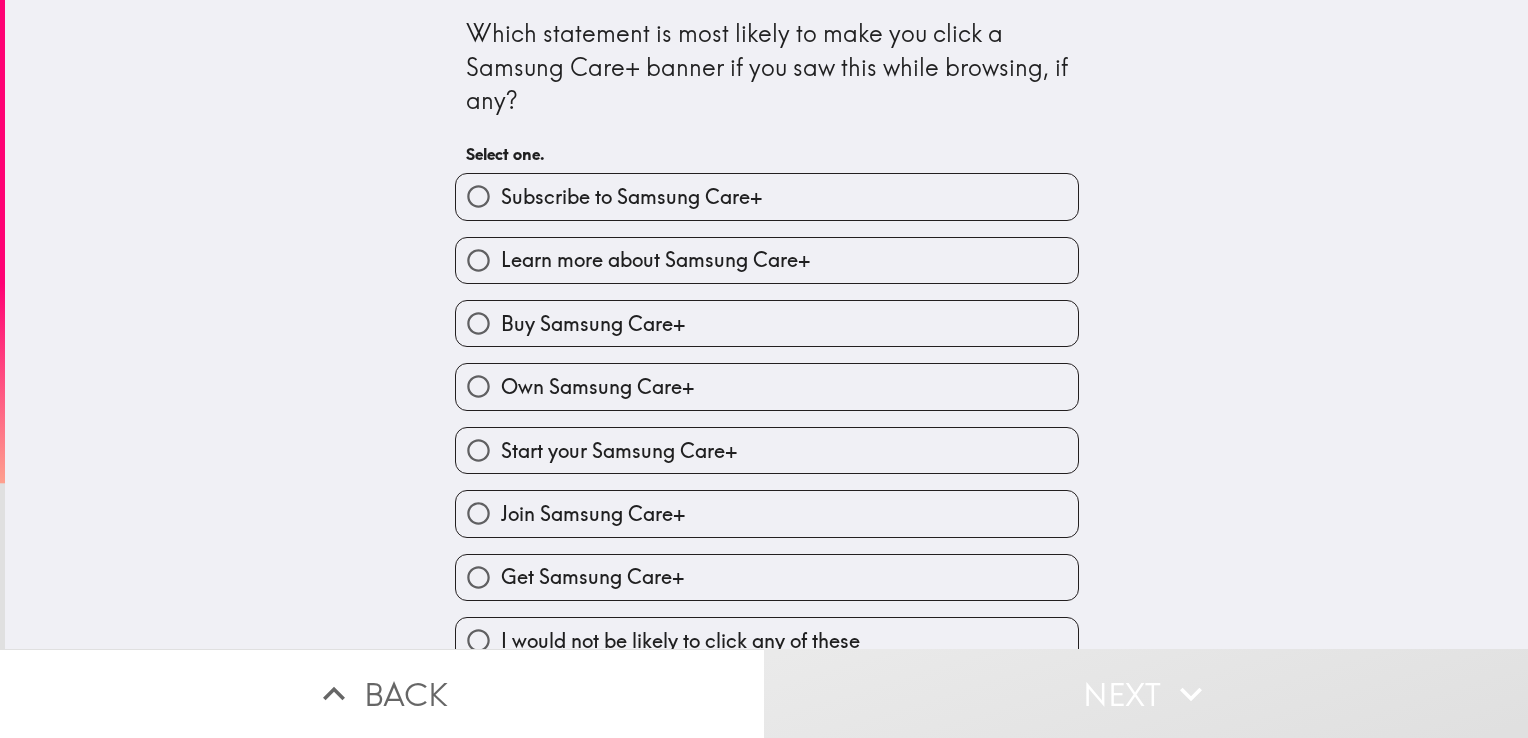 click on "Own Samsung Care+" at bounding box center (597, 387) 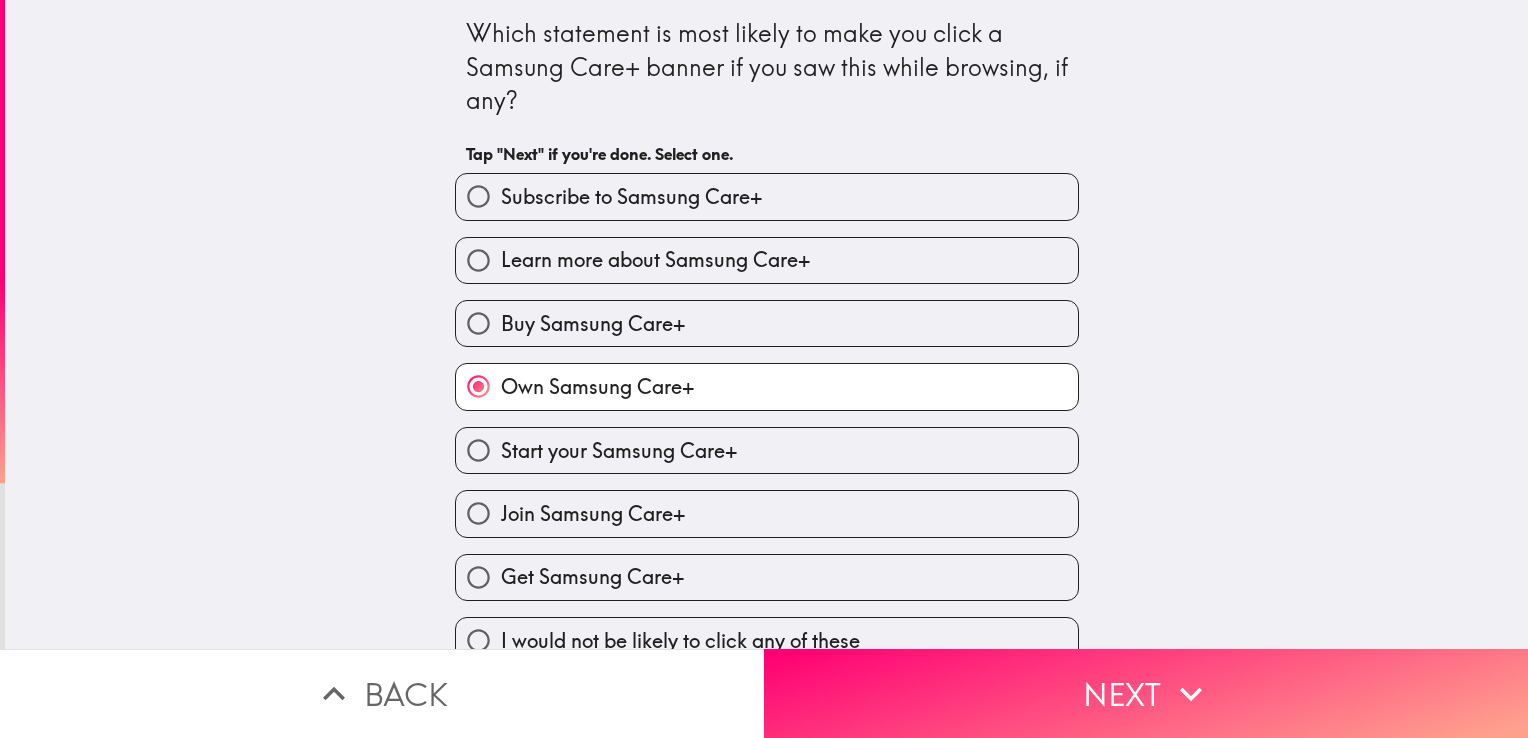 drag, startPoint x: 556, startPoint y: 511, endPoint x: 565, endPoint y: 495, distance: 18.35756 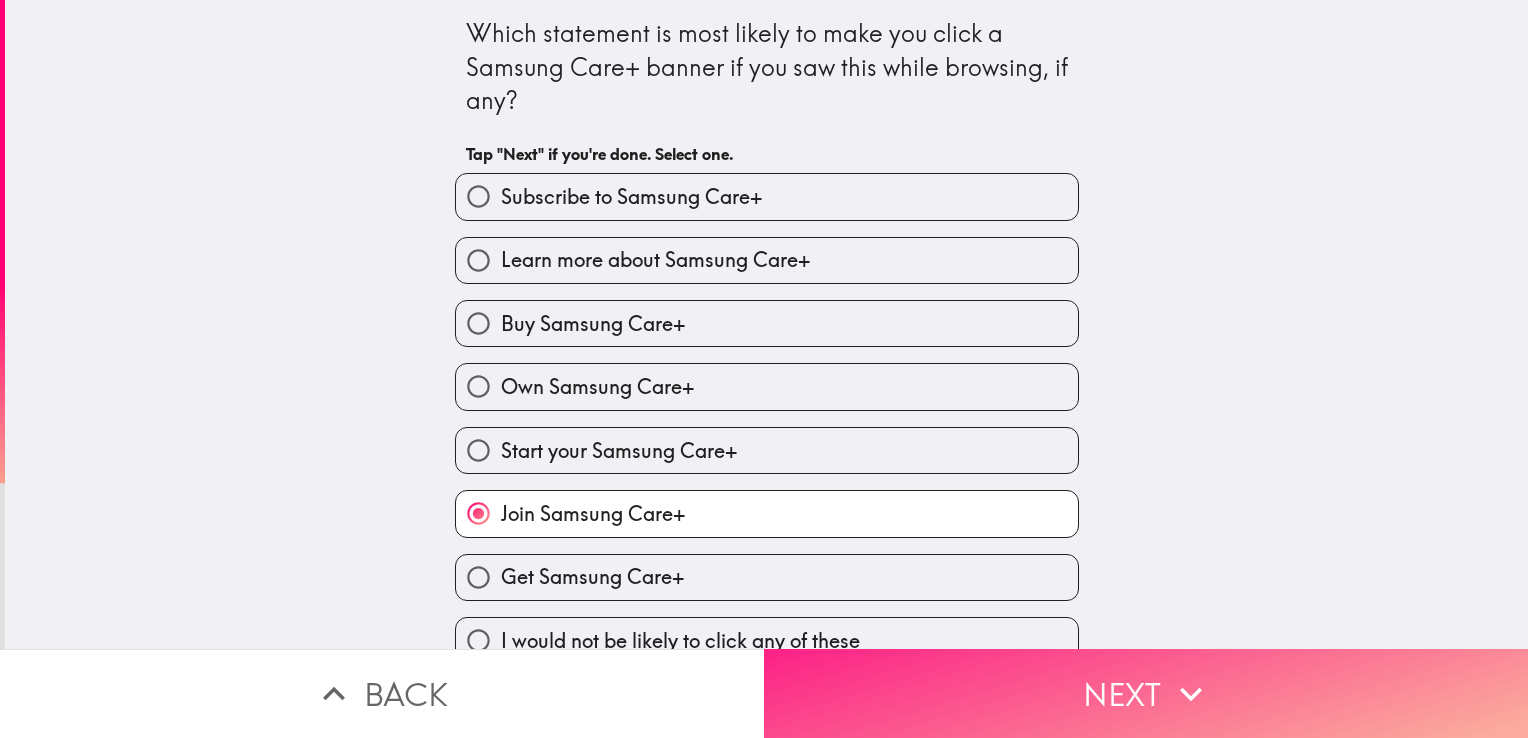 click on "Next" at bounding box center (1146, 693) 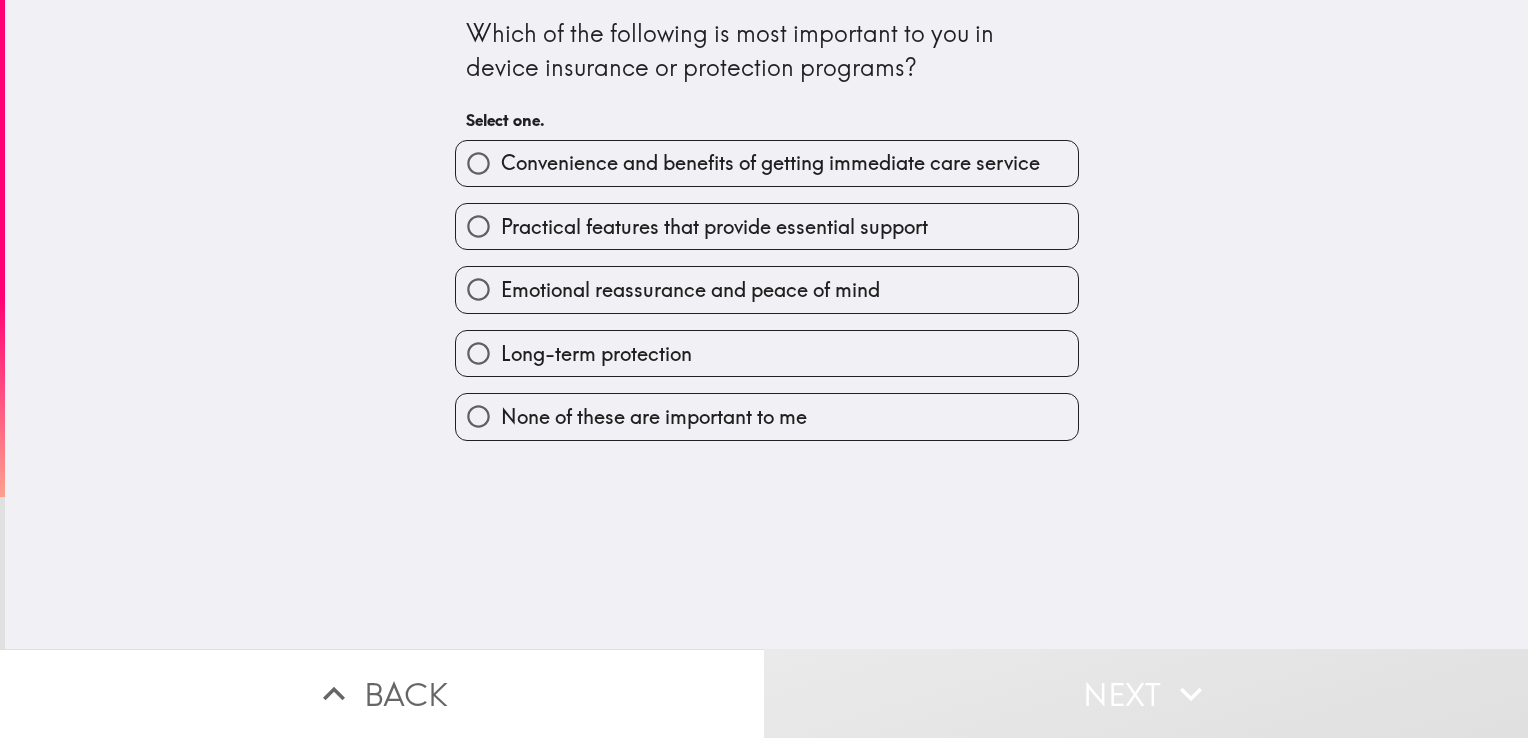 drag, startPoint x: 628, startPoint y: 298, endPoint x: 630, endPoint y: 309, distance: 11.18034 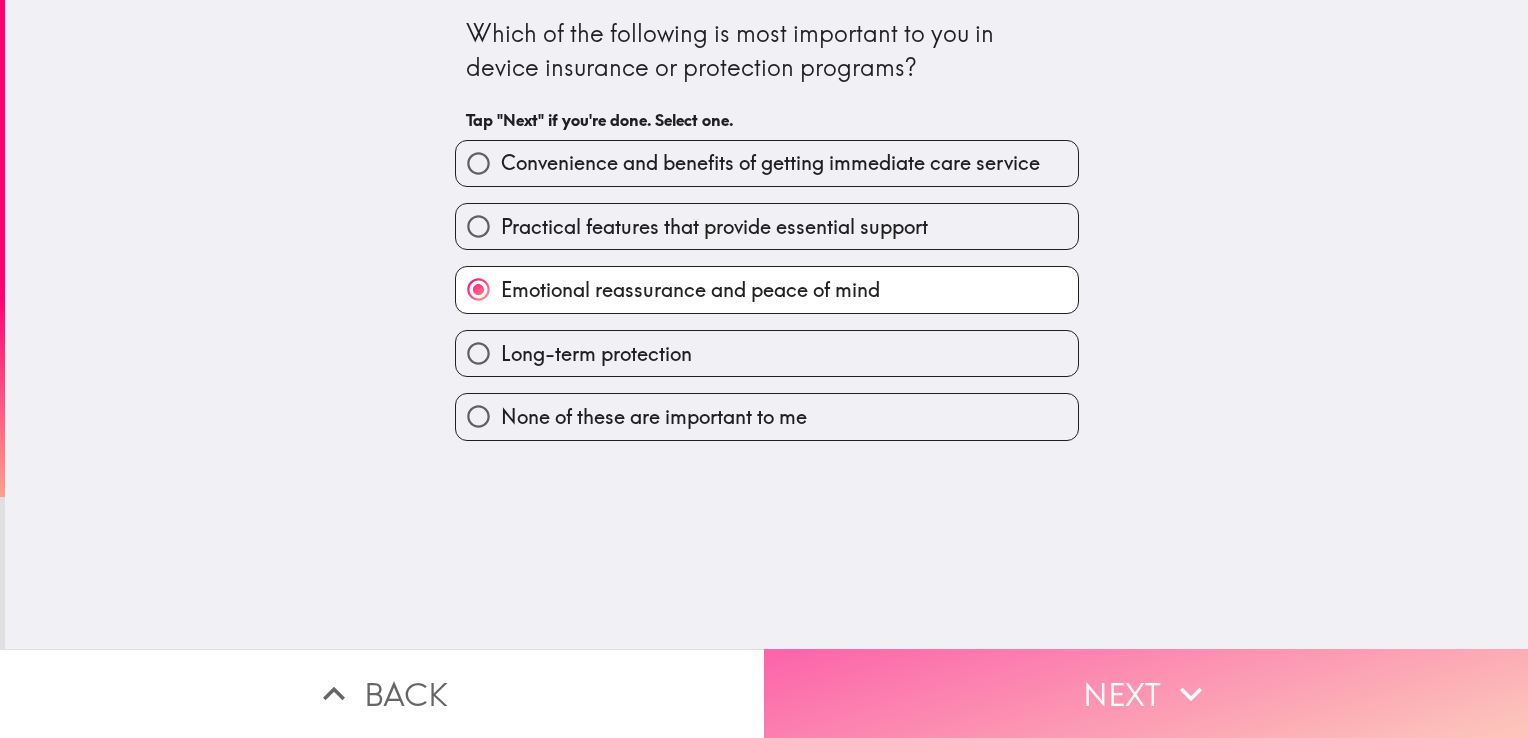 click on "Next" at bounding box center (1146, 693) 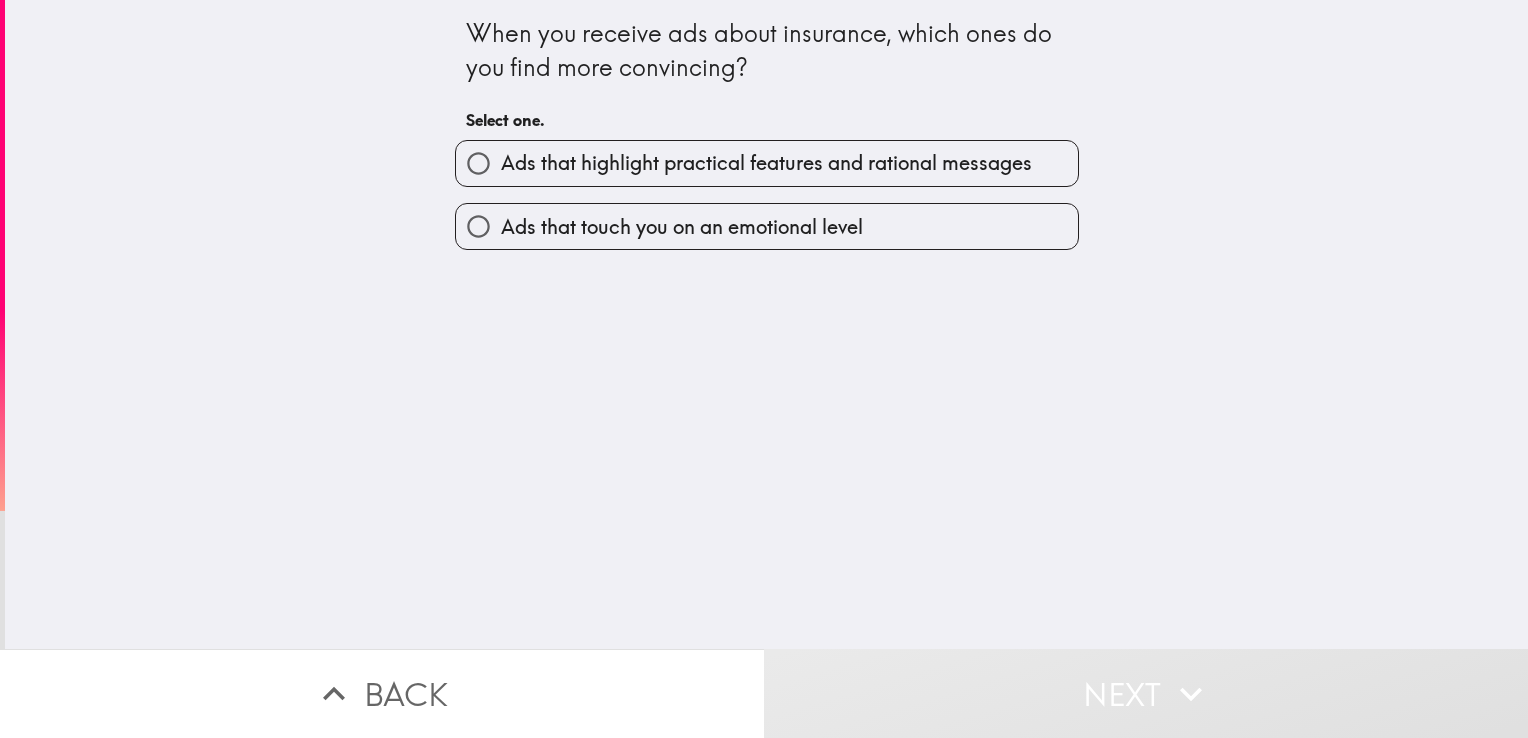 click on "Ads that touch you on an emotional level" at bounding box center [759, 218] 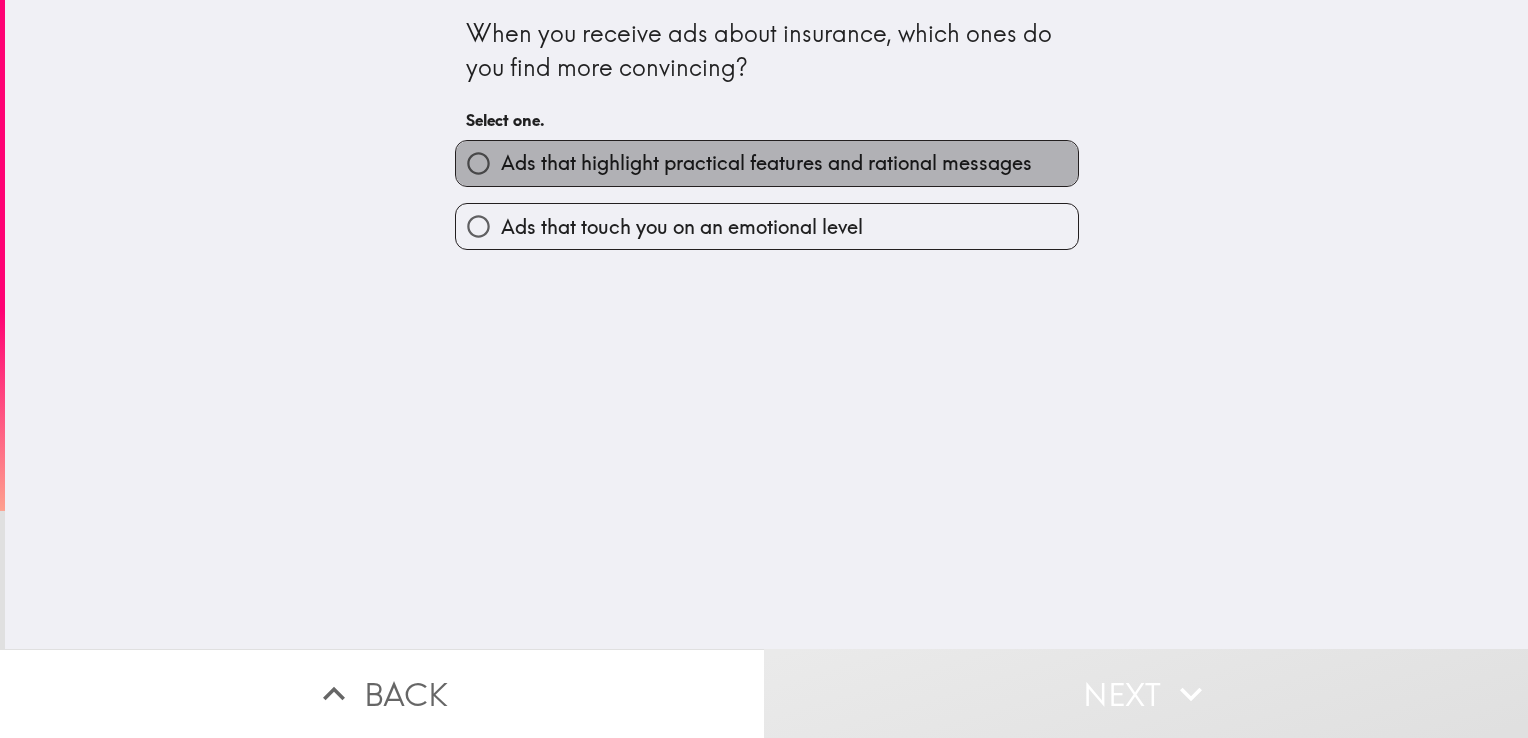 click on "Ads that highlight practical features and rational messages" at bounding box center [766, 163] 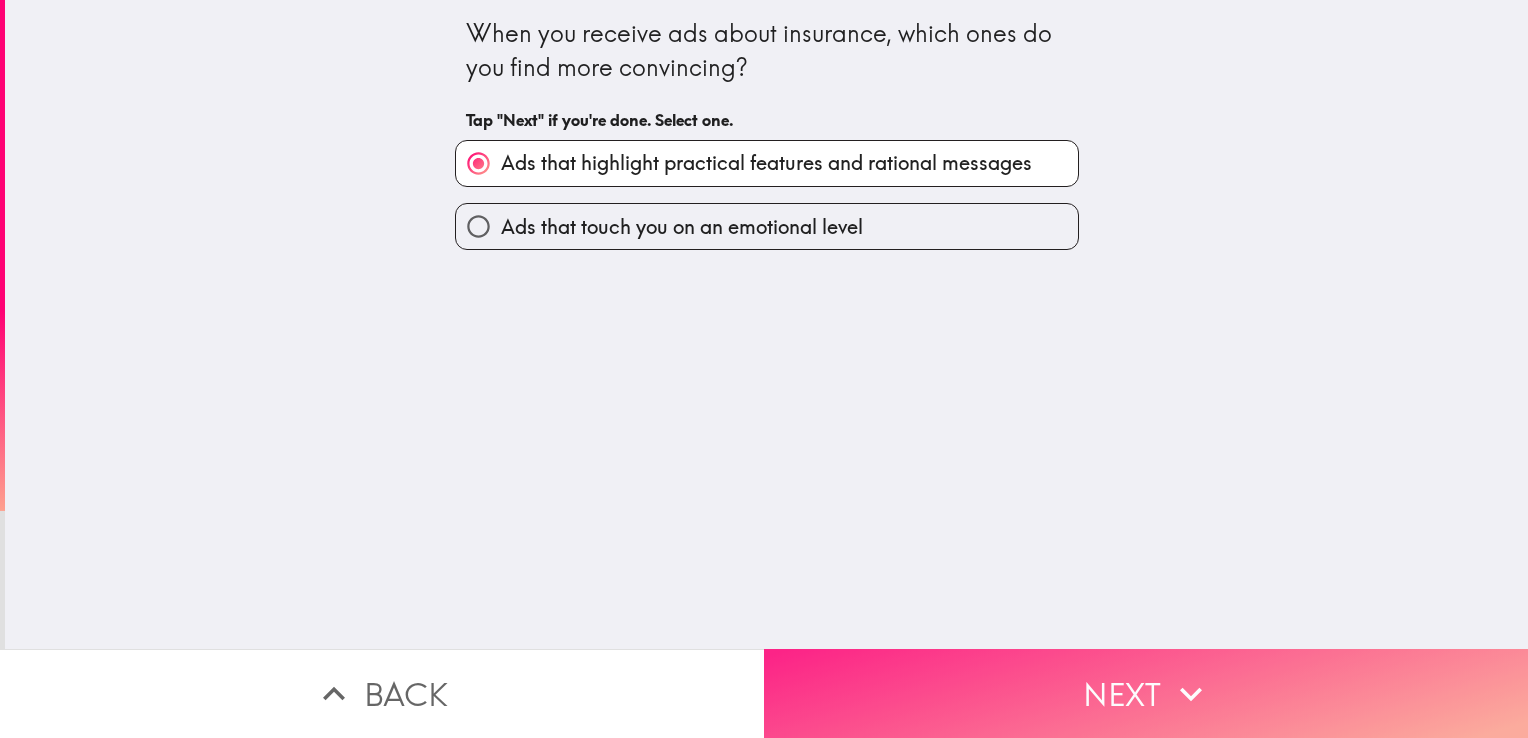 click on "Next" at bounding box center (1146, 693) 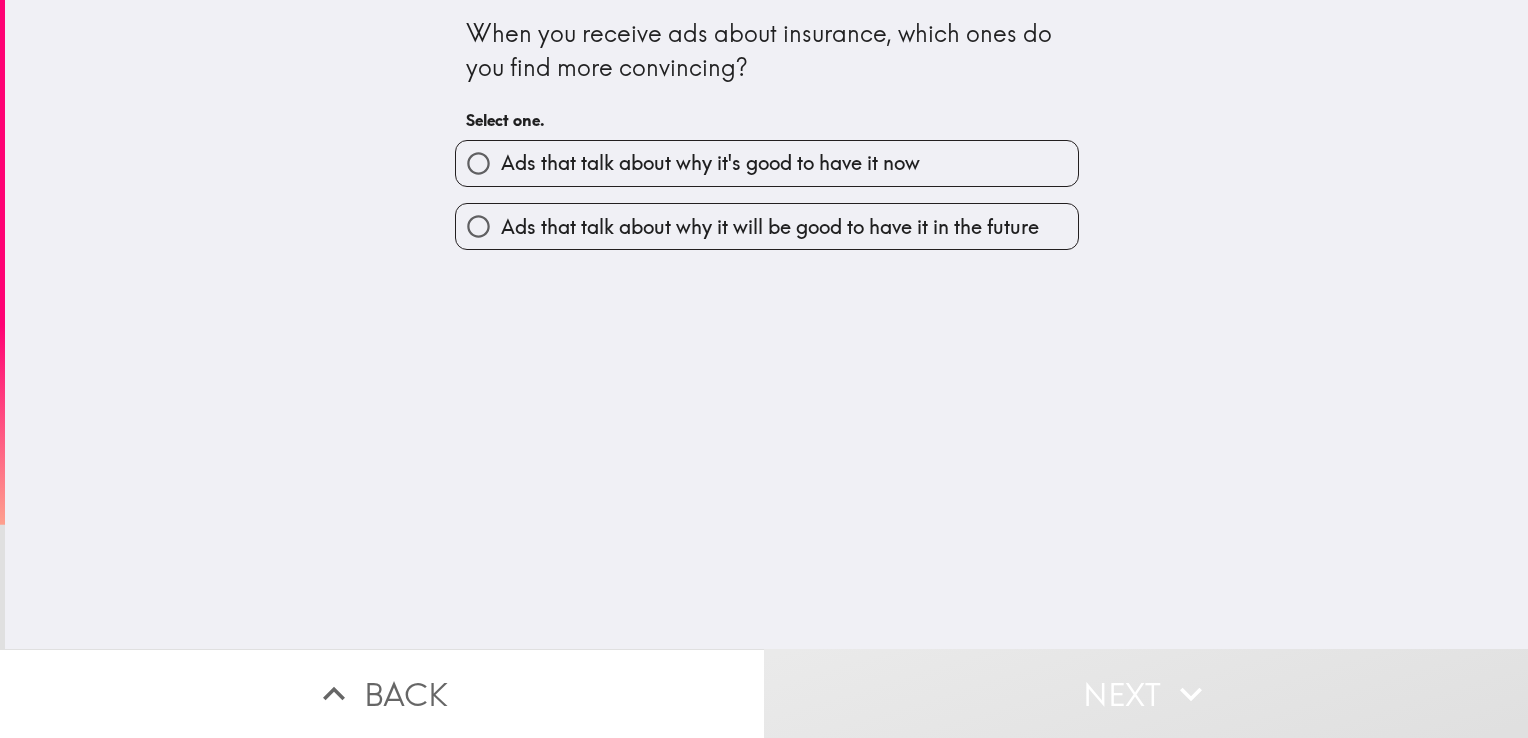 click on "Ads that talk about why it's good to have it now" at bounding box center (710, 163) 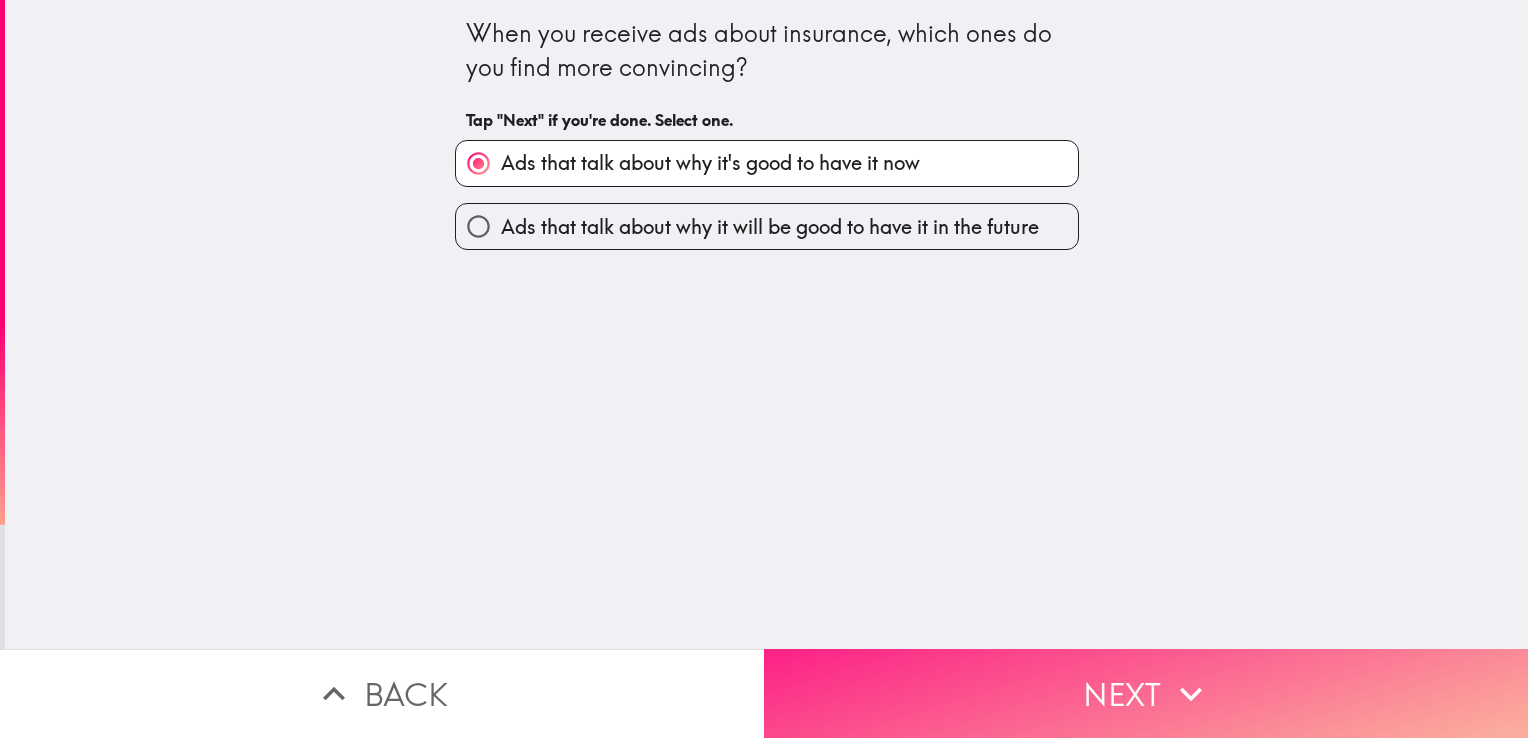 click on "Next" at bounding box center [1146, 693] 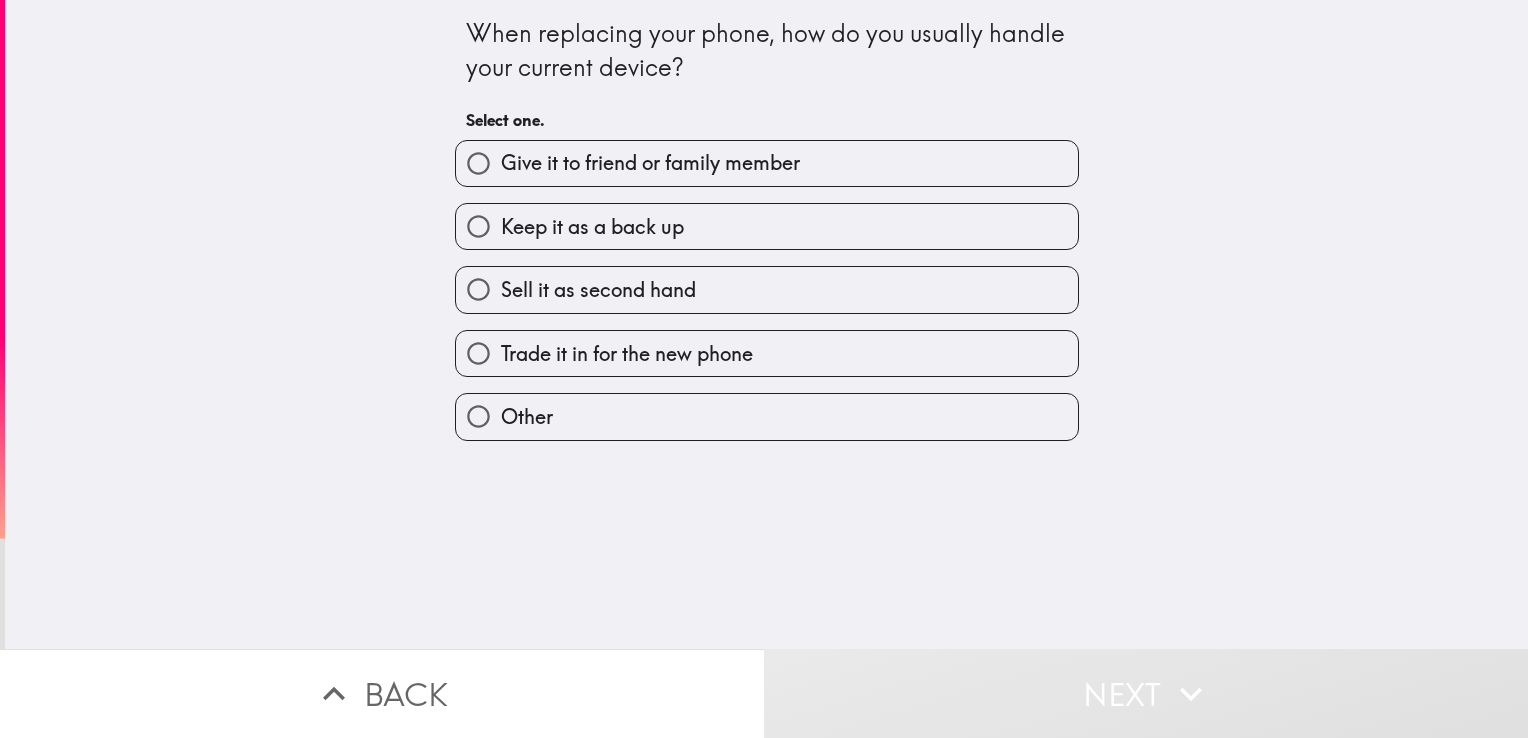 click on "Sell it as second hand" at bounding box center [759, 281] 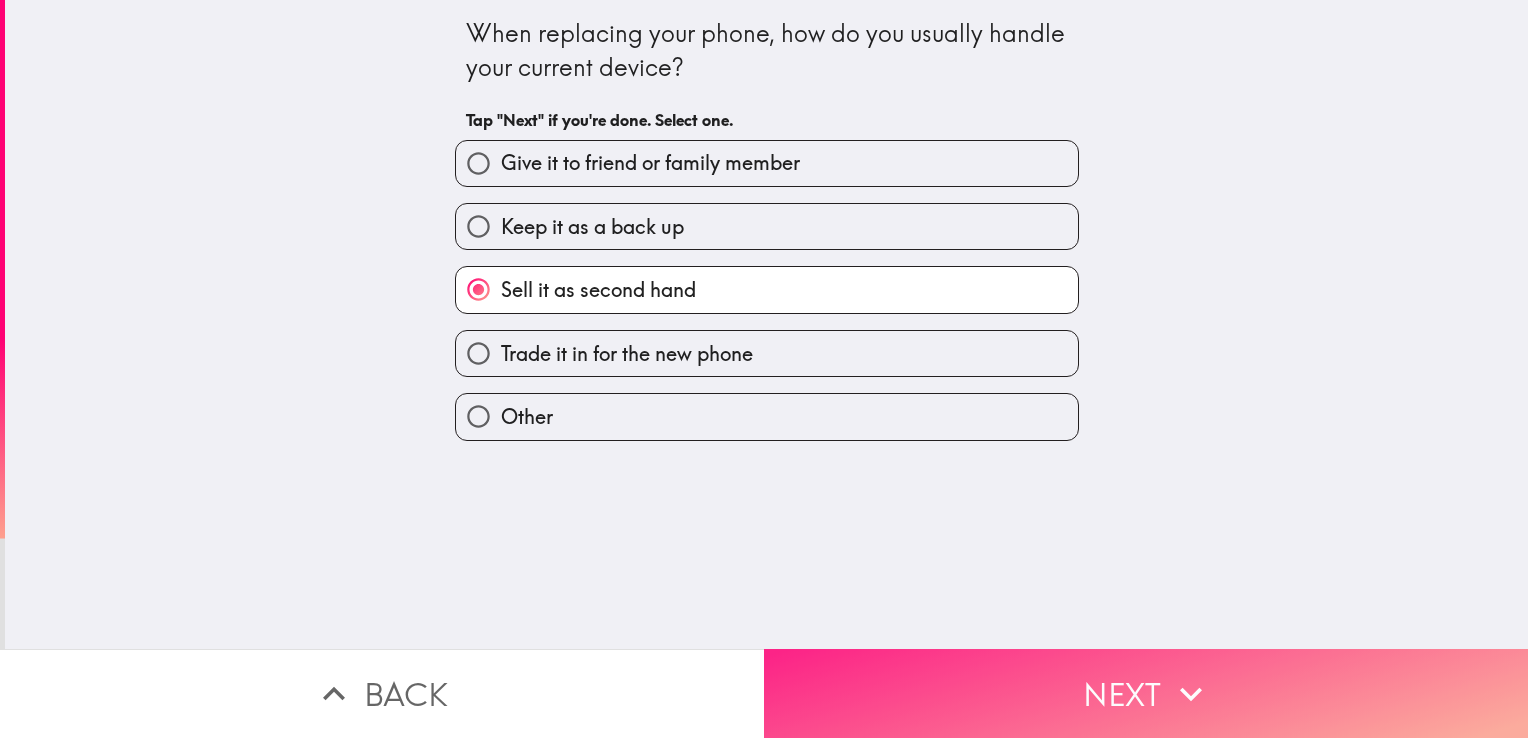 click on "Next" at bounding box center (1146, 693) 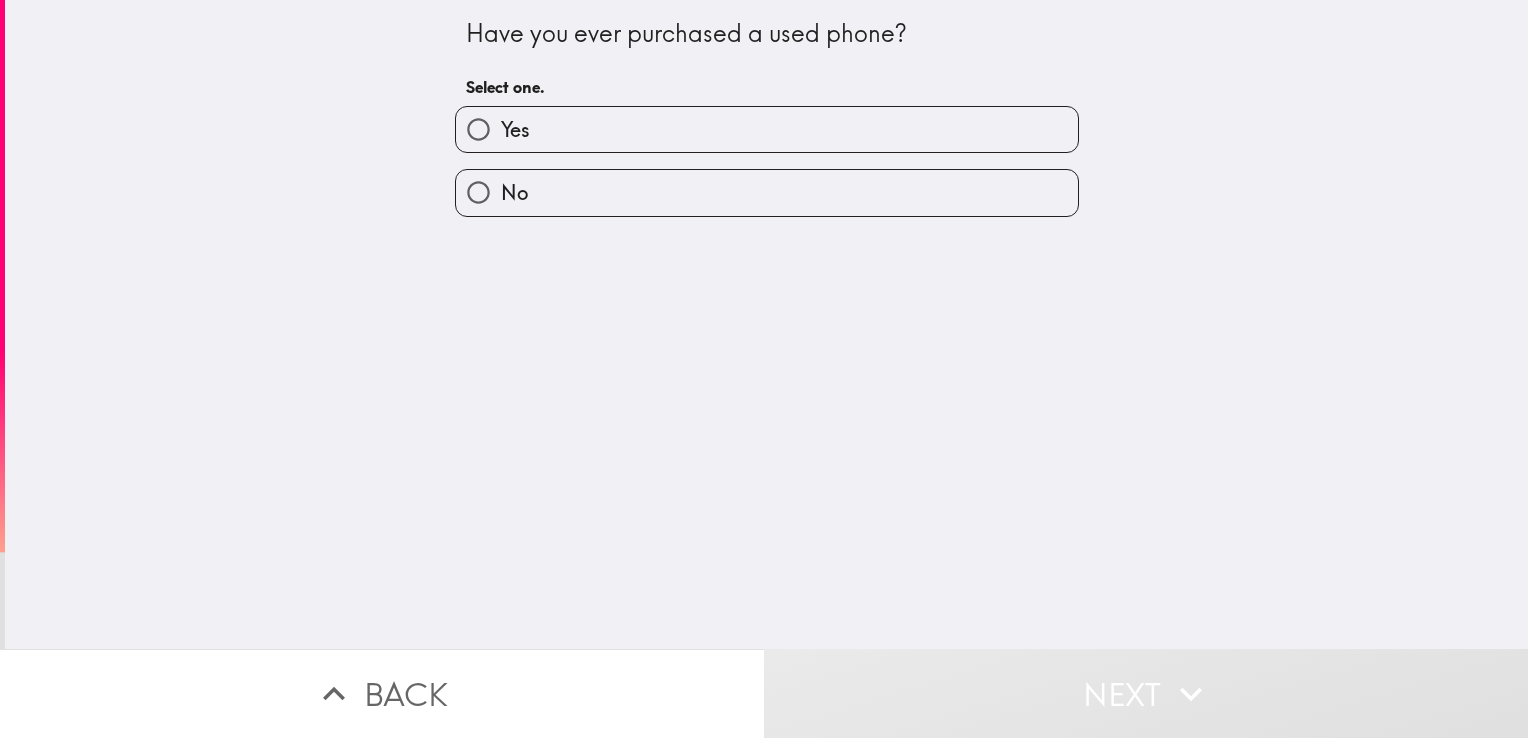 drag, startPoint x: 916, startPoint y: 136, endPoint x: 888, endPoint y: 214, distance: 82.8734 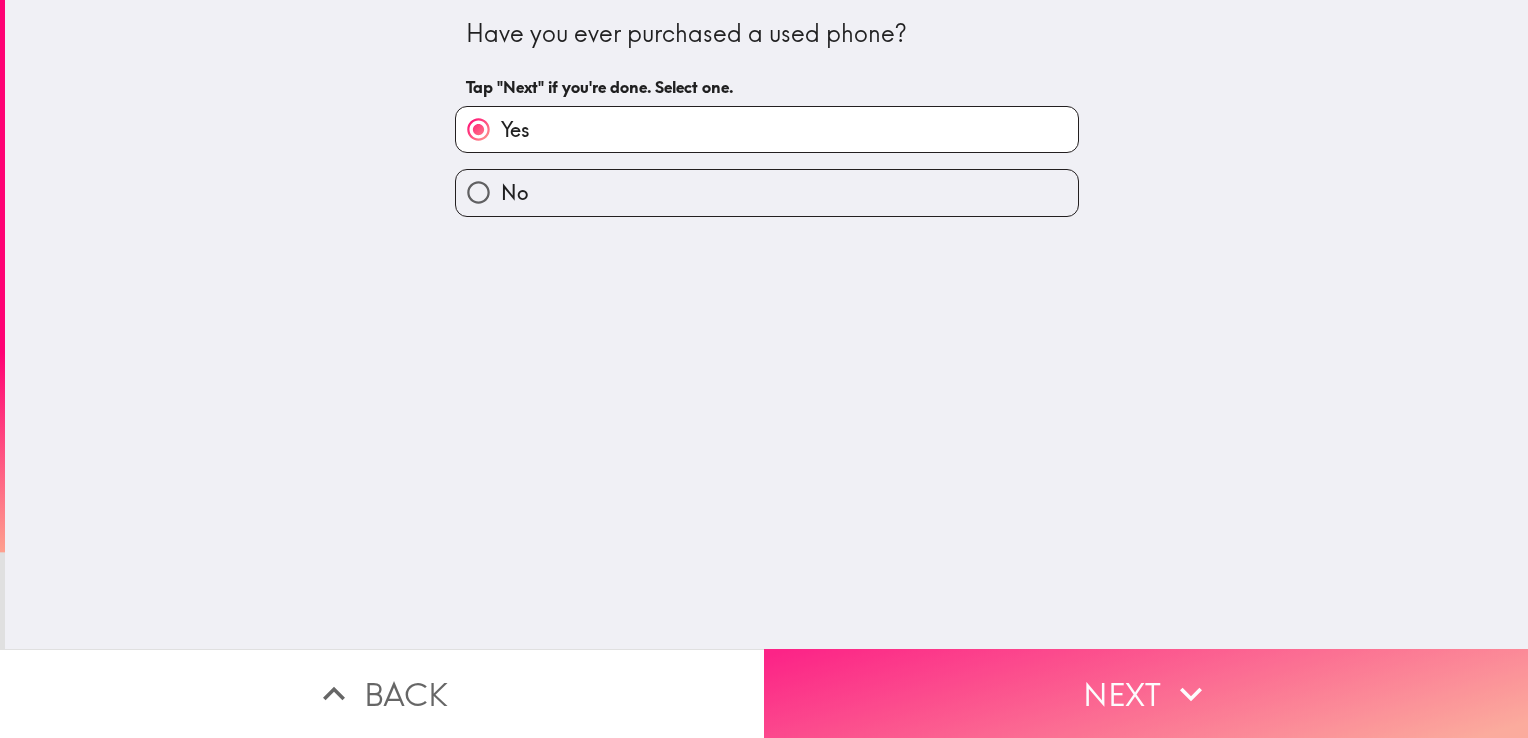 click on "Next" at bounding box center [1146, 693] 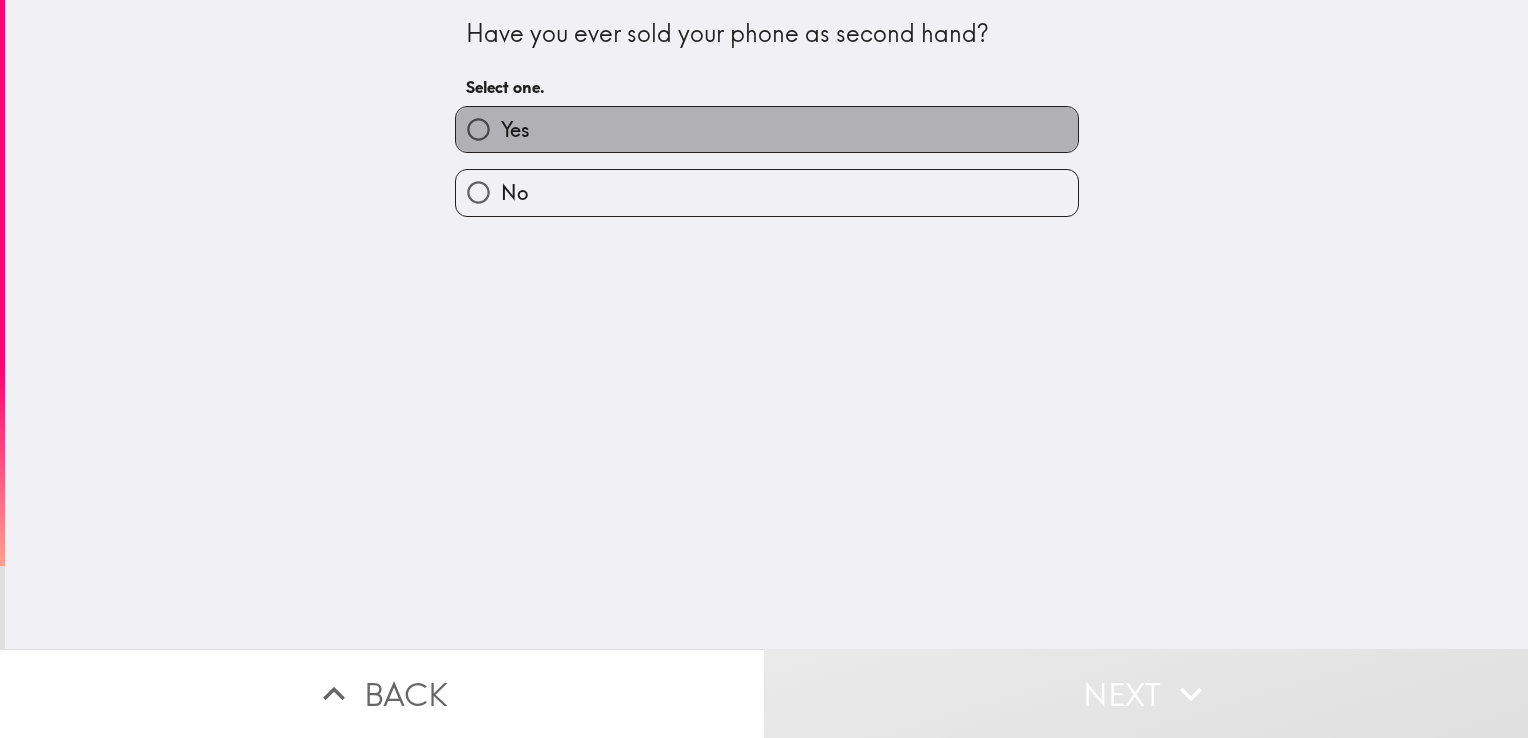 click on "Yes" at bounding box center [767, 129] 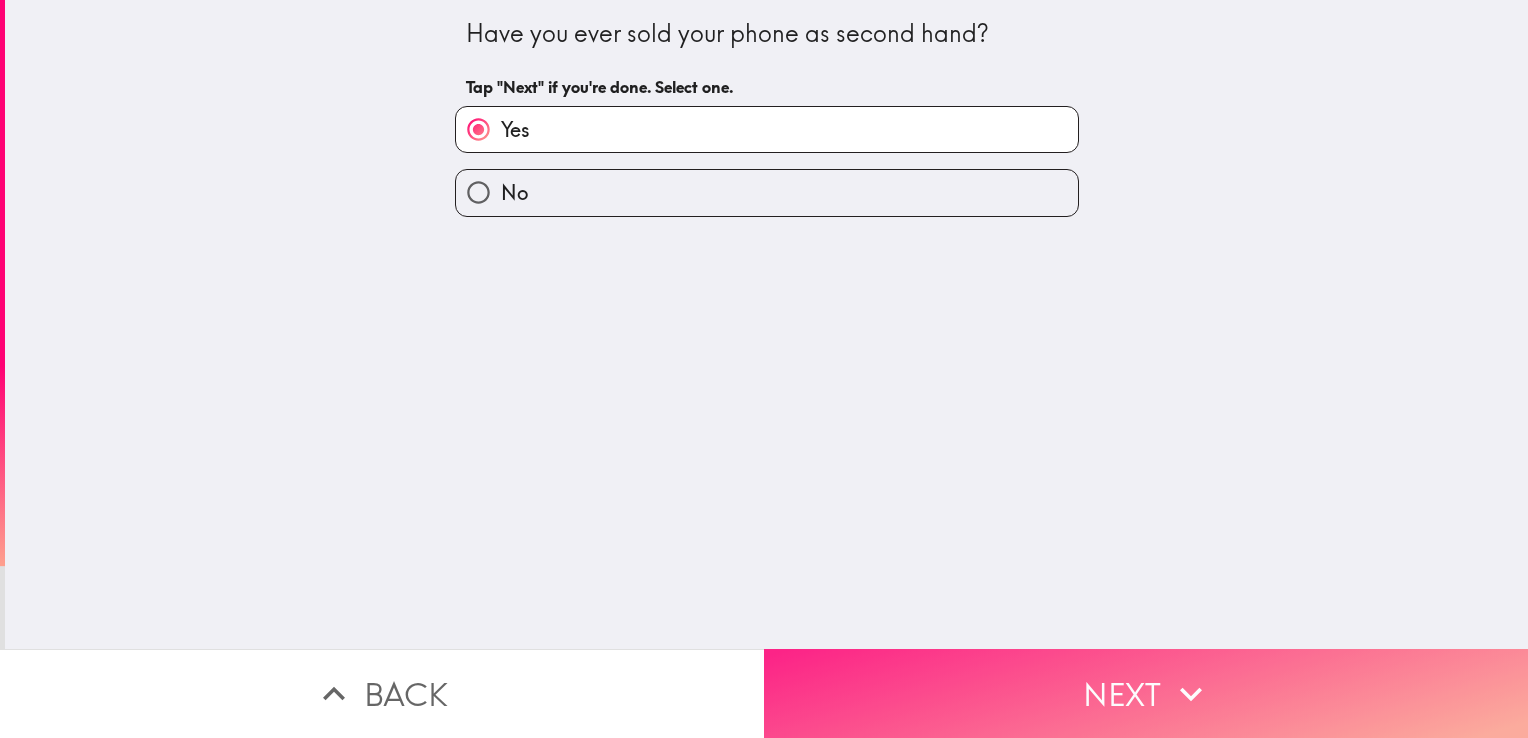 click on "Next" at bounding box center (1146, 693) 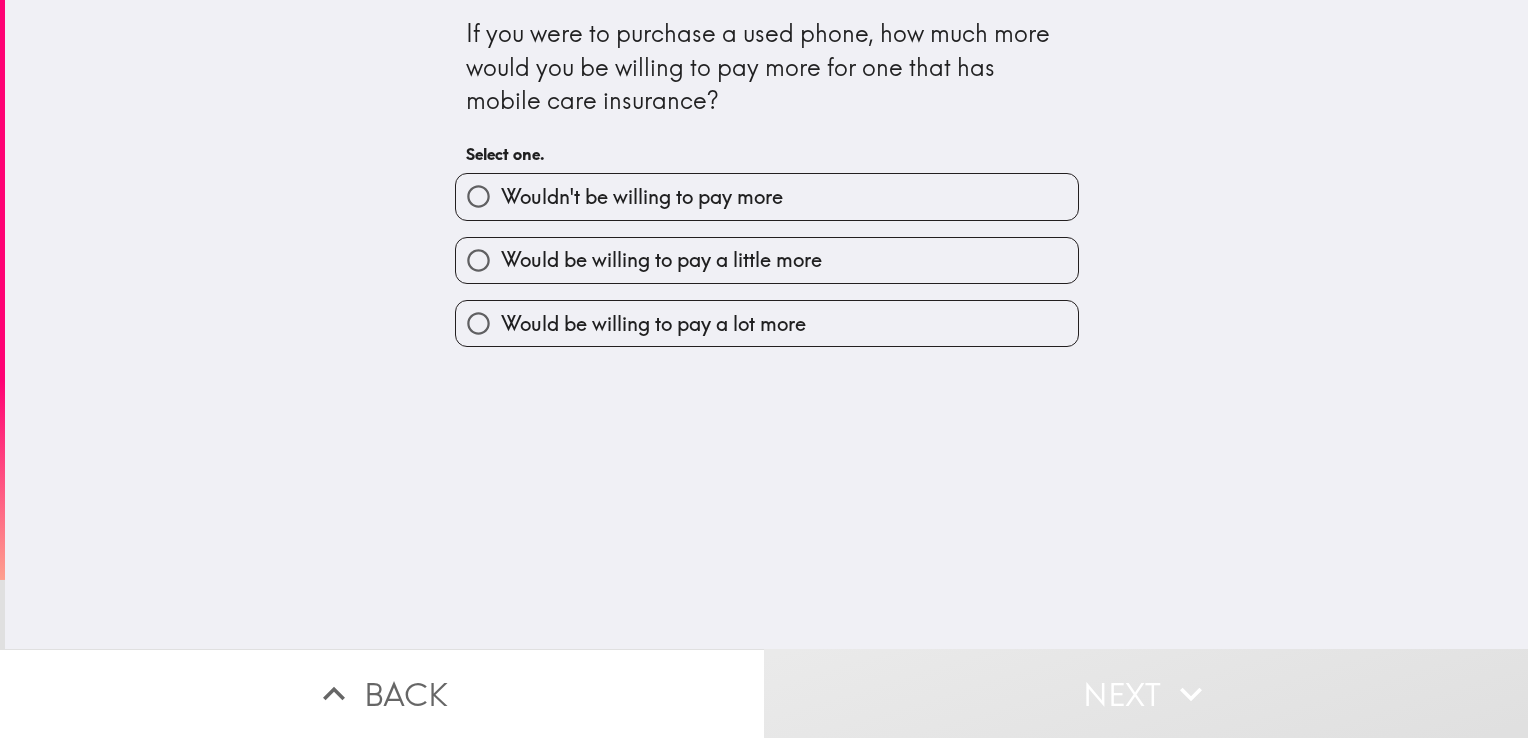 click on "Would be willing to pay a little more" at bounding box center [661, 260] 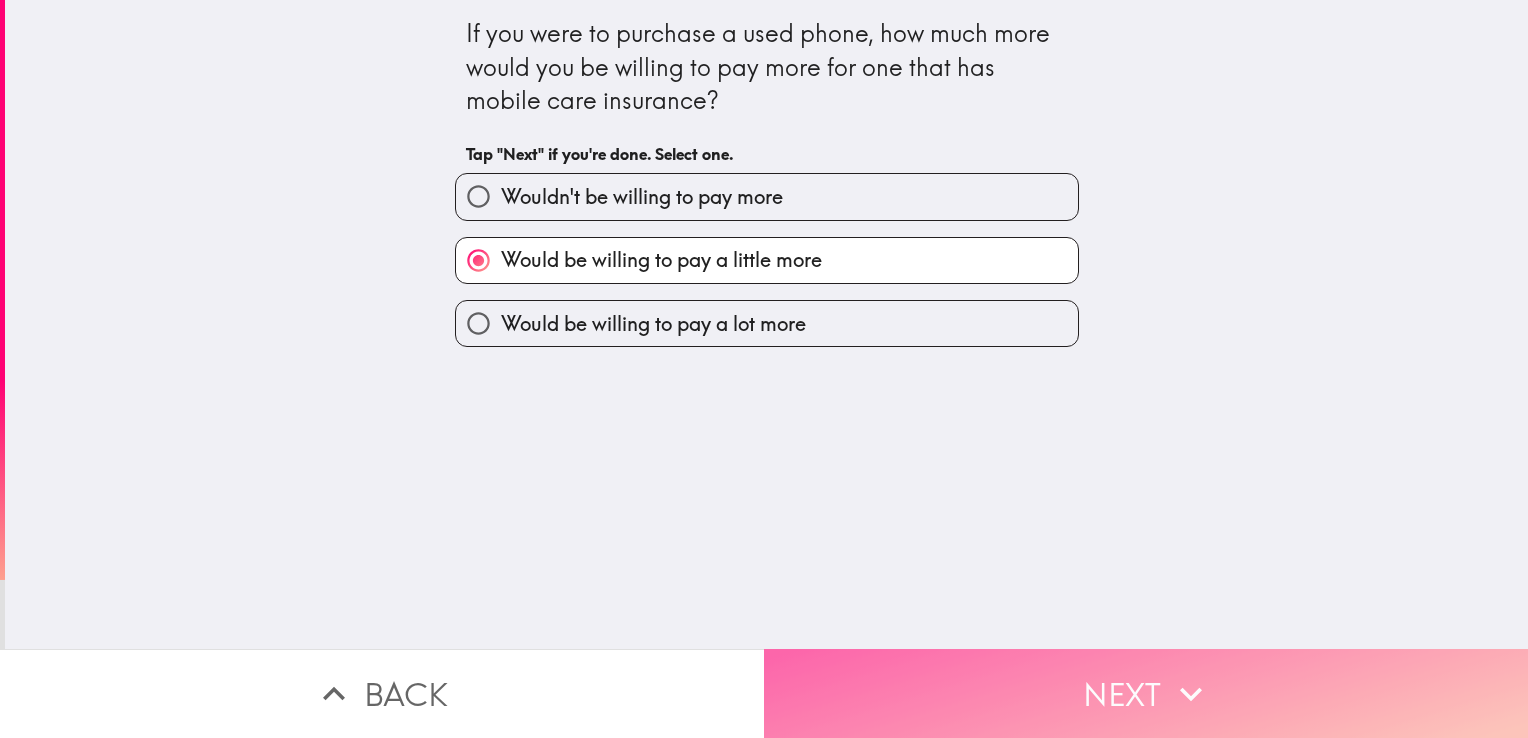 click on "Next" at bounding box center [1146, 693] 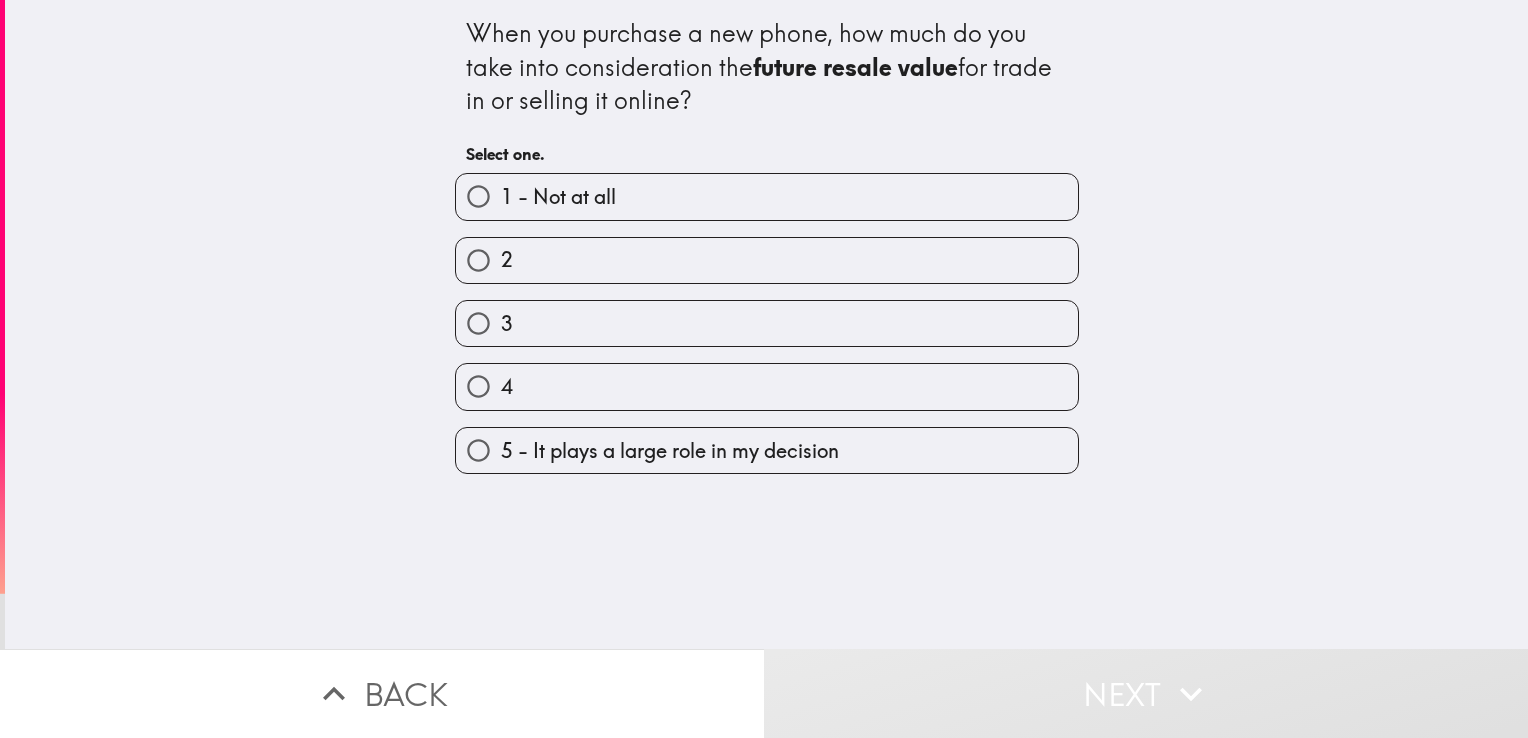 click on "2" at bounding box center [767, 260] 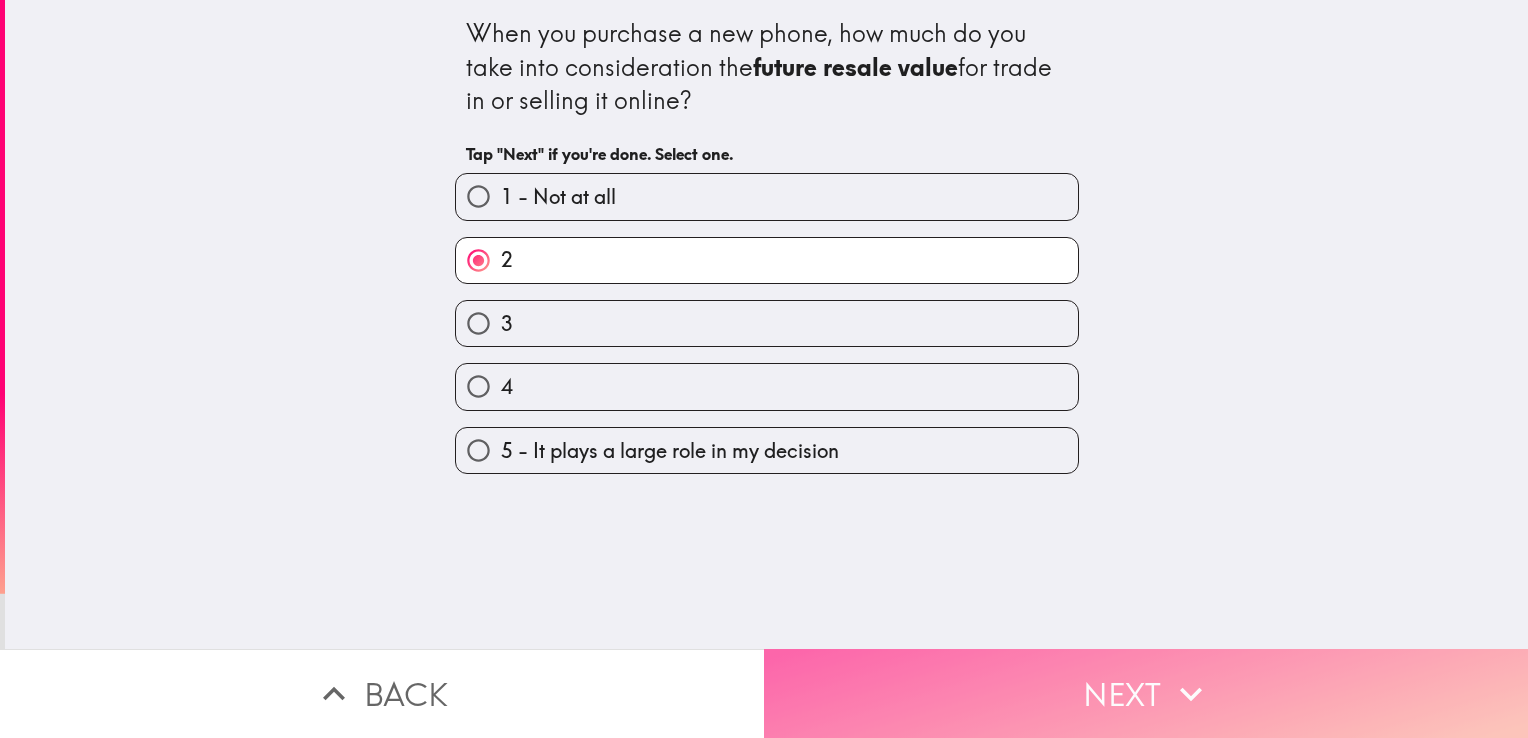 click on "Next" at bounding box center [1146, 693] 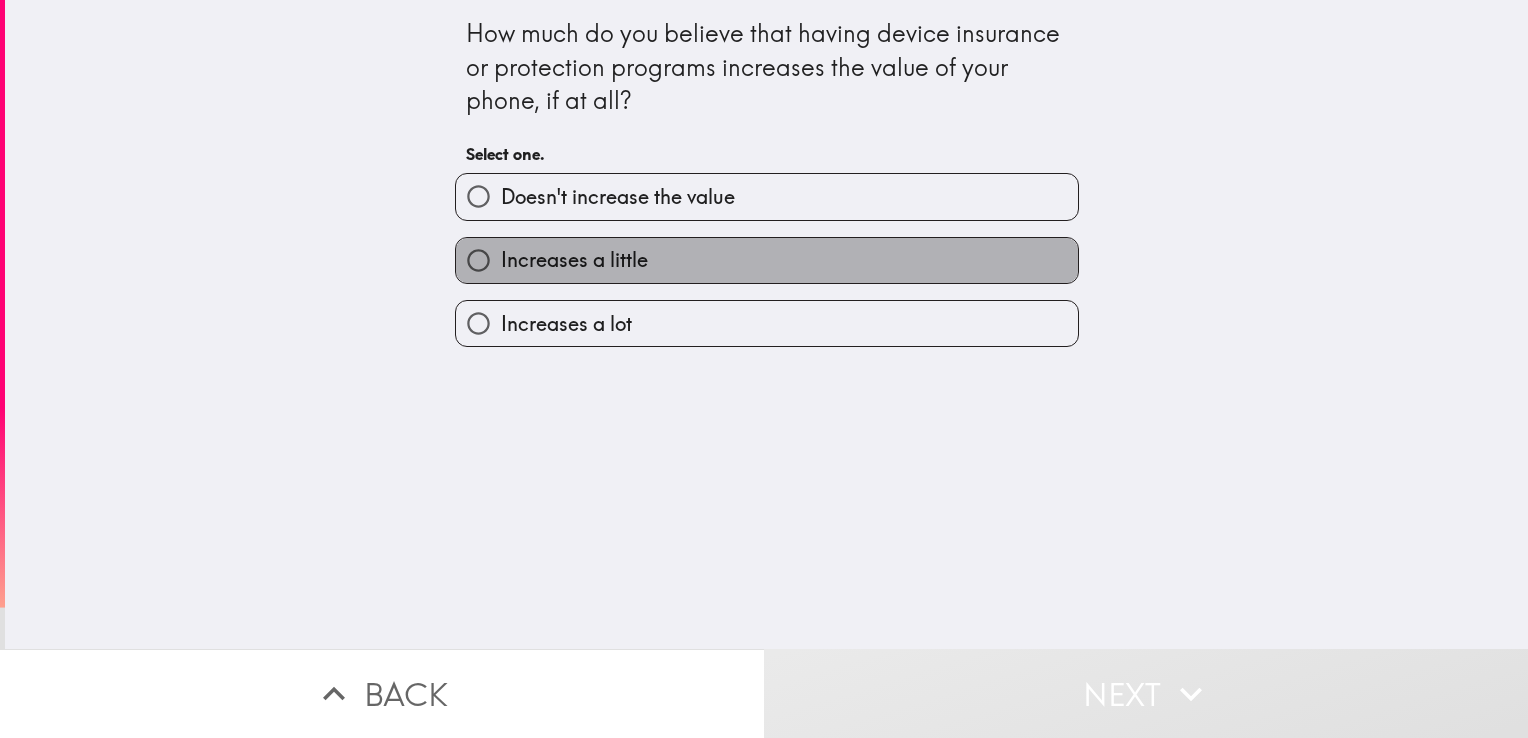 click on "Increases a little" at bounding box center [767, 260] 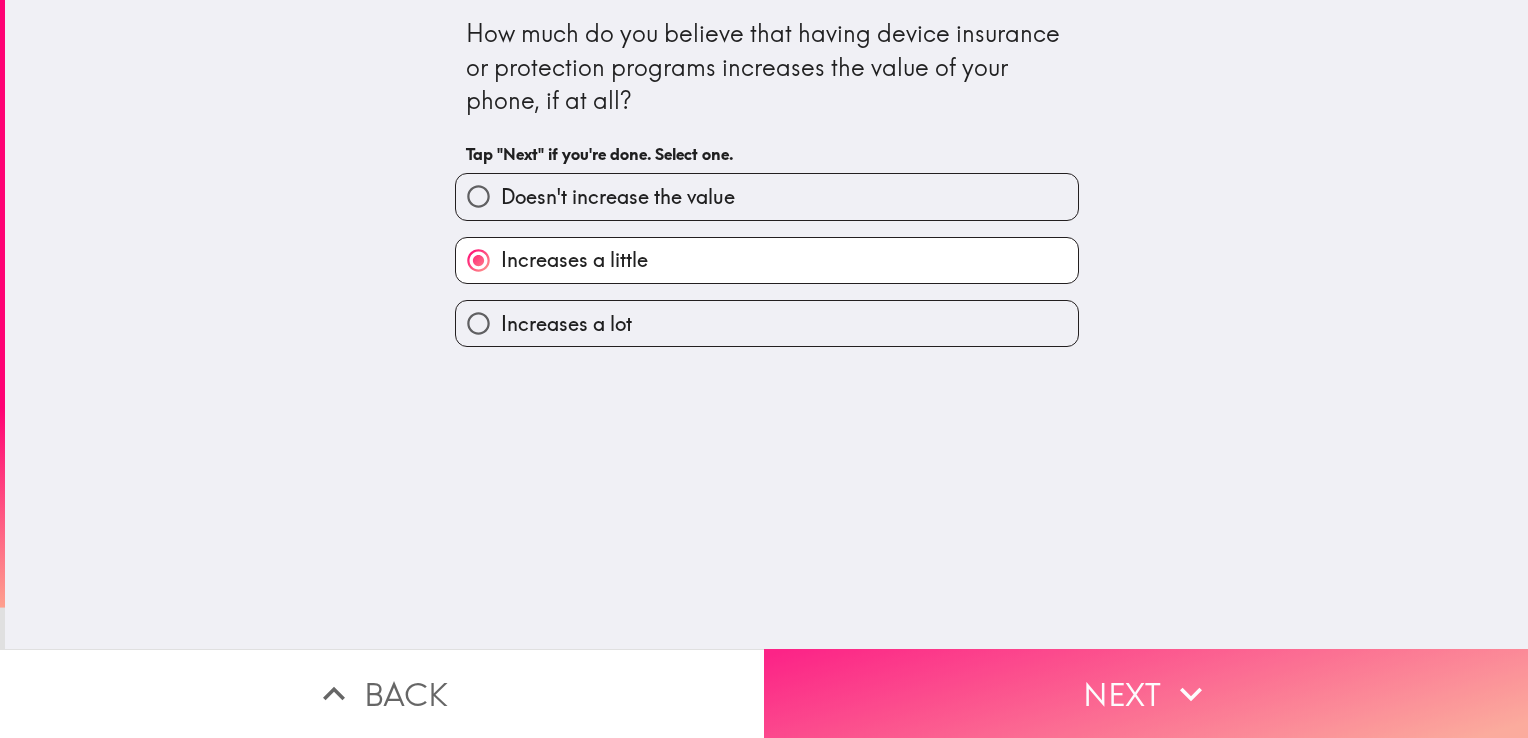 click on "Next" at bounding box center [1146, 693] 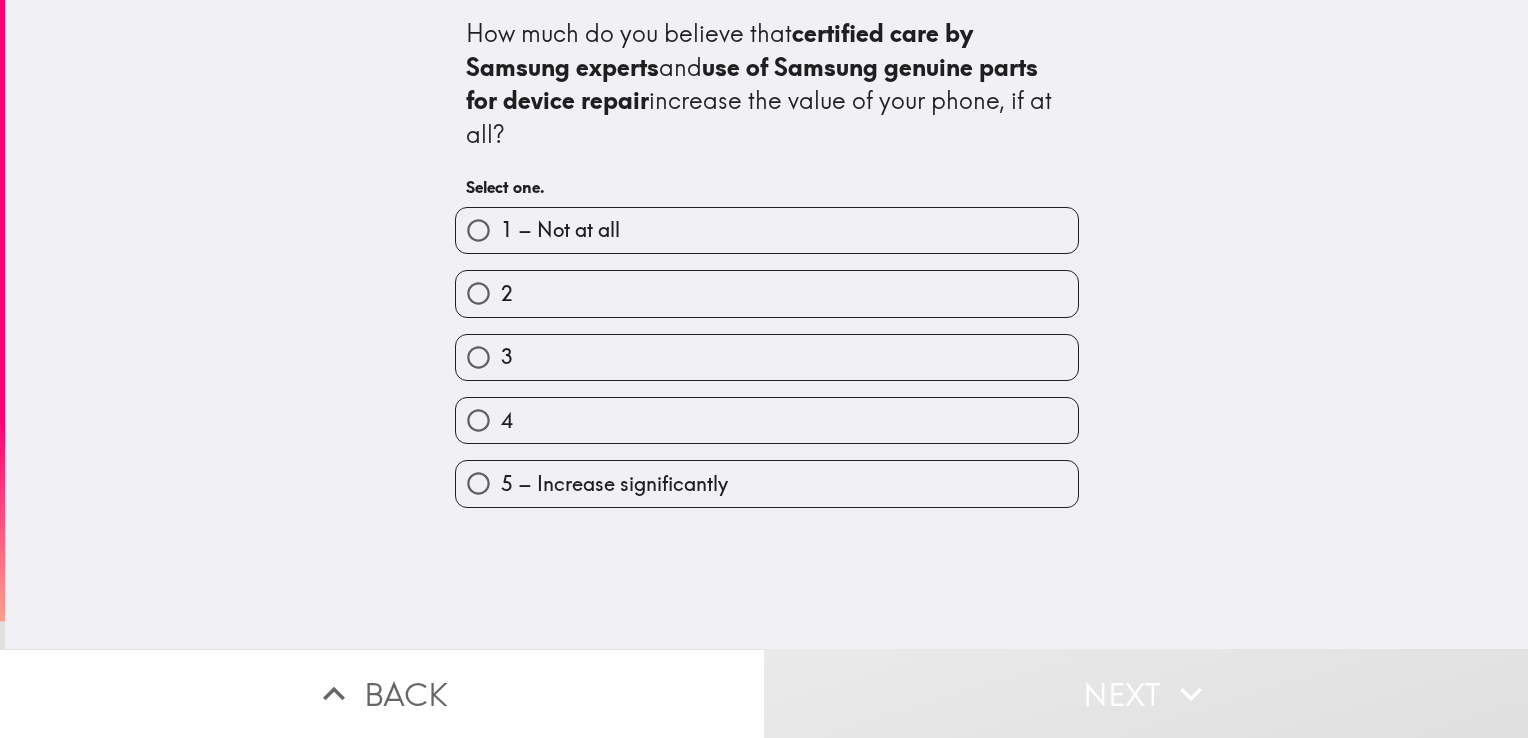 click on "2" at bounding box center [767, 293] 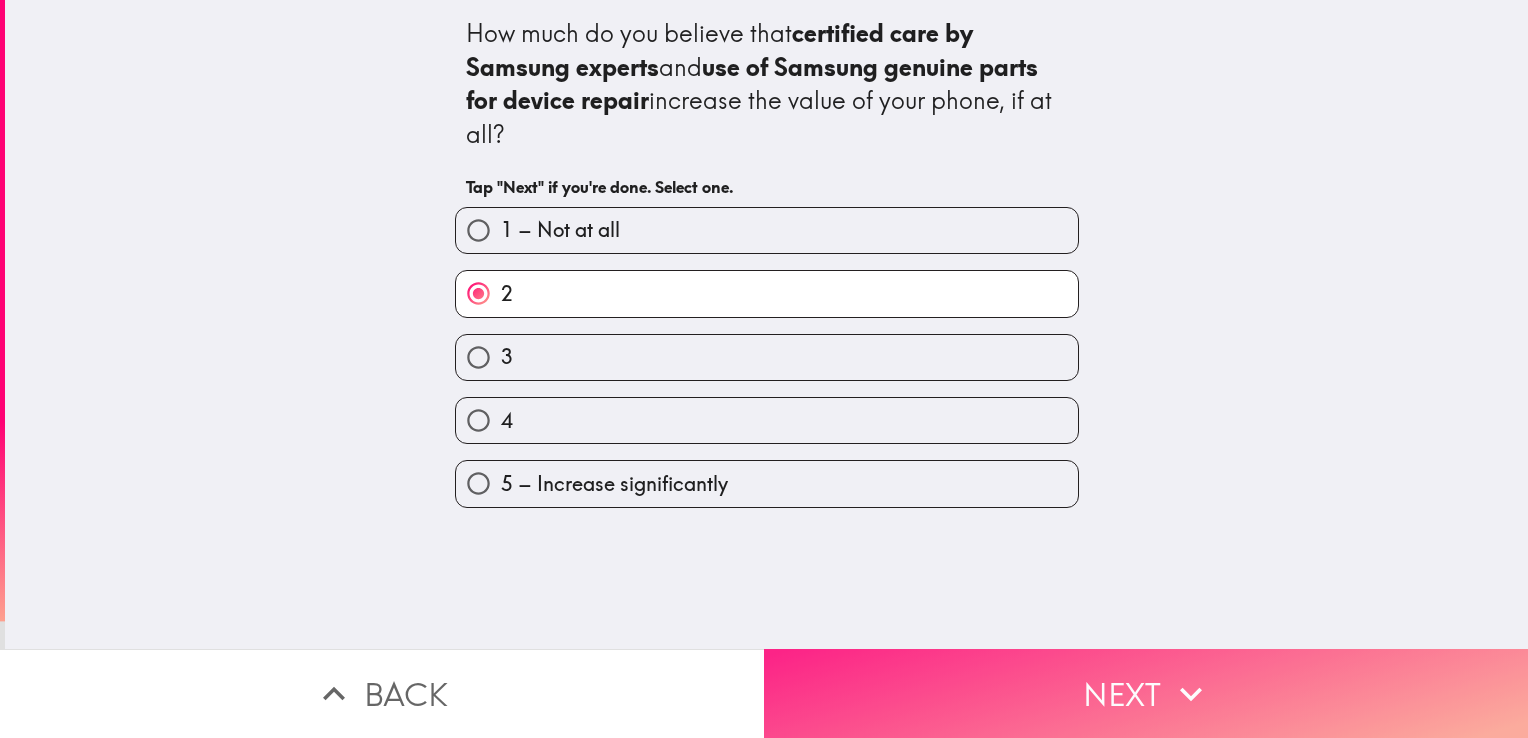 click on "Next" at bounding box center [1146, 693] 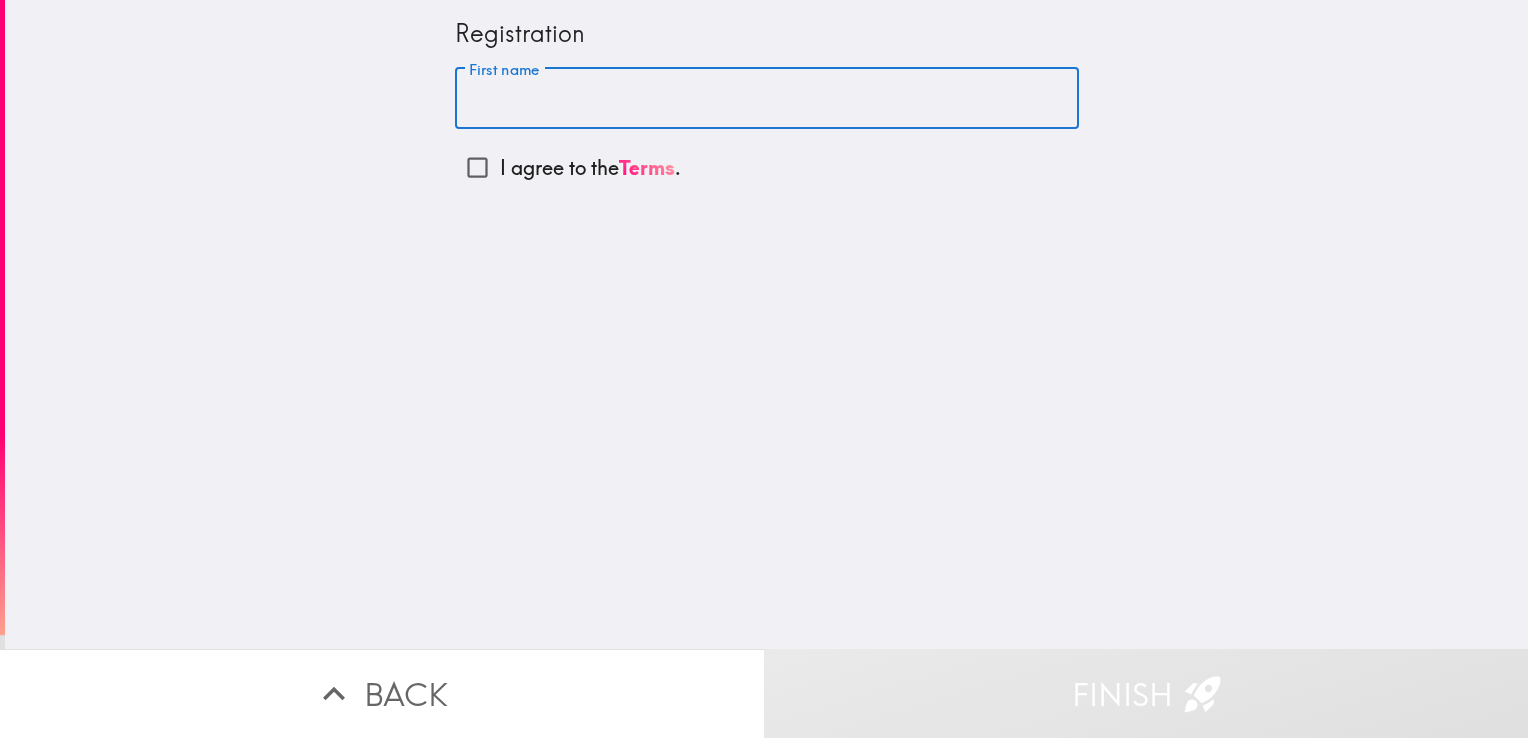 click on "First name" at bounding box center (767, 99) 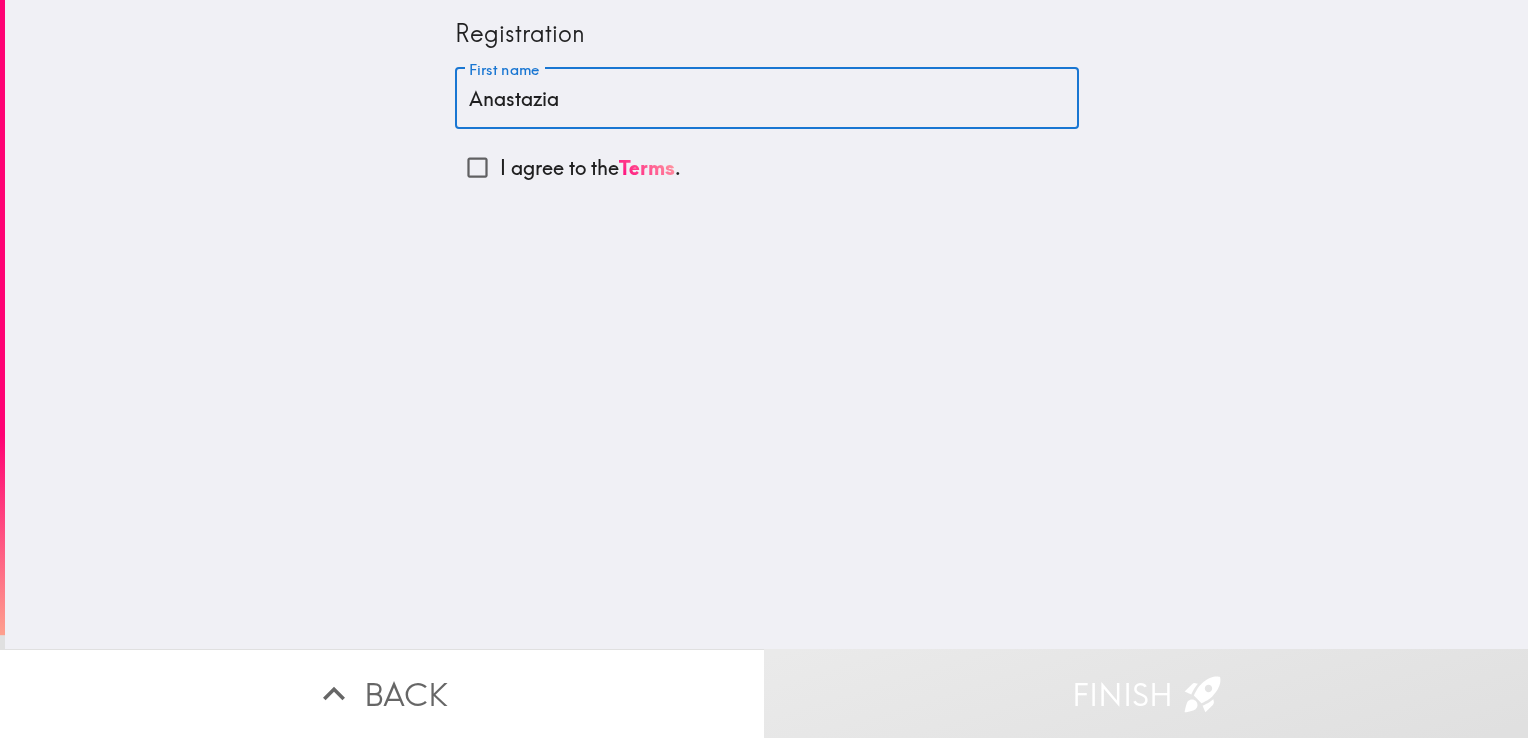 type on "Anastazia" 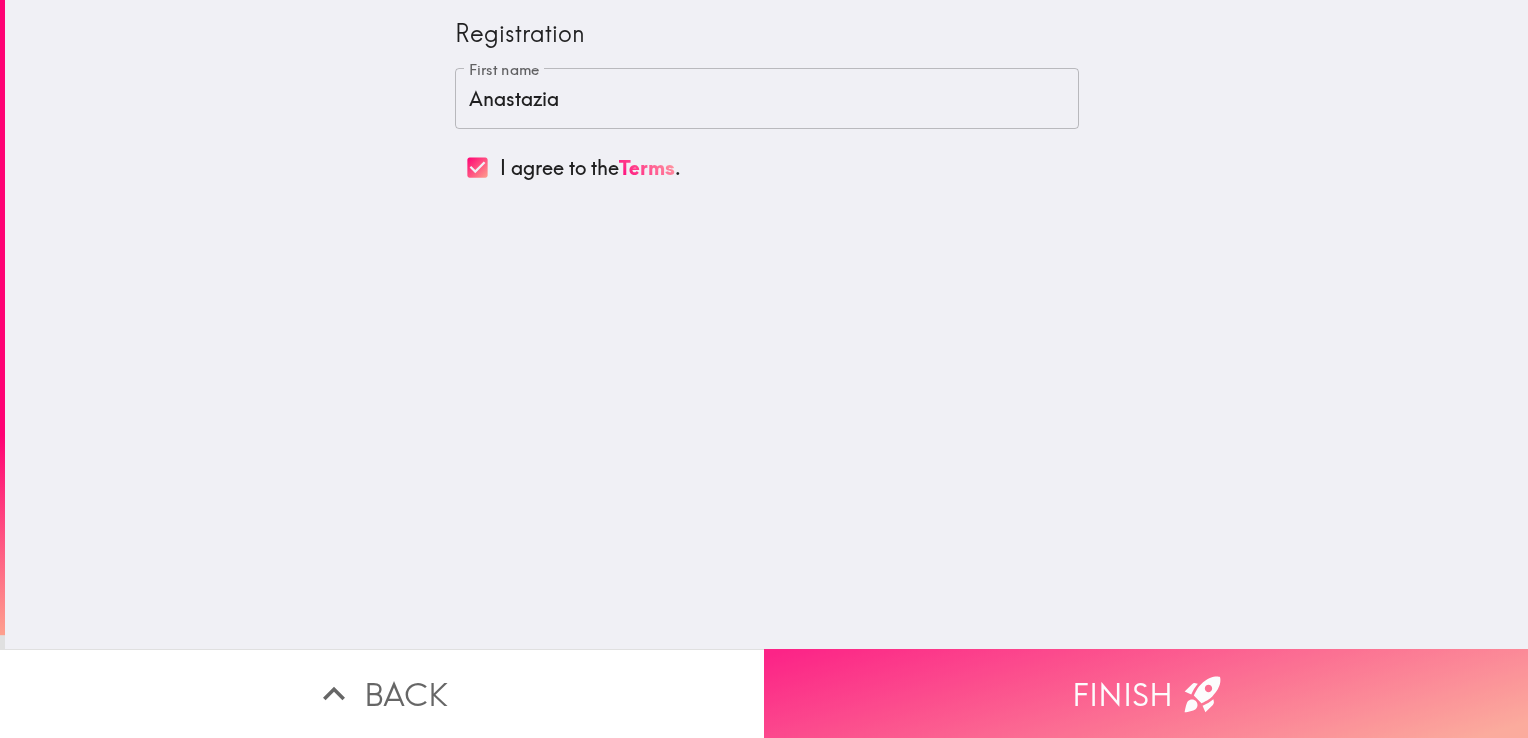 click on "Finish" at bounding box center [1146, 693] 